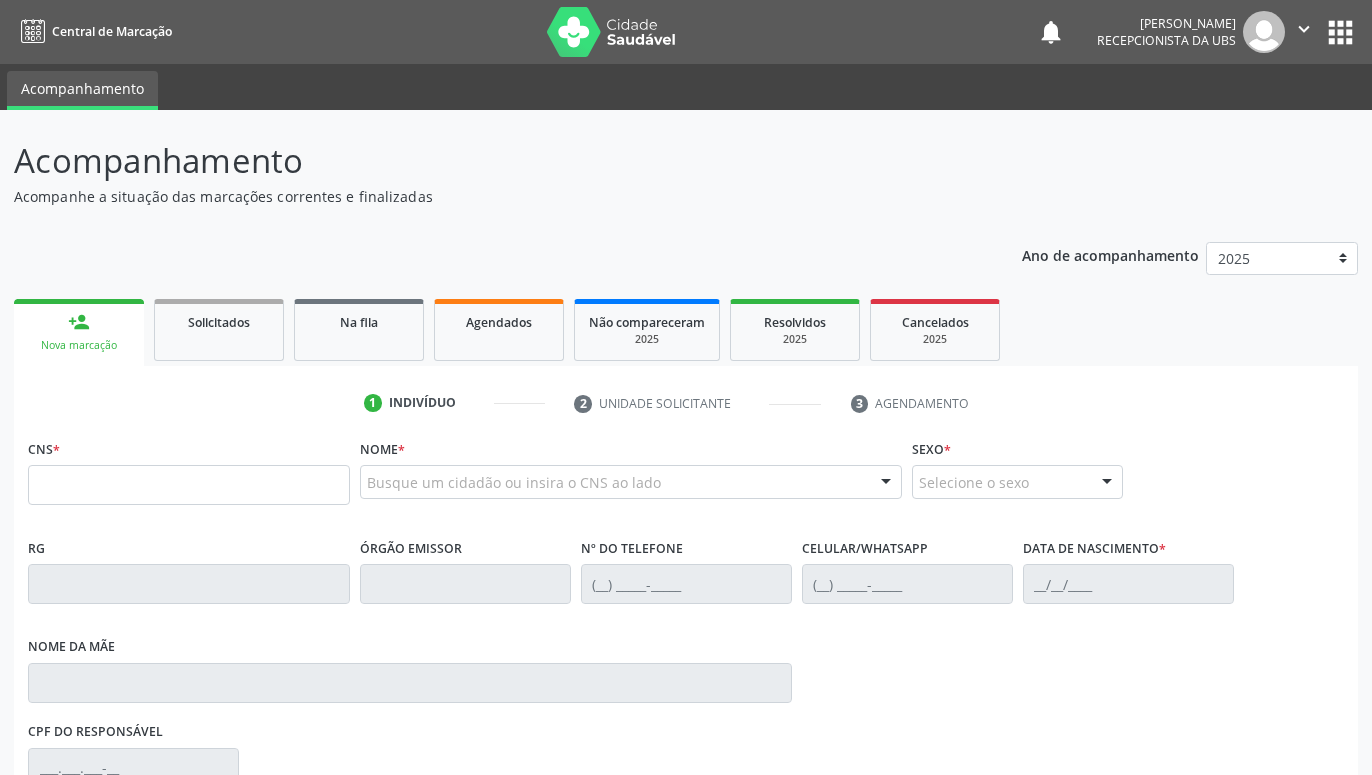 scroll, scrollTop: 0, scrollLeft: 0, axis: both 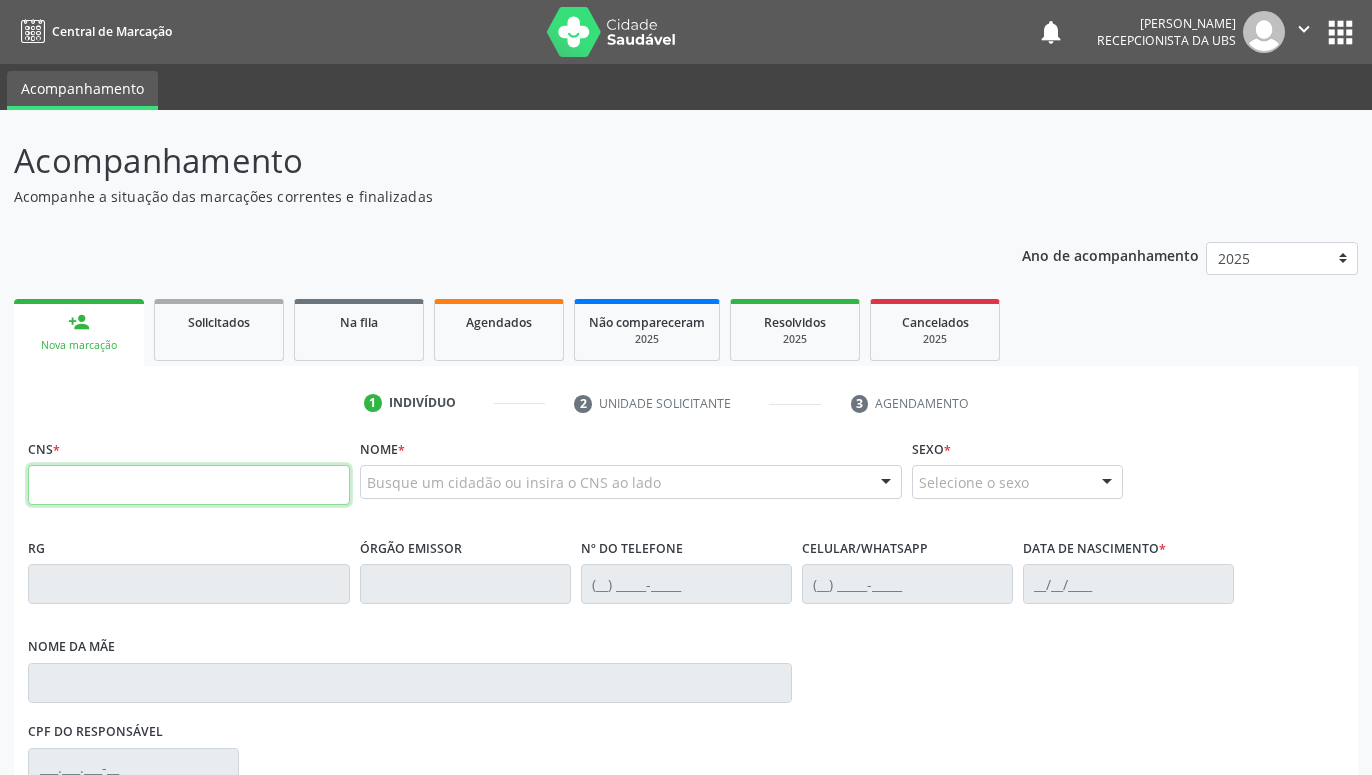 click at bounding box center [189, 485] 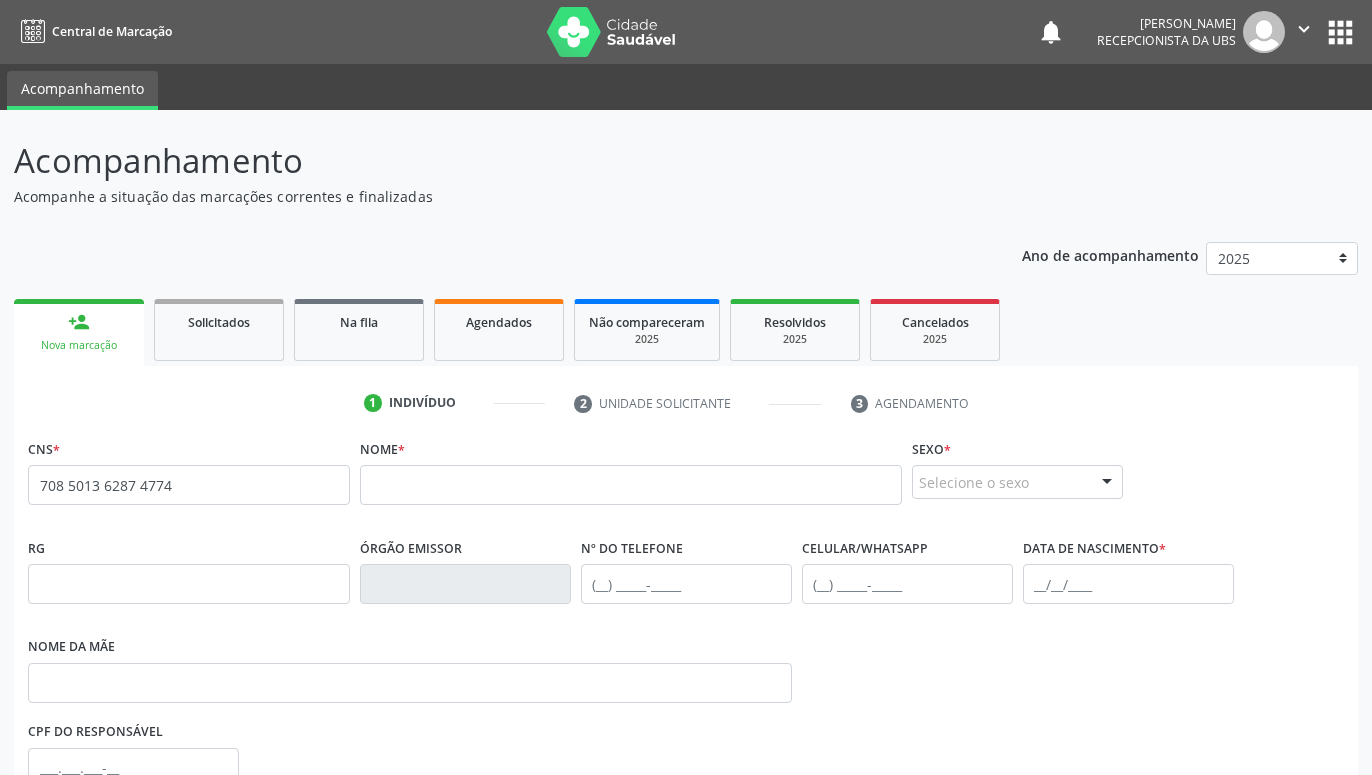 click on "none" at bounding box center [296, 482] 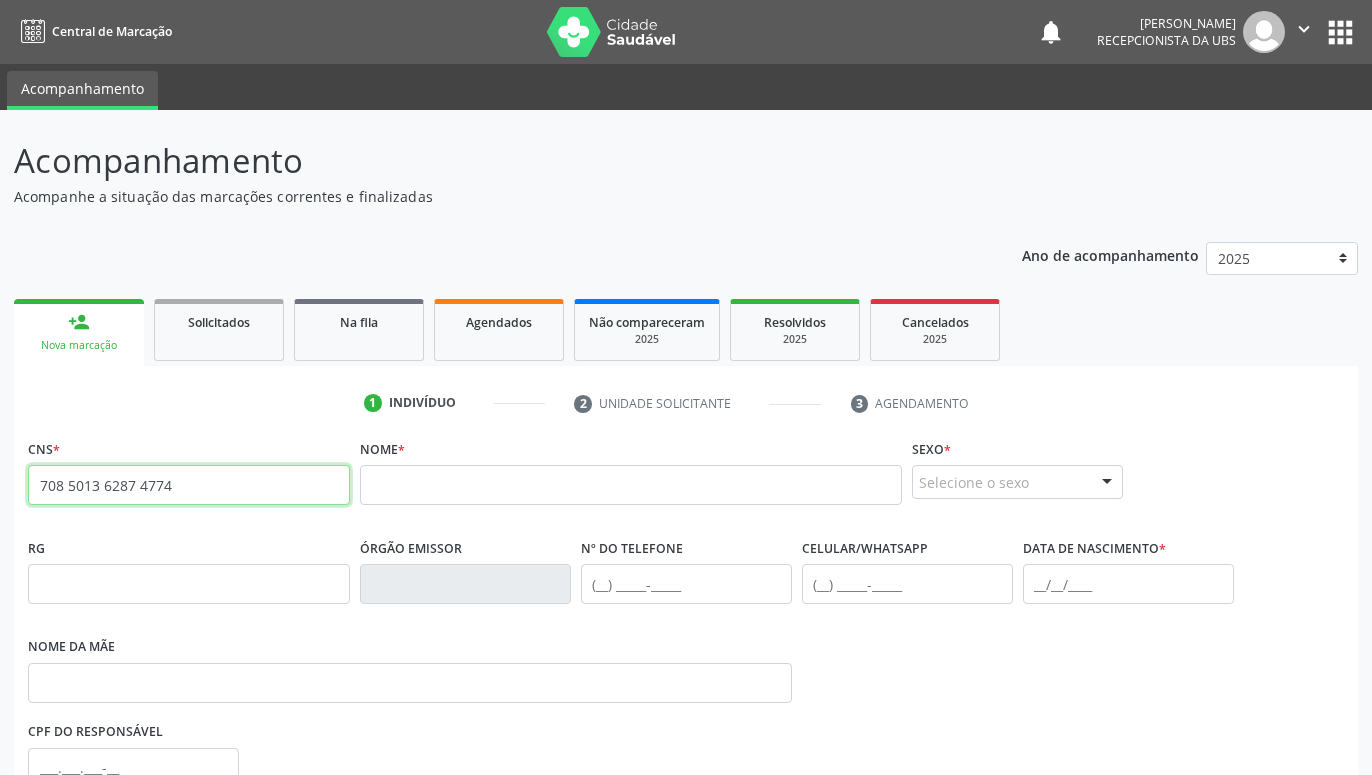 click on "708 5013 6287 4774" at bounding box center [189, 485] 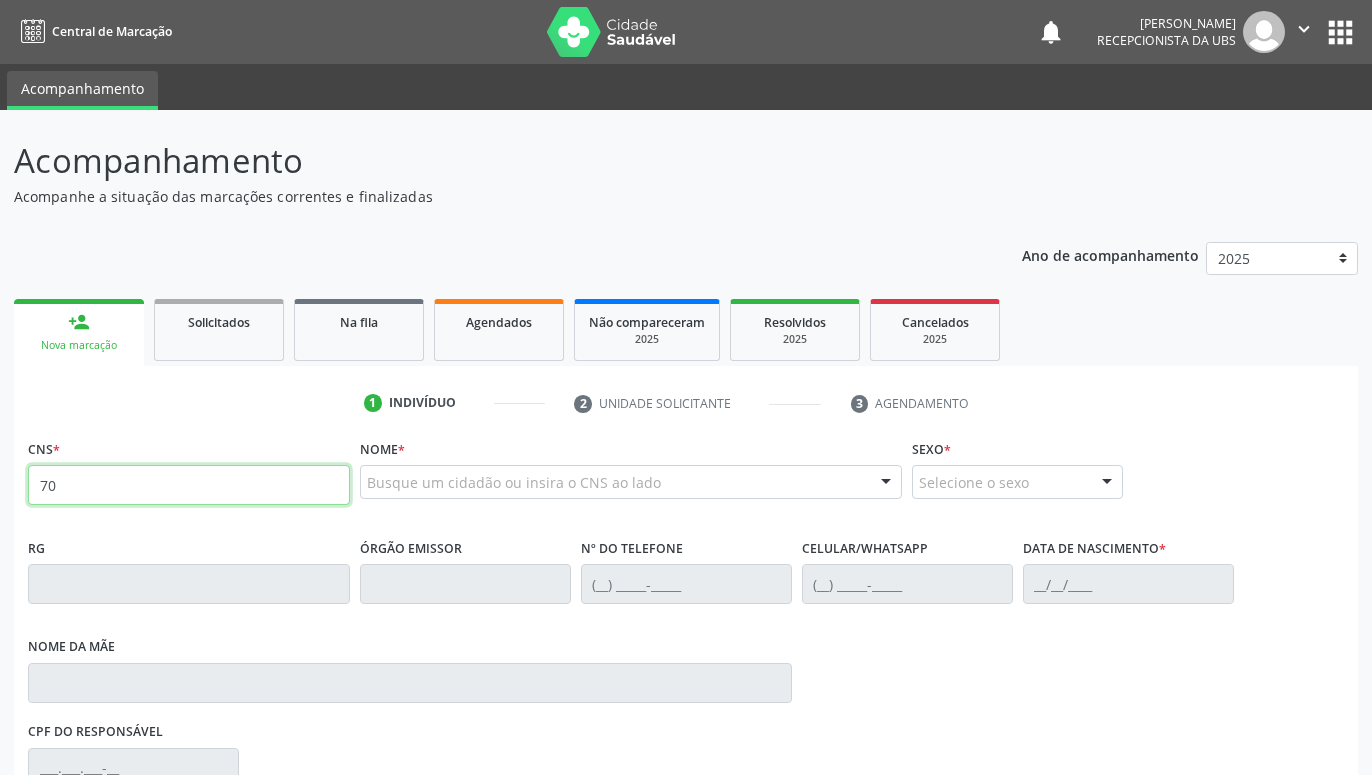 type on "7" 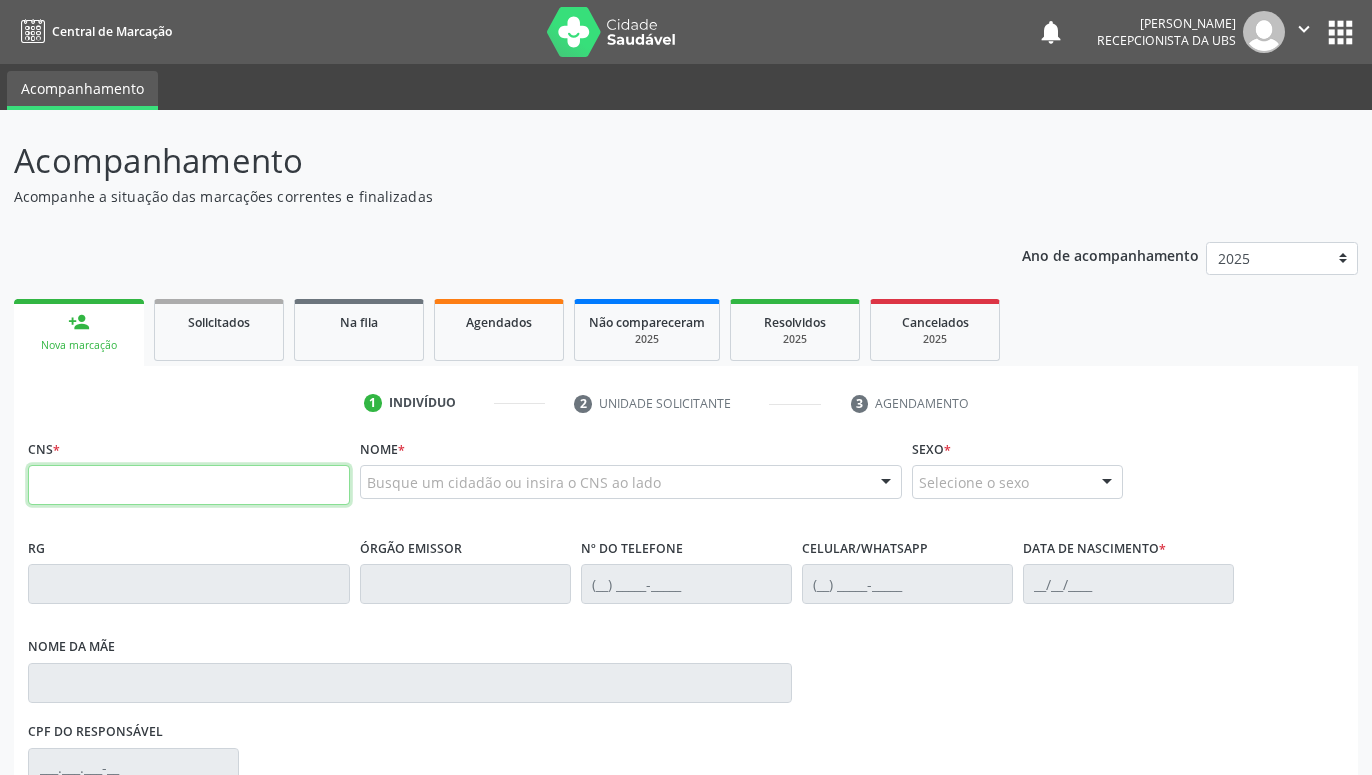 type 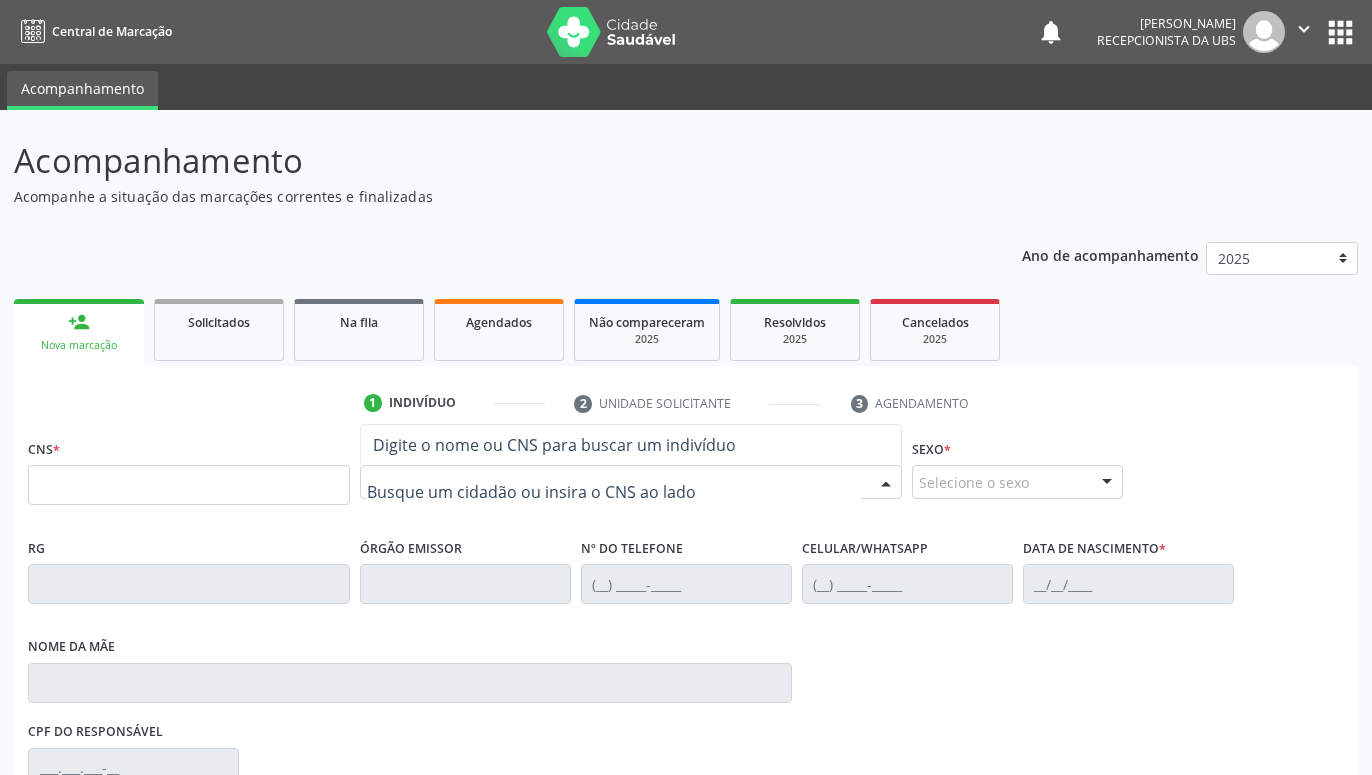 paste on "[DEMOGRAPHIC_DATA][PERSON_NAME]" 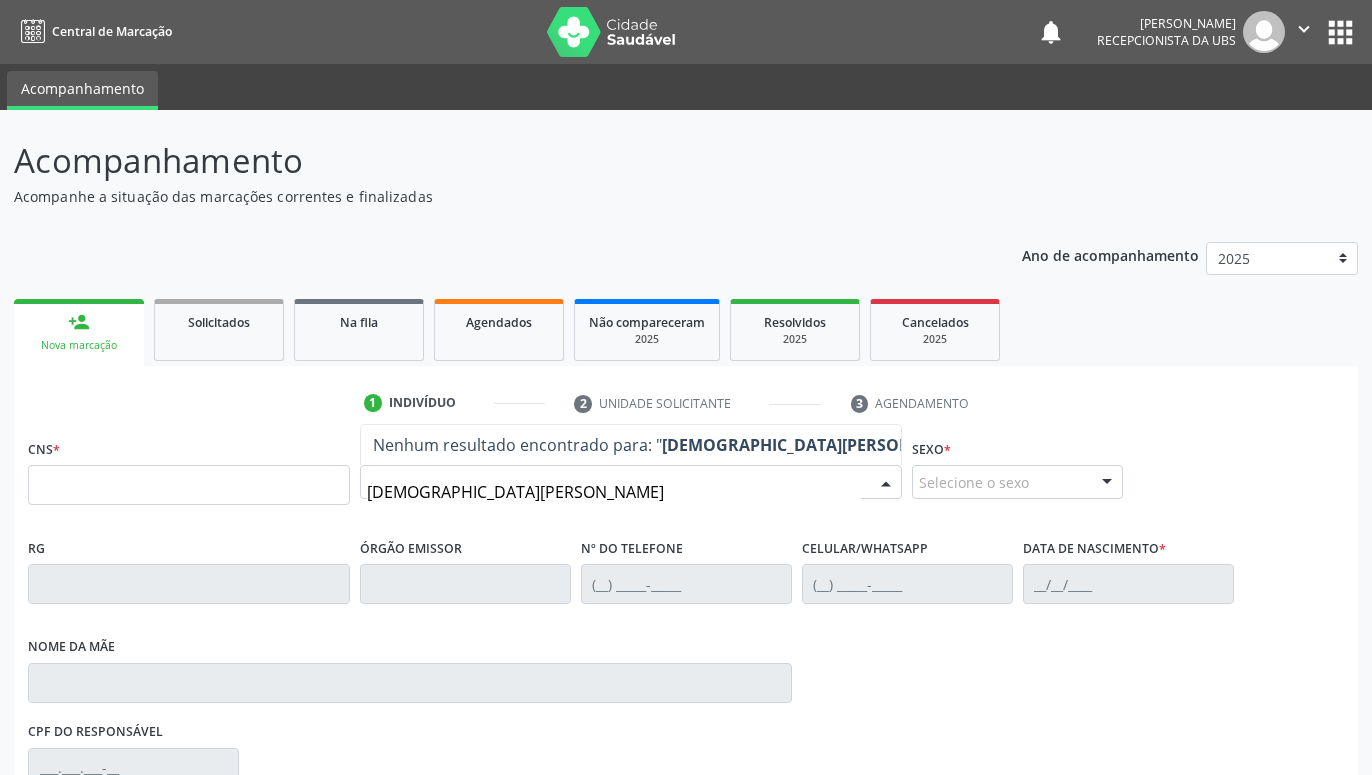 click on "[DEMOGRAPHIC_DATA][PERSON_NAME]" at bounding box center [817, 445] 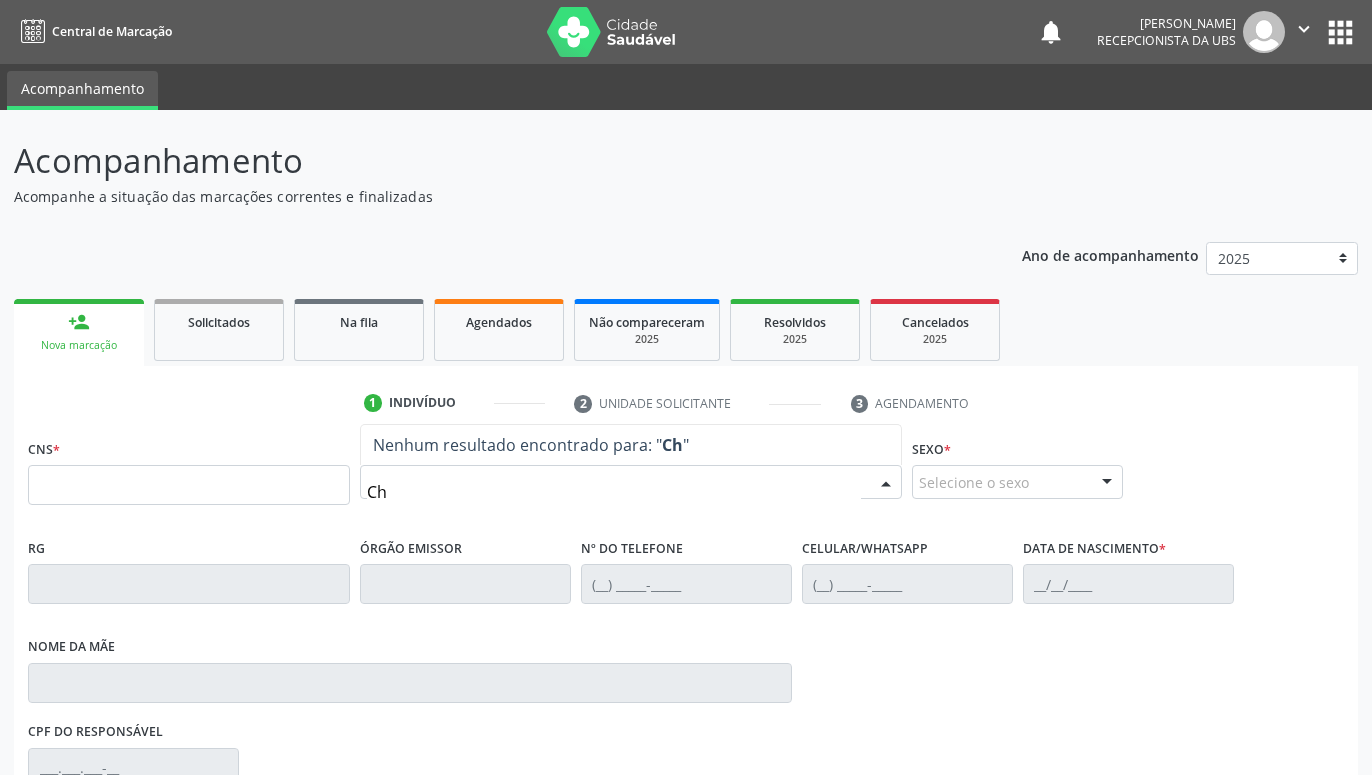 type on "C" 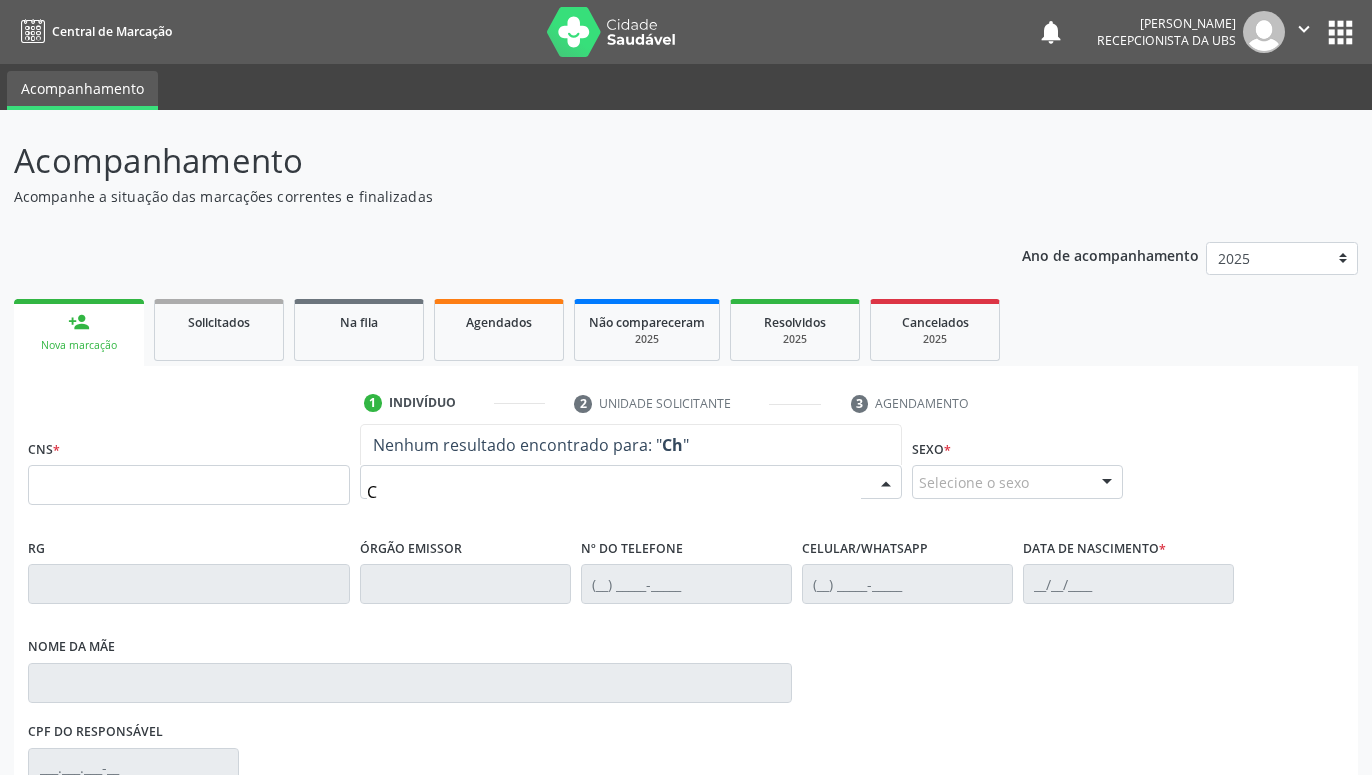 type 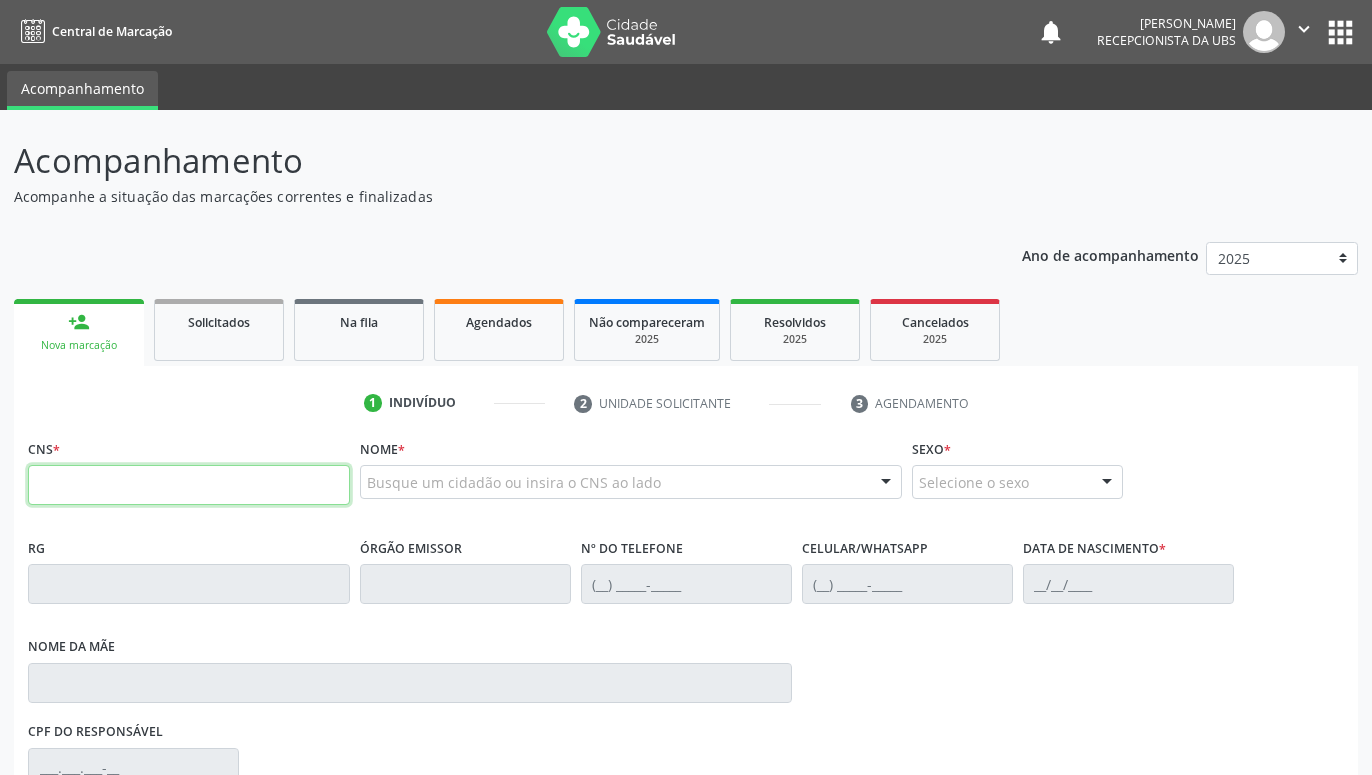 click at bounding box center [189, 485] 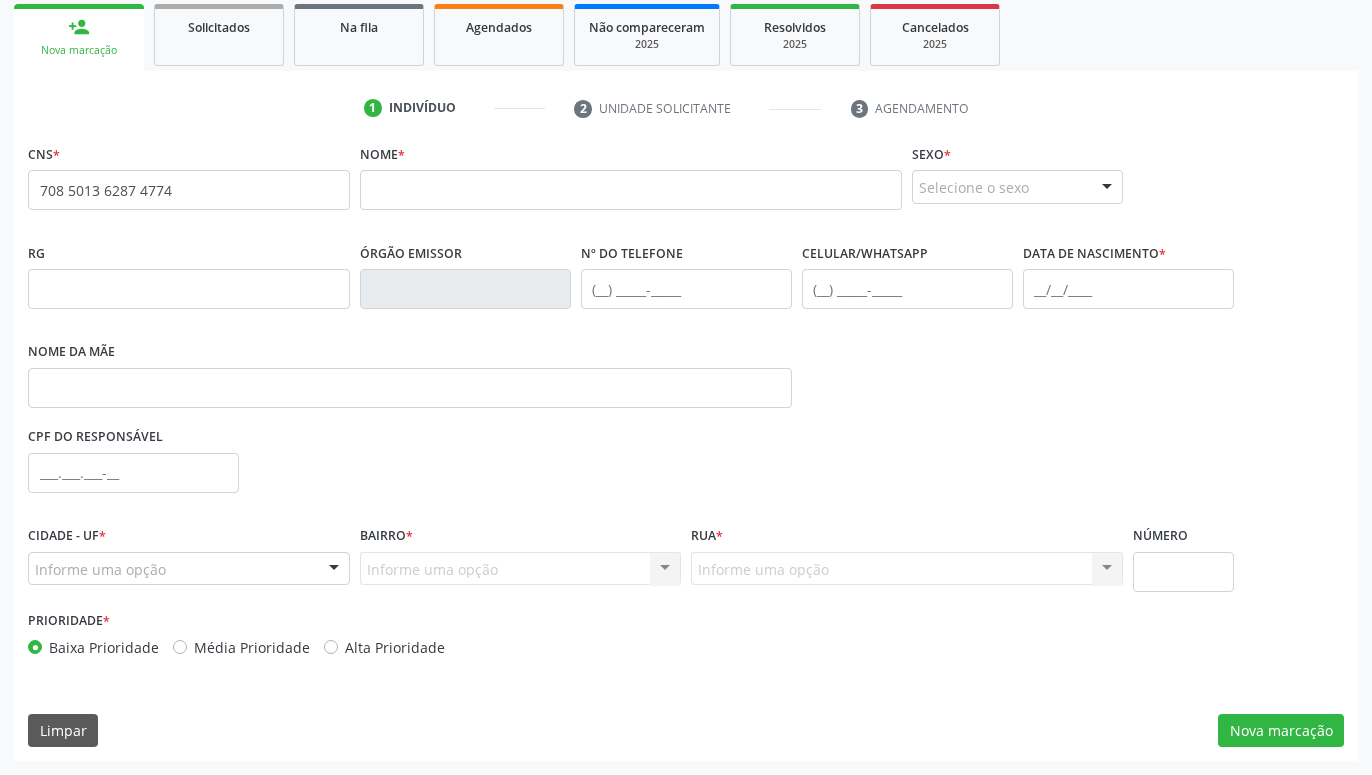 scroll, scrollTop: 0, scrollLeft: 0, axis: both 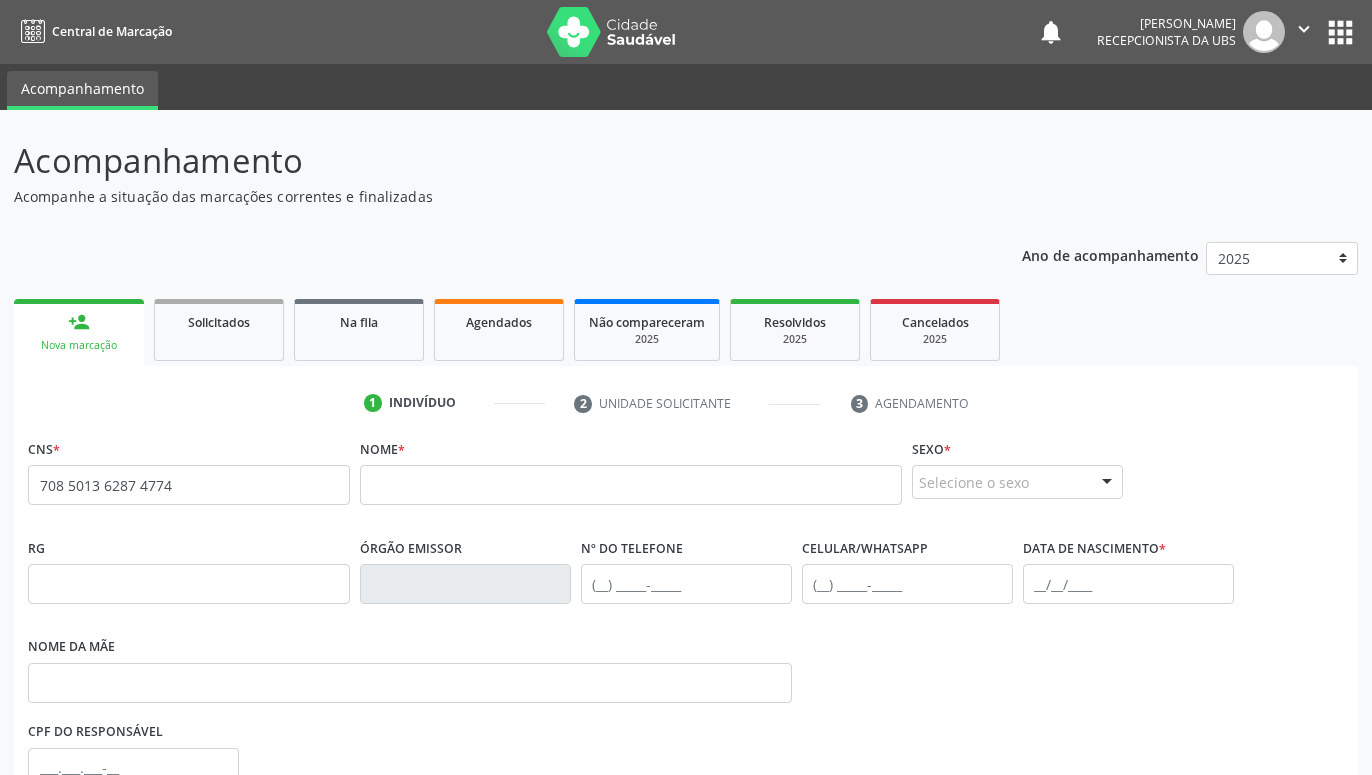 click on "none" at bounding box center [296, 482] 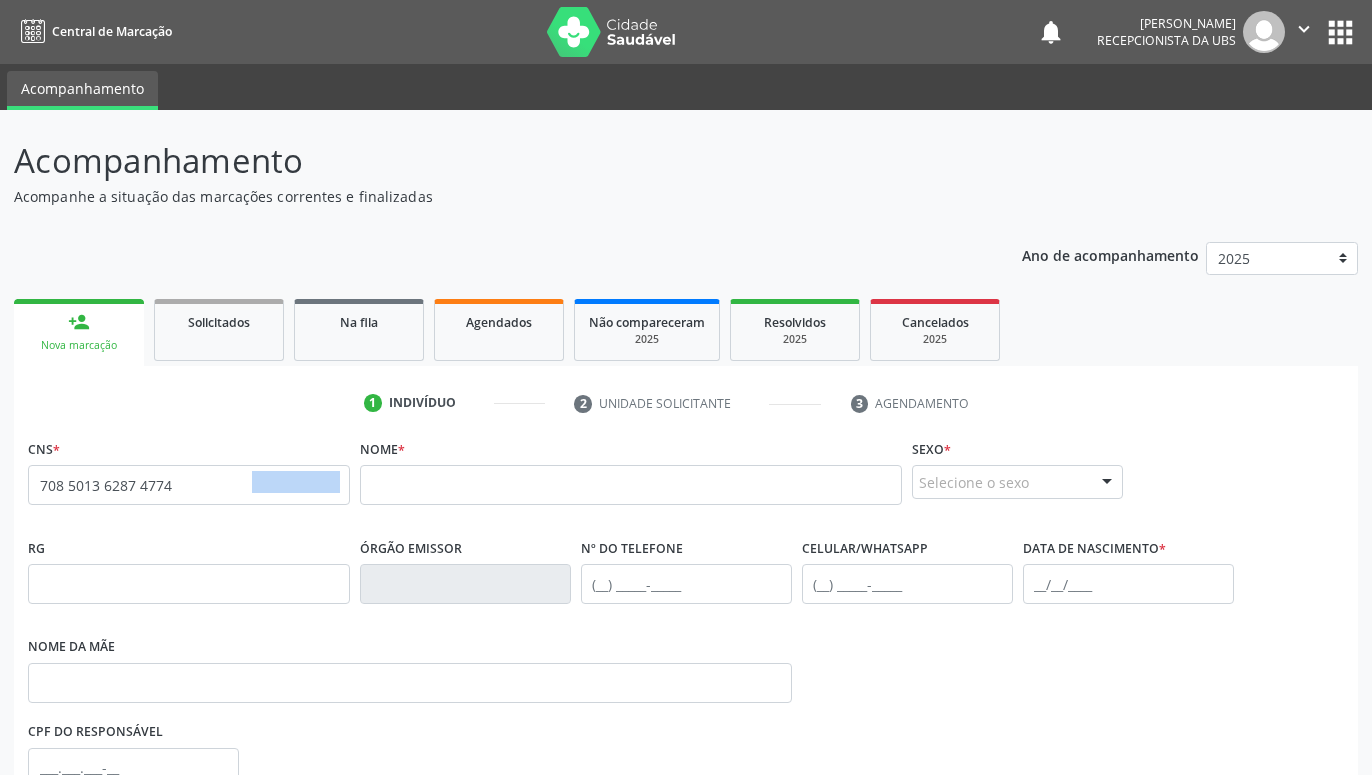 click on "none" at bounding box center [296, 482] 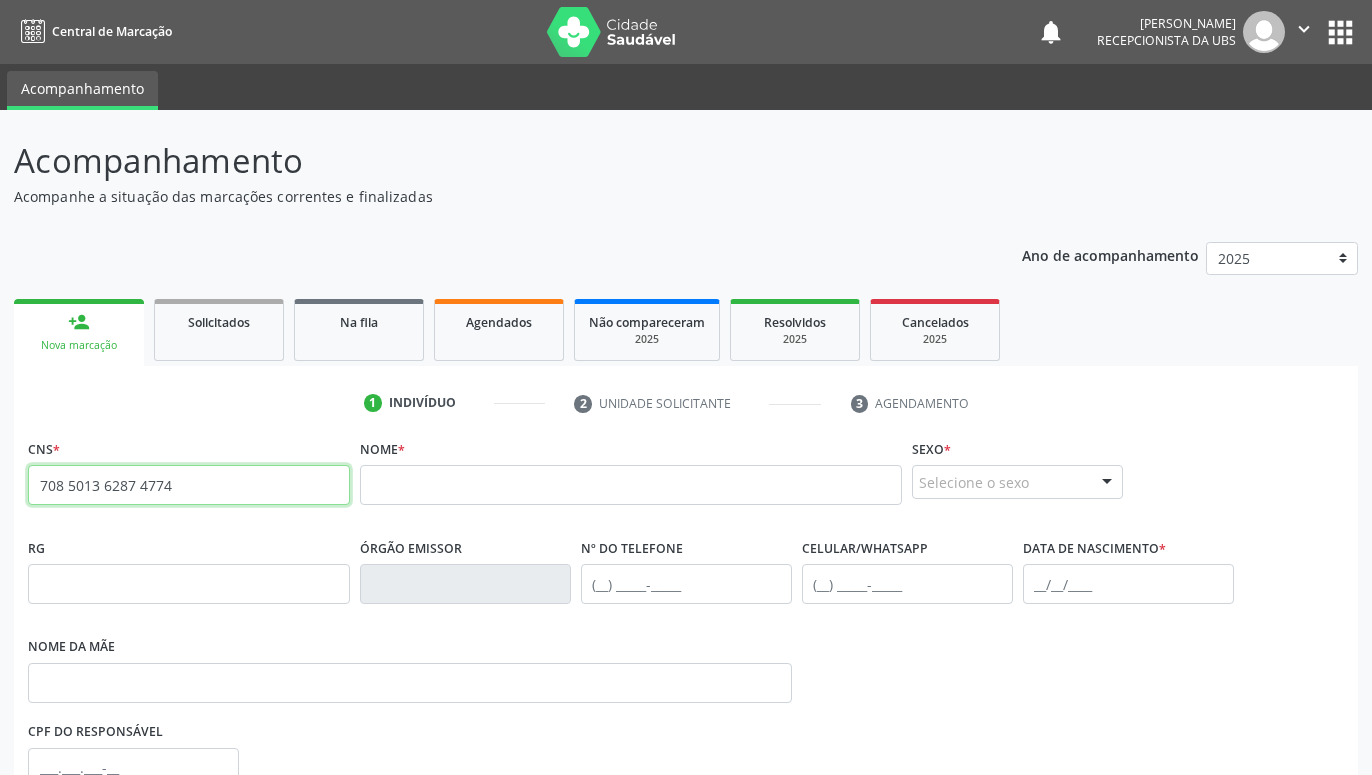 click on "708 5013 6287 4774" at bounding box center [189, 485] 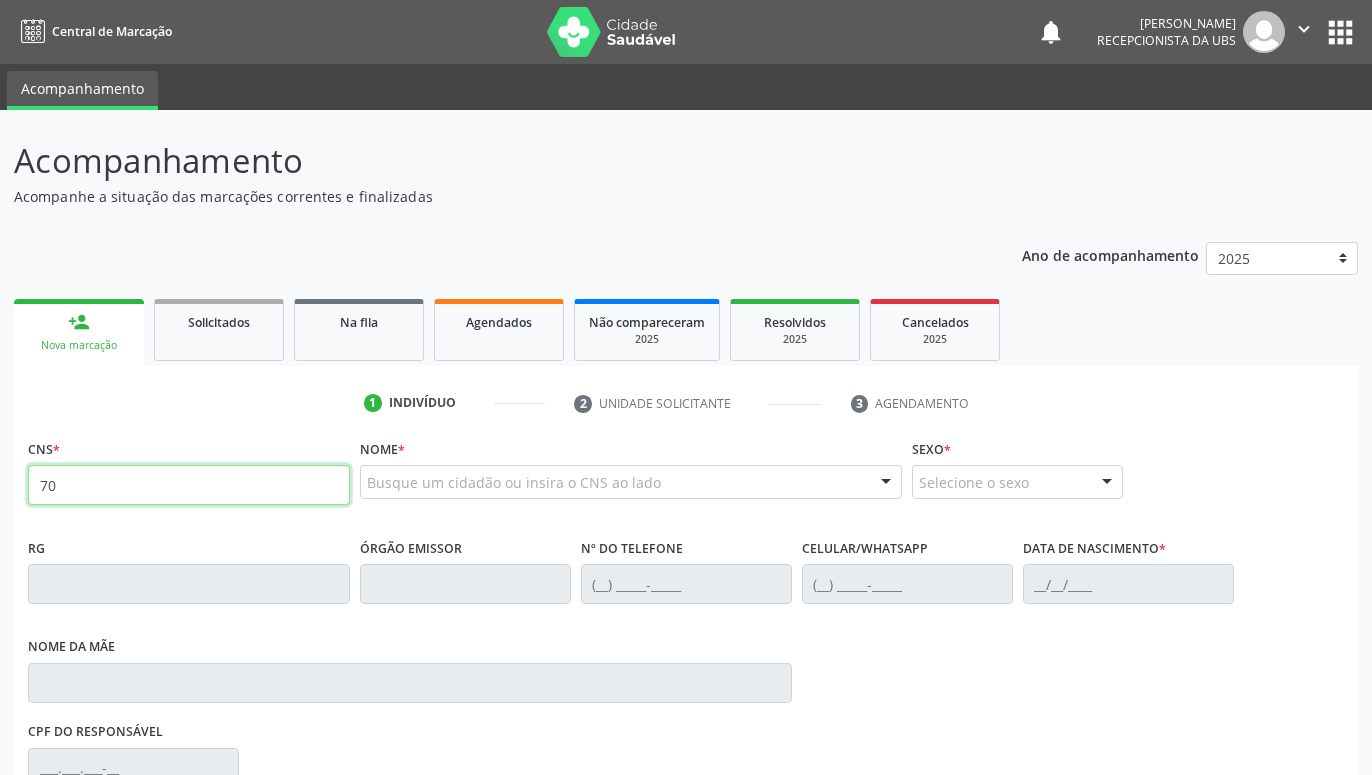 type on "7" 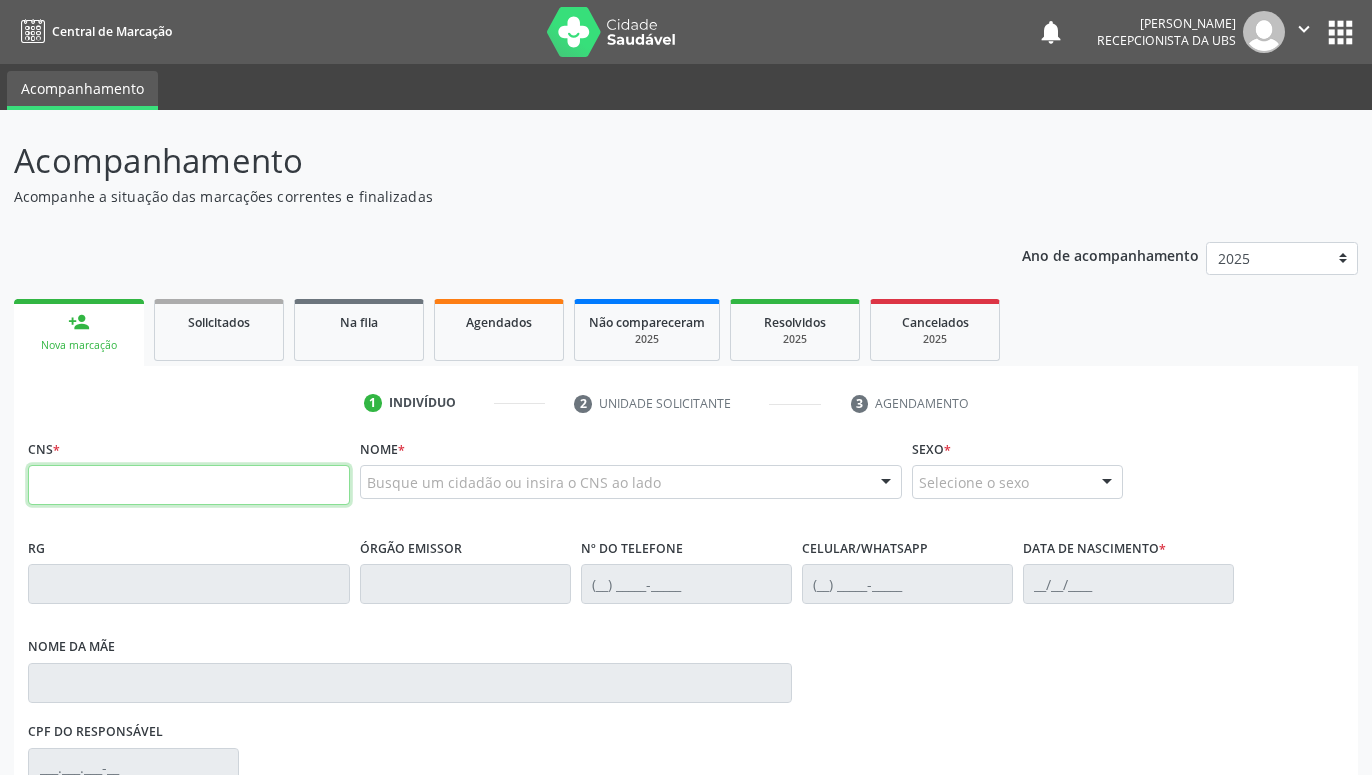 type 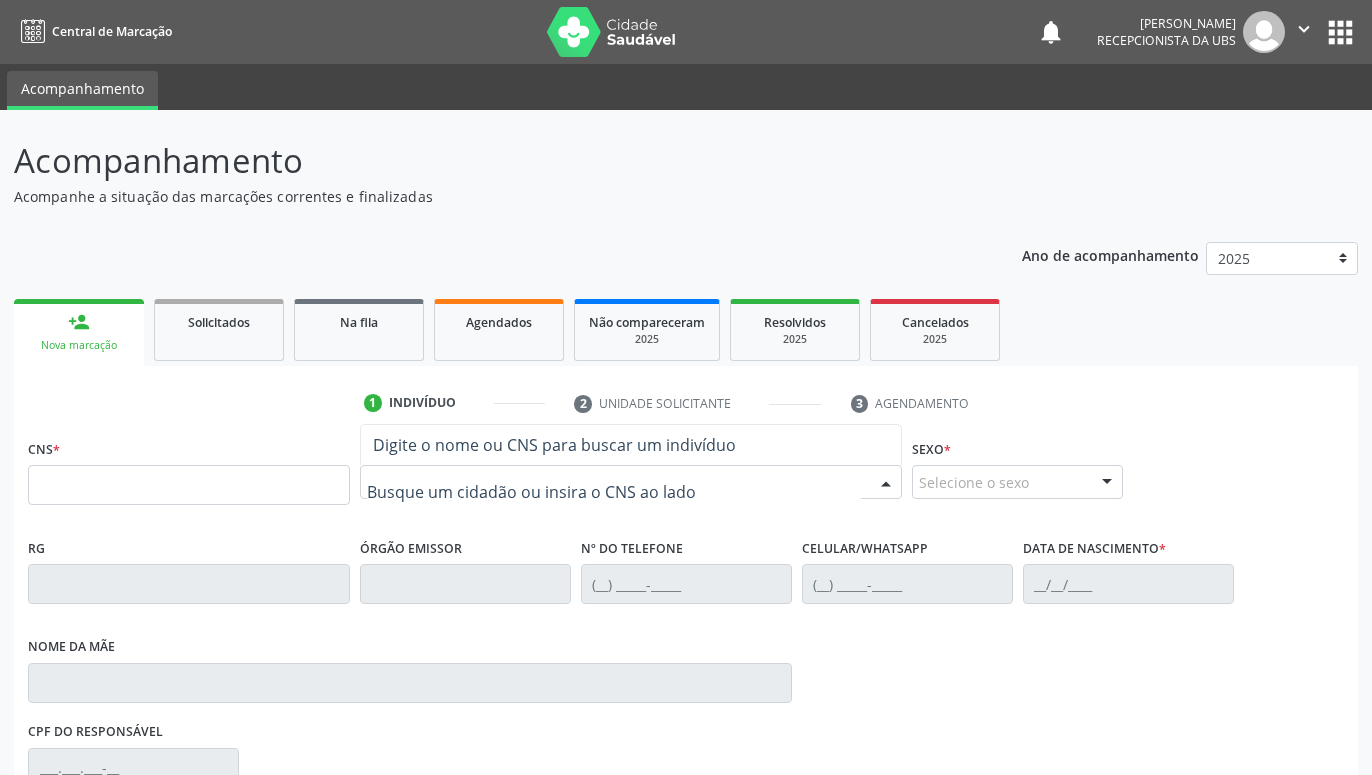 paste on "[DEMOGRAPHIC_DATA][PERSON_NAME]" 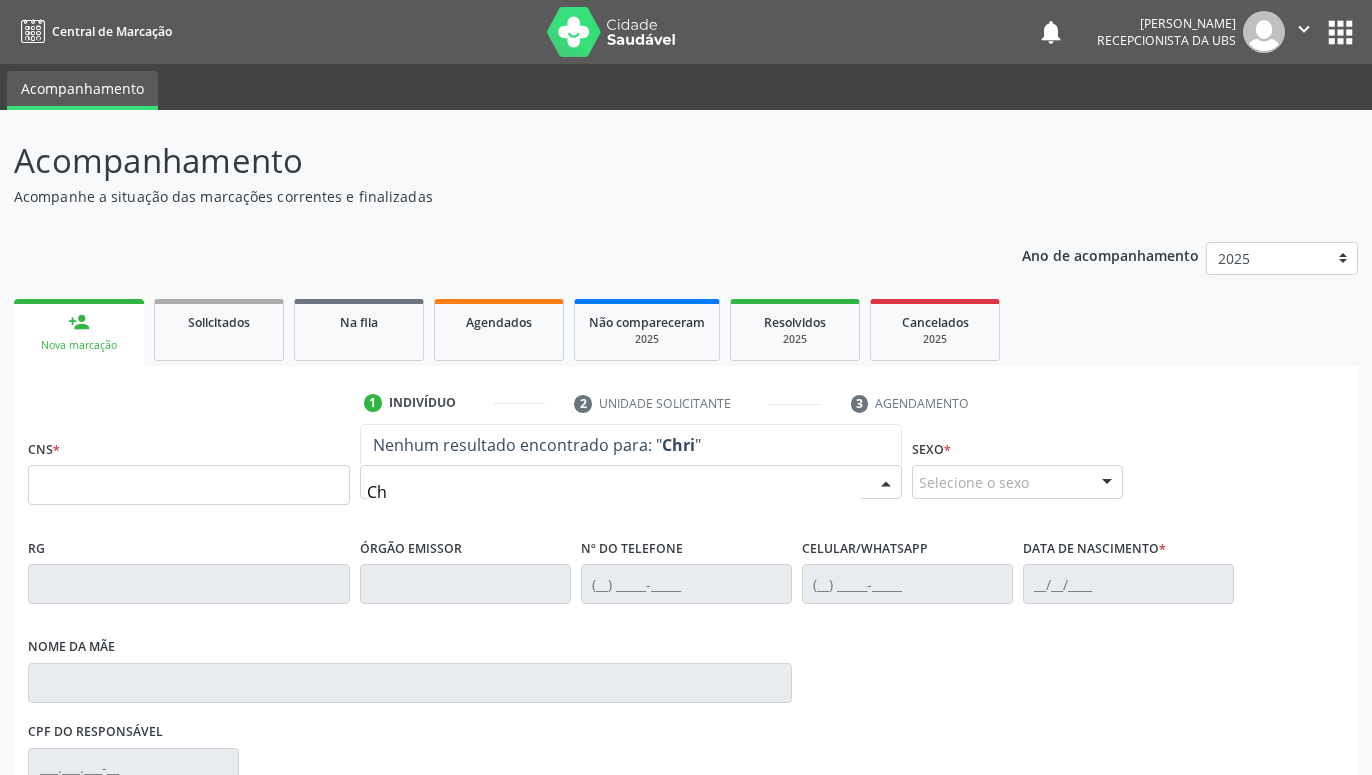 type on "C" 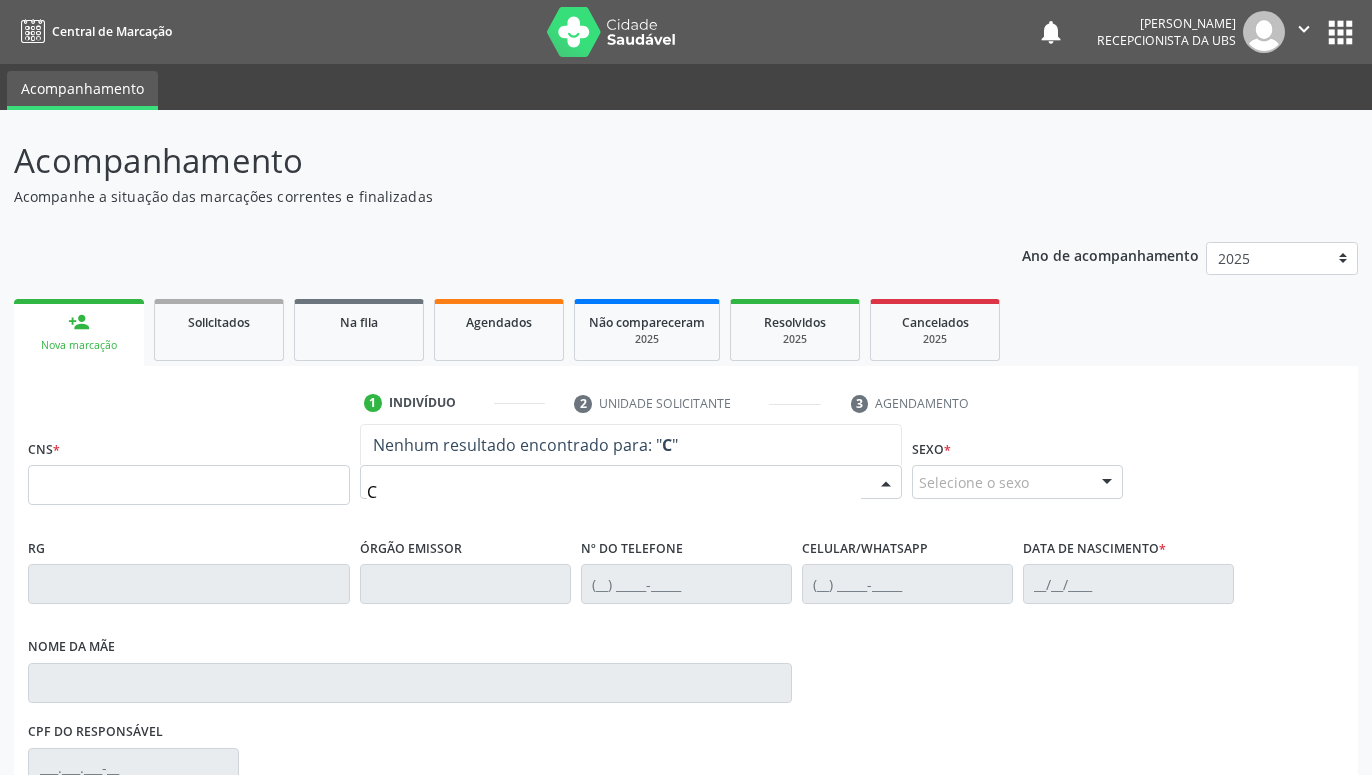 type 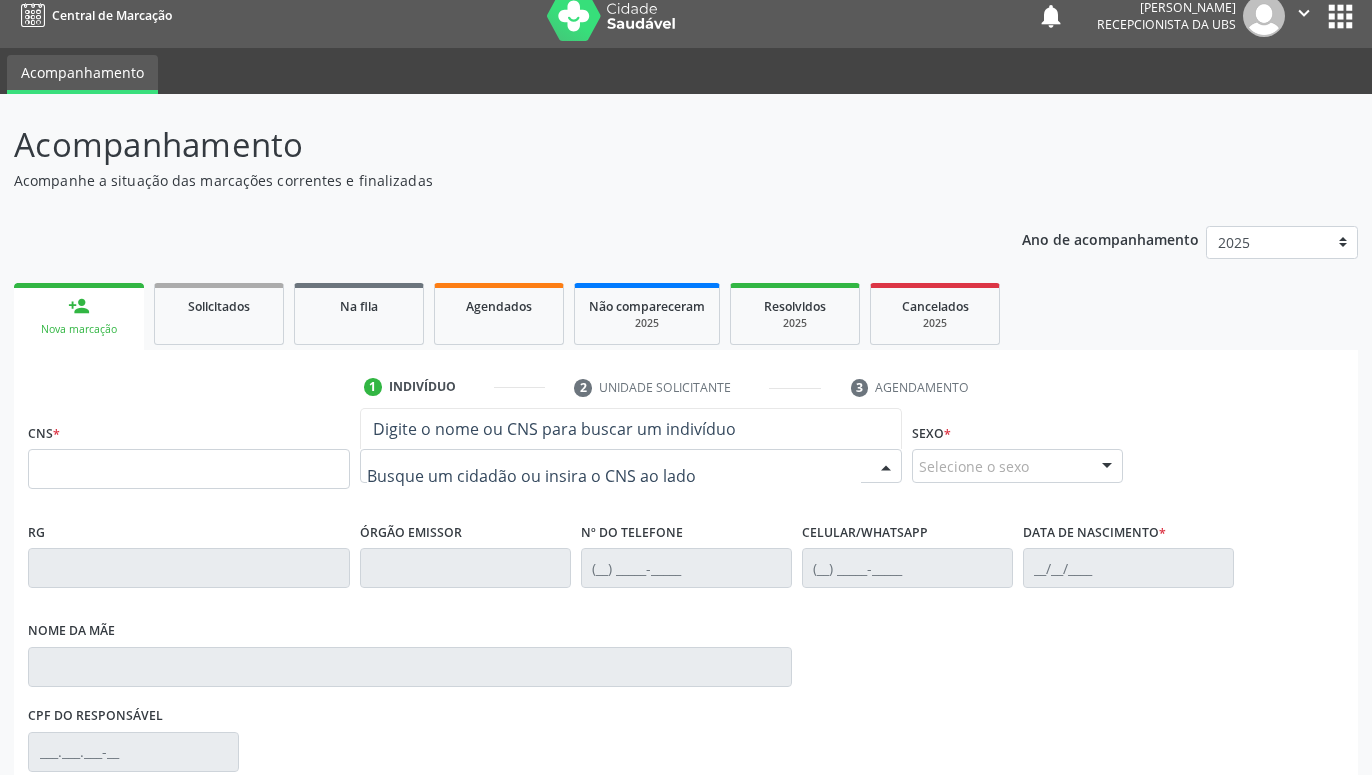 scroll, scrollTop: 102, scrollLeft: 0, axis: vertical 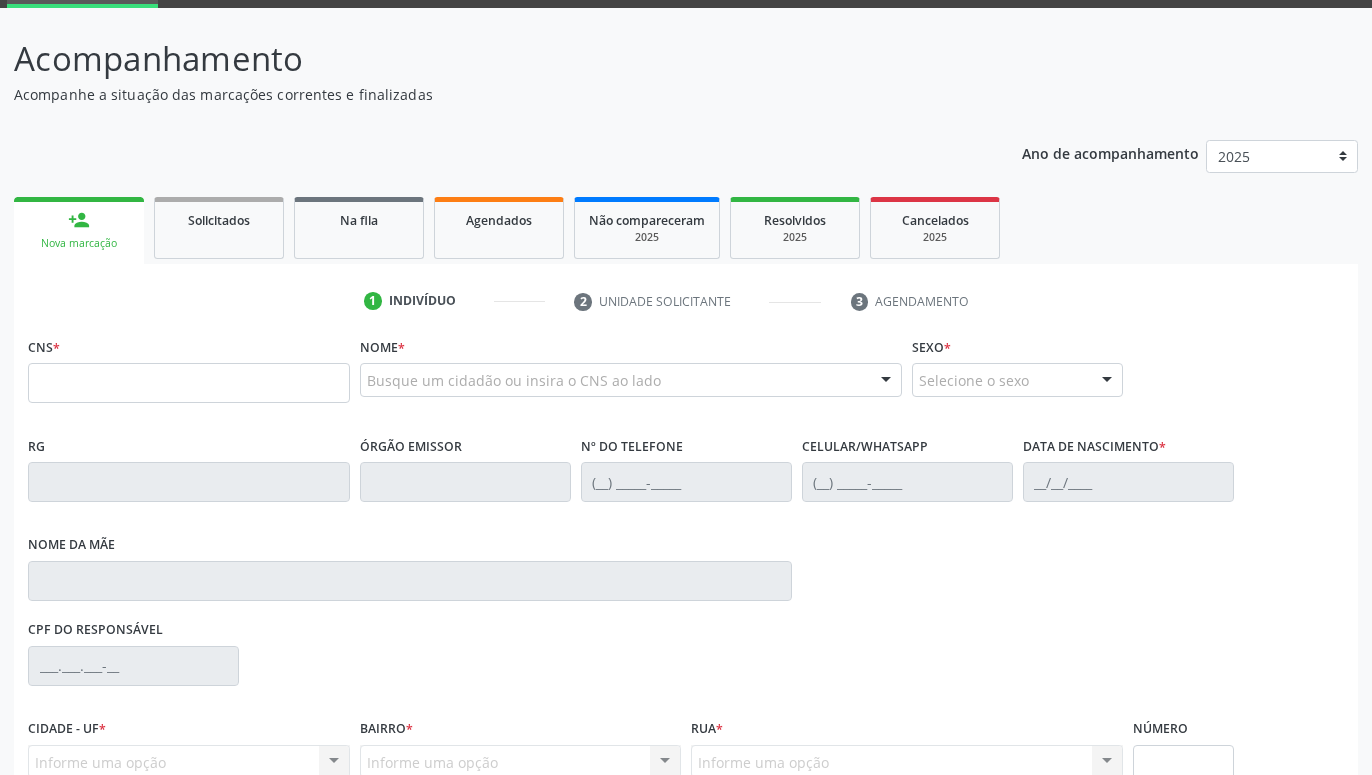 click on "Selecione o sexo" at bounding box center (1017, 380) 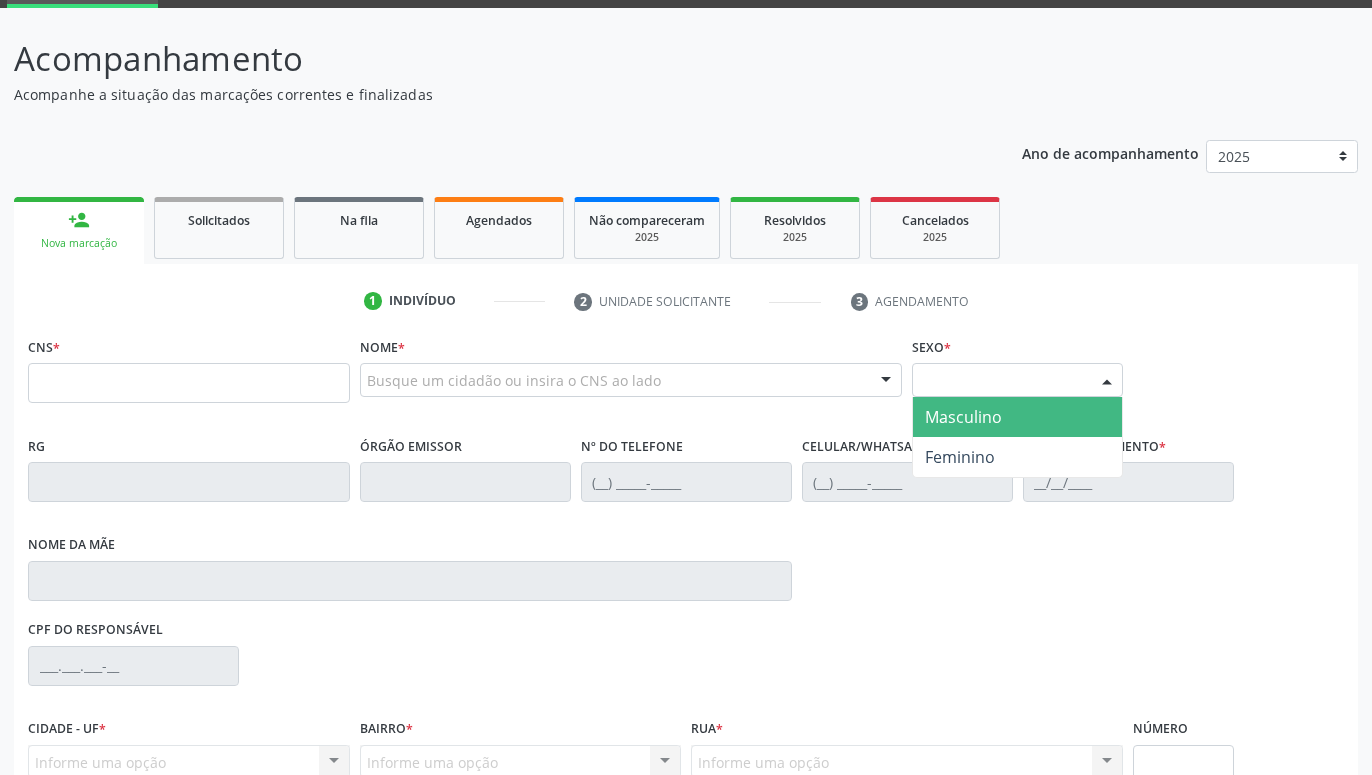drag, startPoint x: 1017, startPoint y: 418, endPoint x: 1006, endPoint y: 411, distance: 13.038404 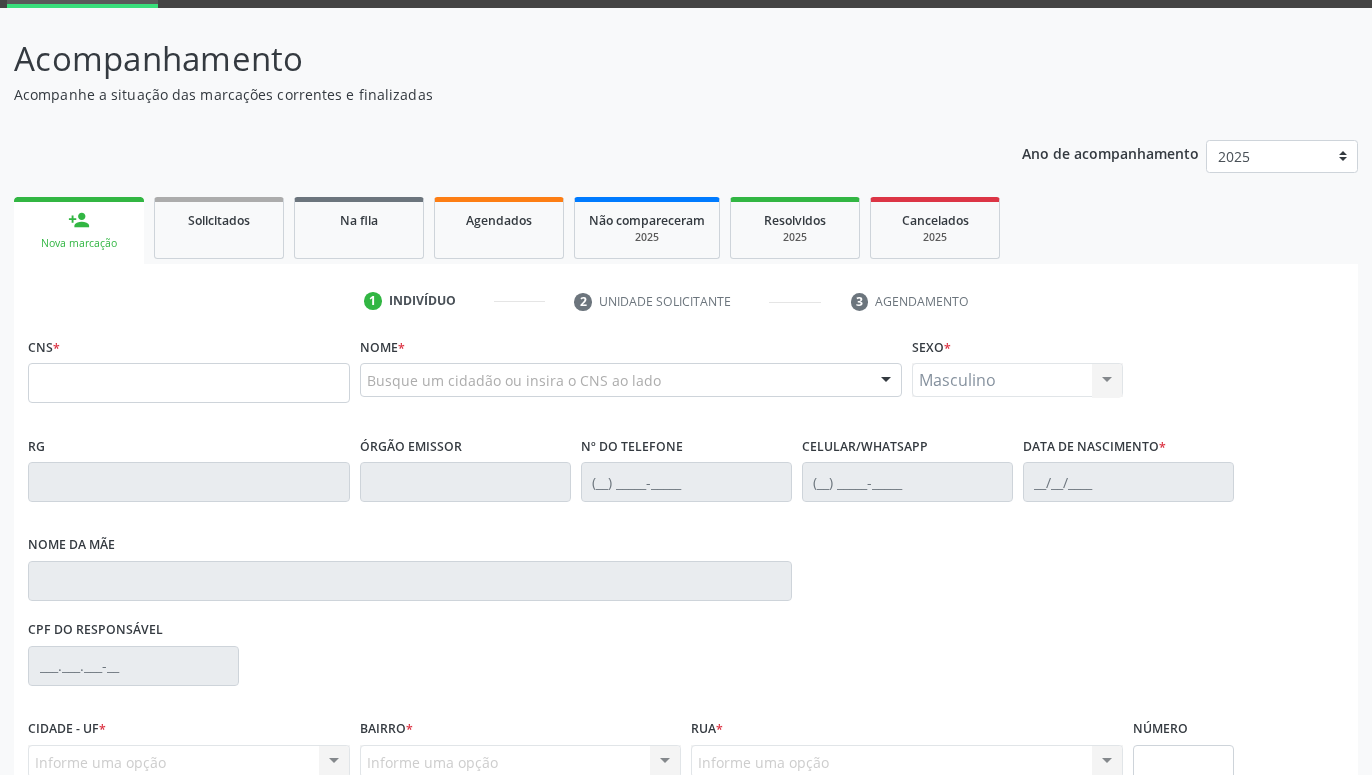 click on "RG
Órgão emissor
Nº do Telefone
Celular/WhatsApp
Data de nascimento
*
Nome da mãe" at bounding box center [686, 523] 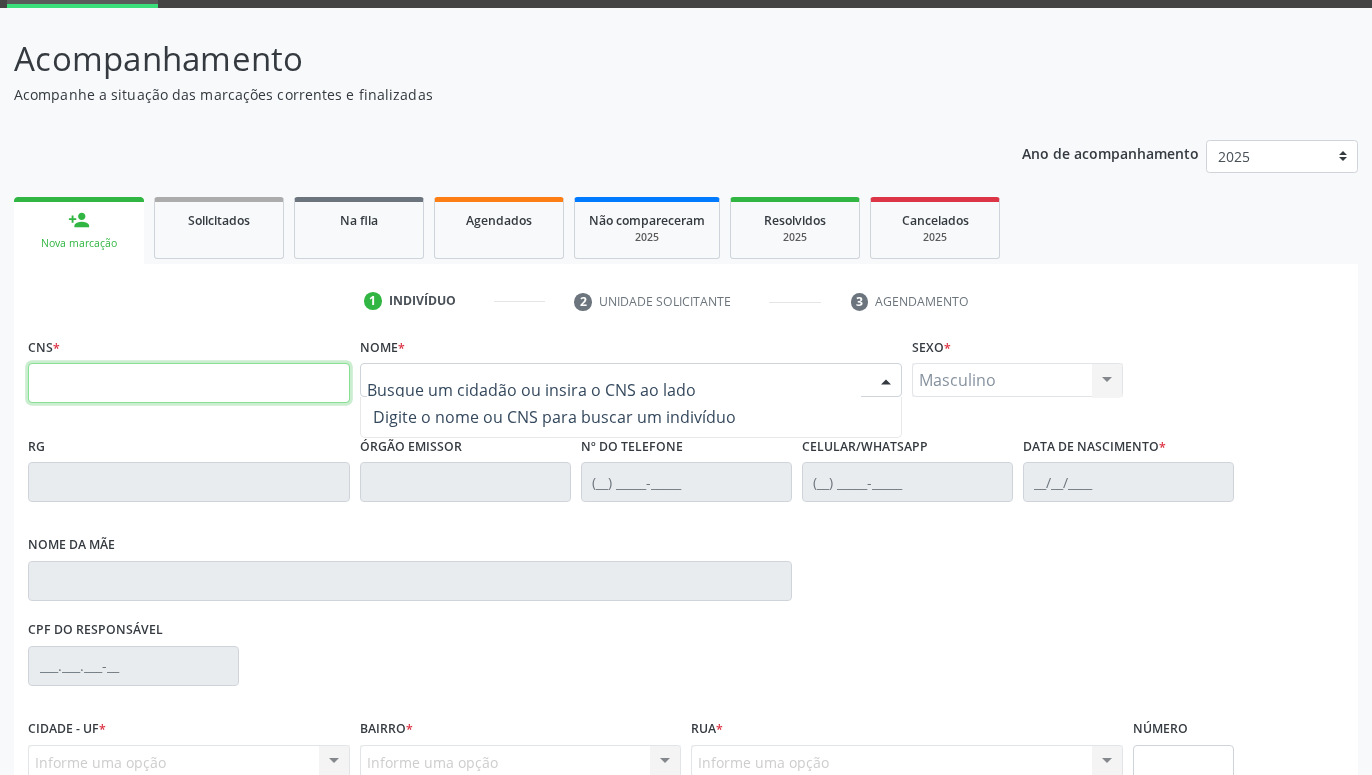 click at bounding box center [189, 383] 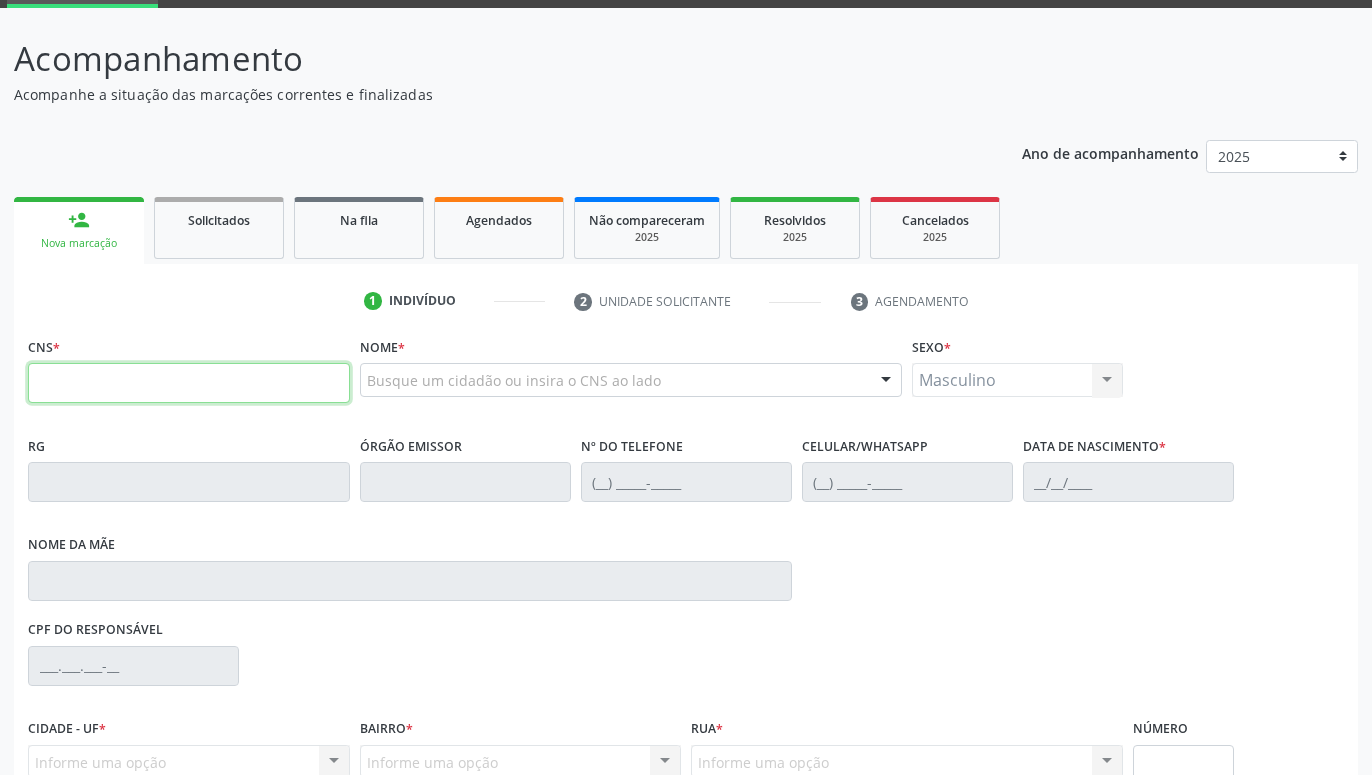 click at bounding box center [189, 383] 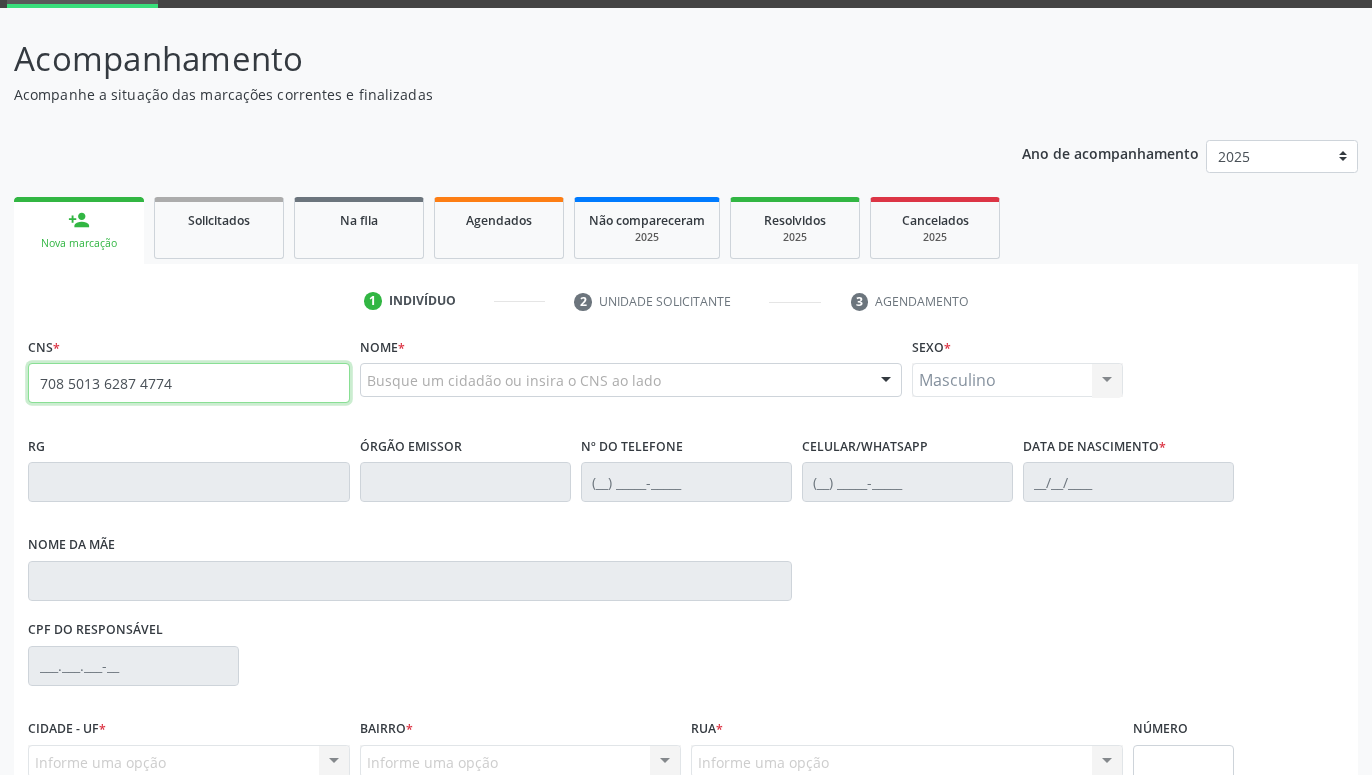 type on "708 5013 6287 4774" 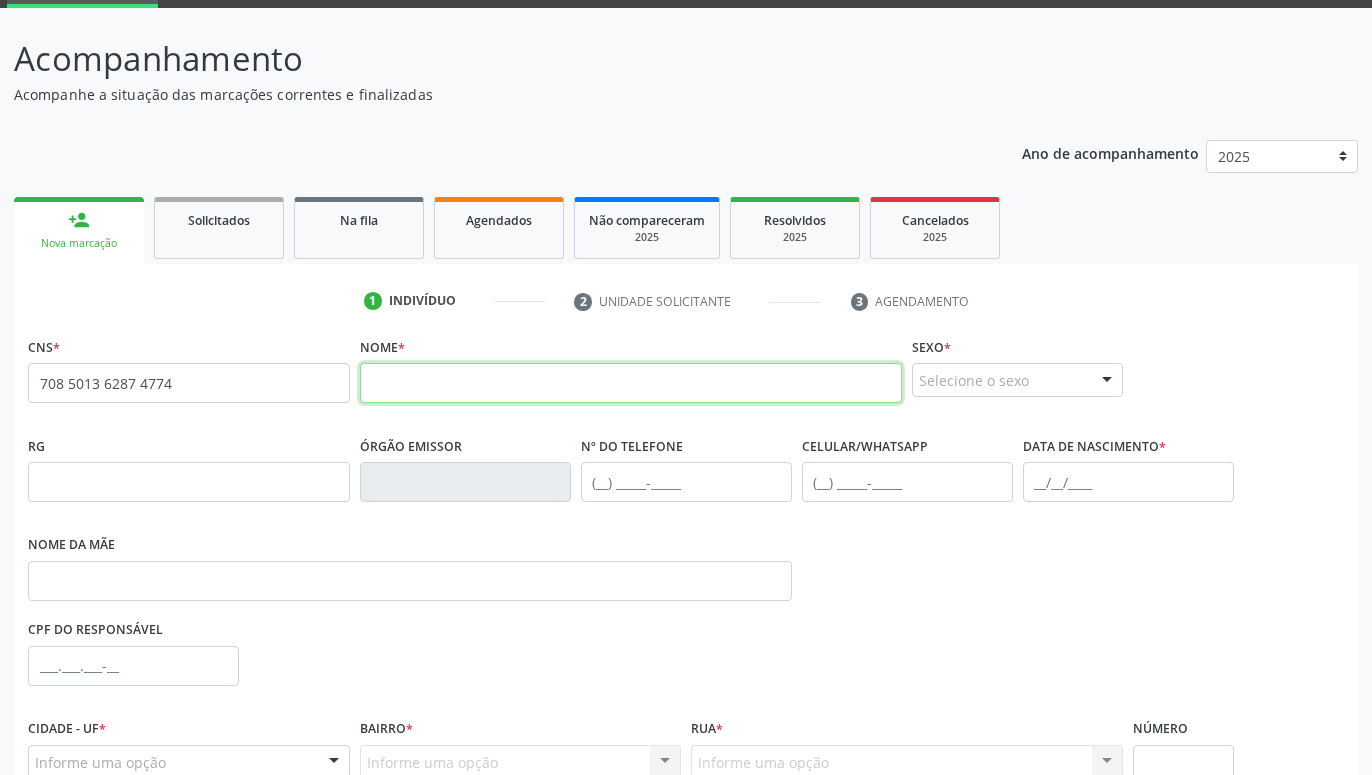 click at bounding box center (631, 383) 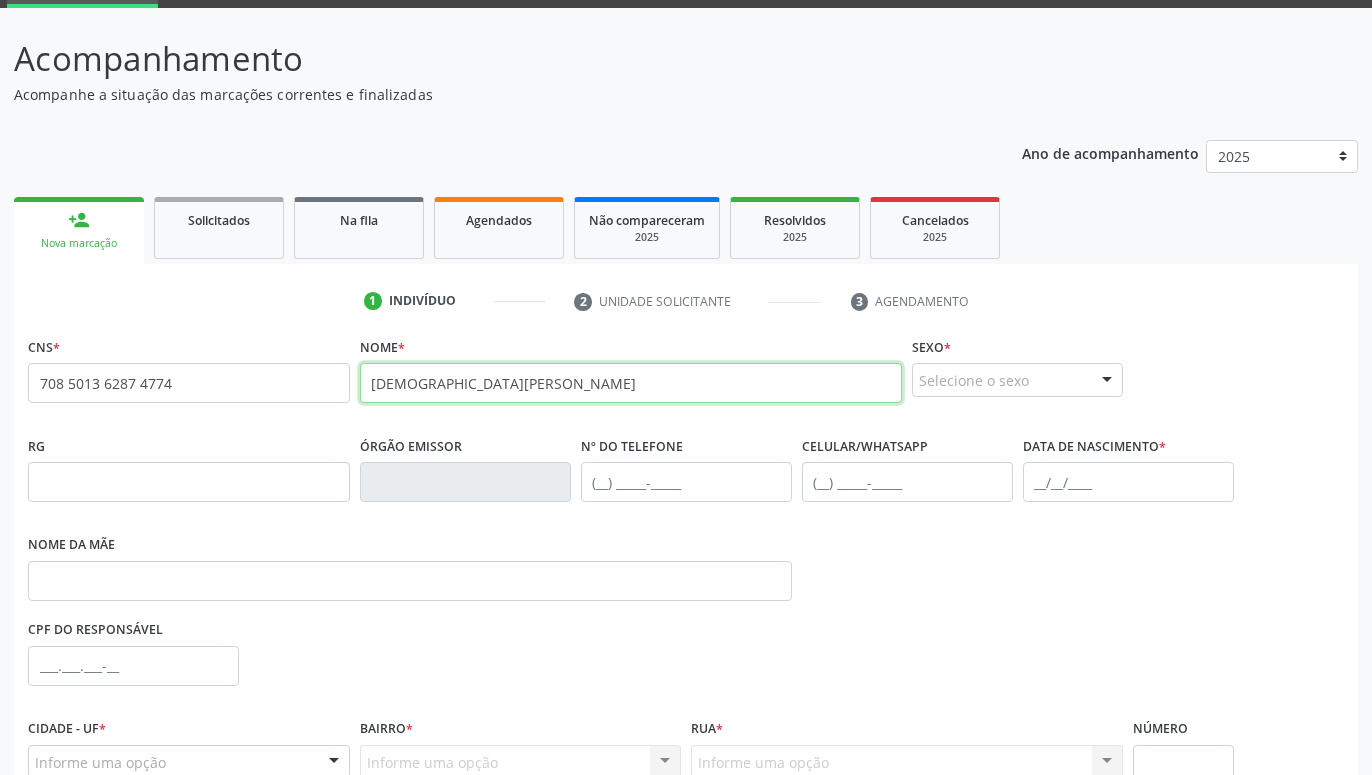 type on "[DEMOGRAPHIC_DATA][PERSON_NAME]" 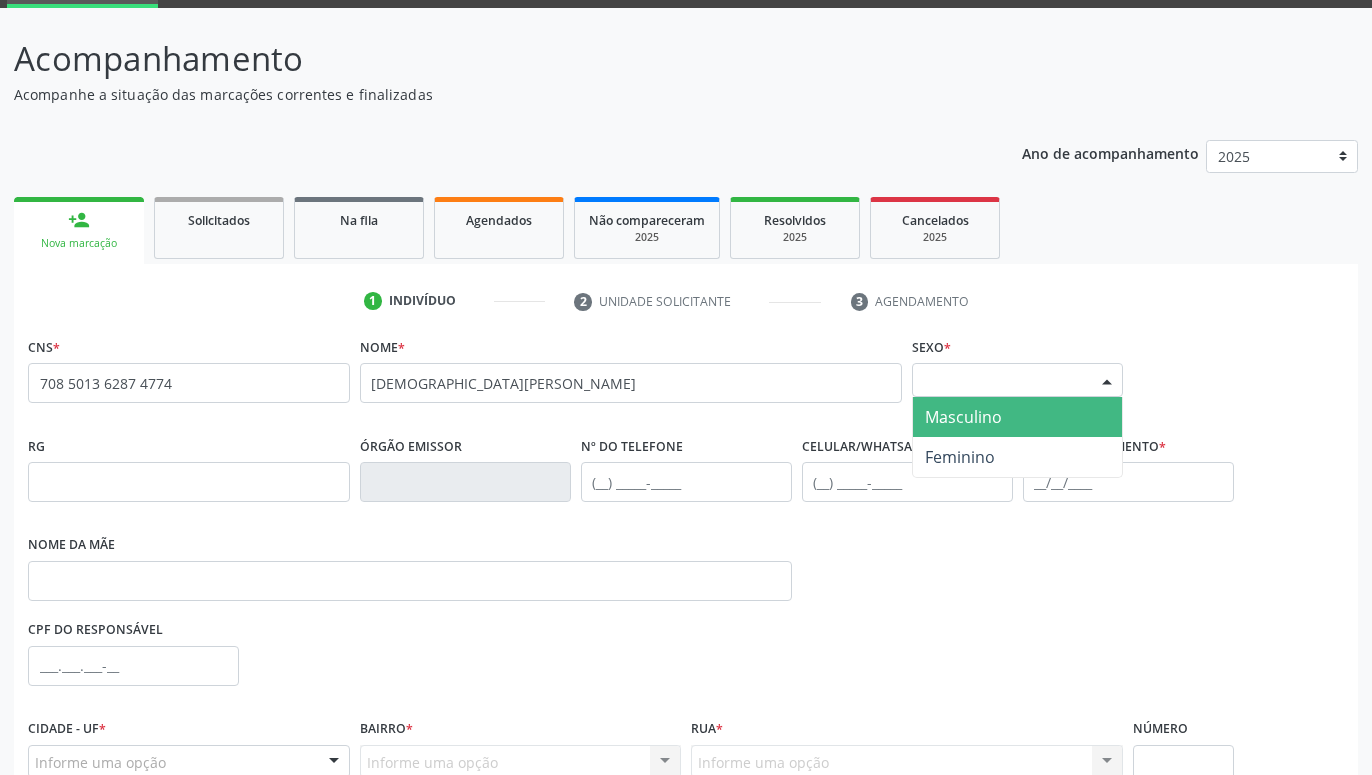 click on "Selecione o sexo" at bounding box center (1017, 380) 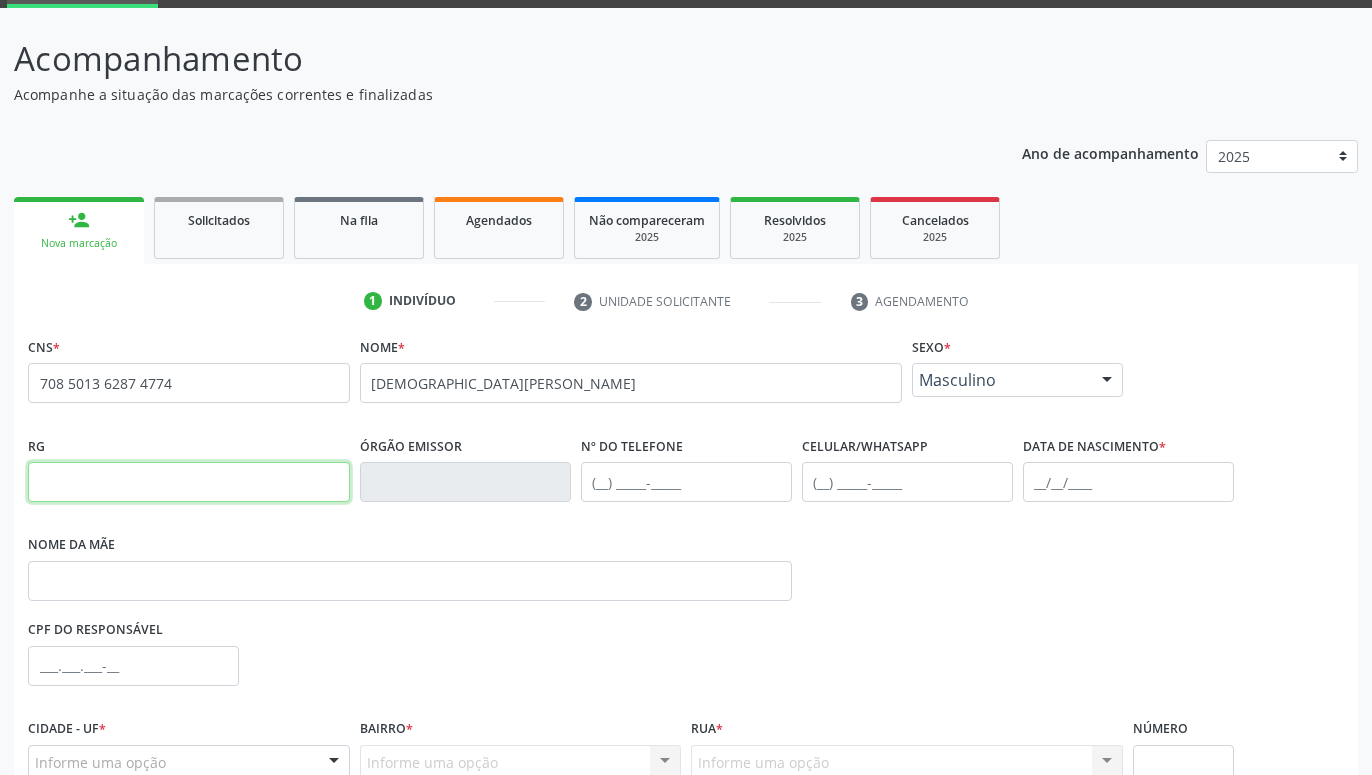 click at bounding box center (189, 482) 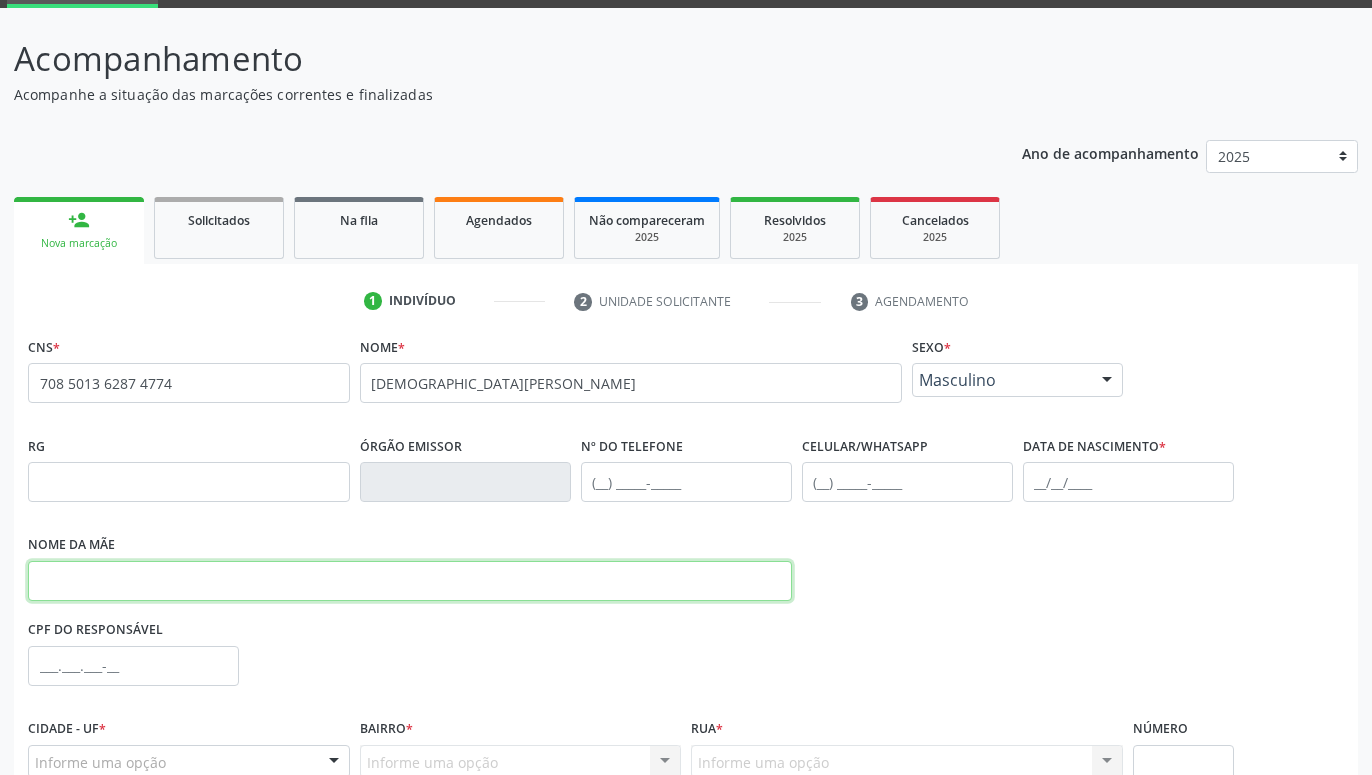 click at bounding box center [410, 581] 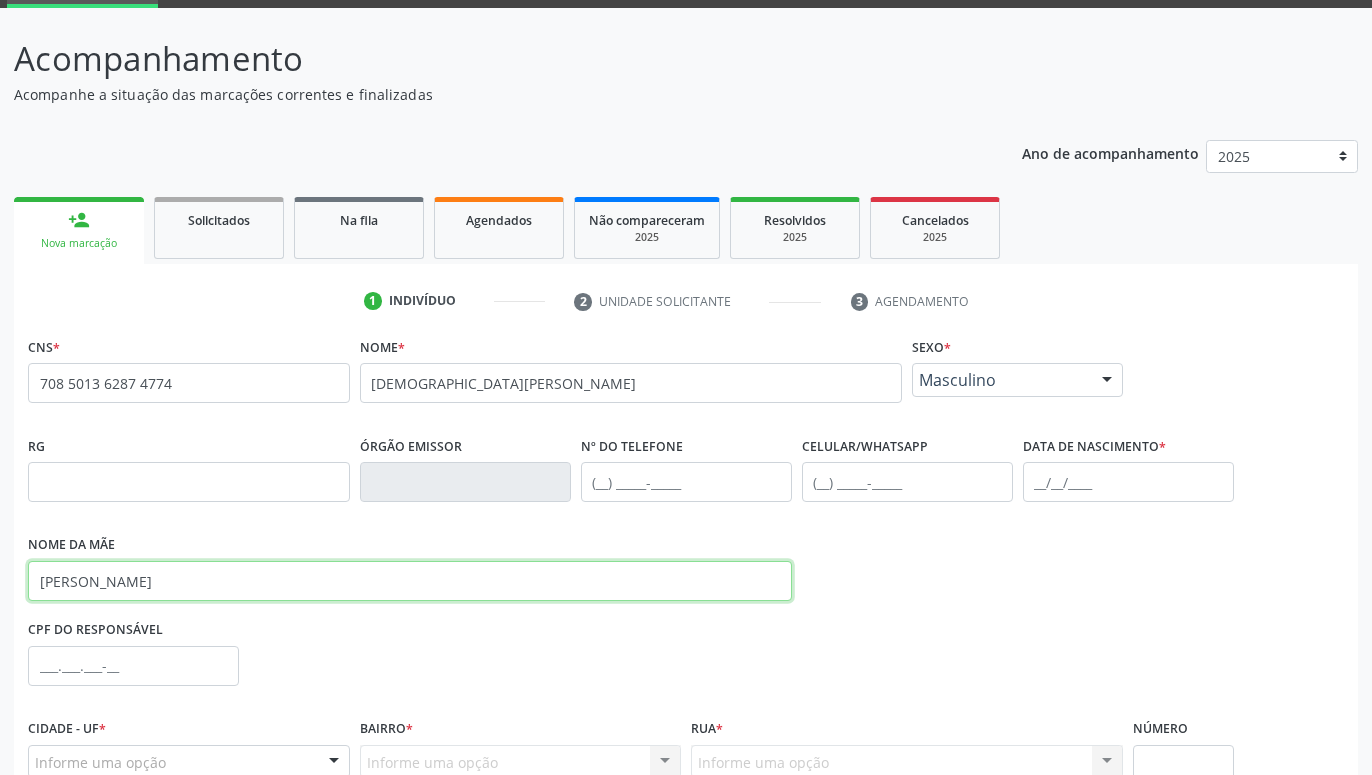 type on "[PERSON_NAME]" 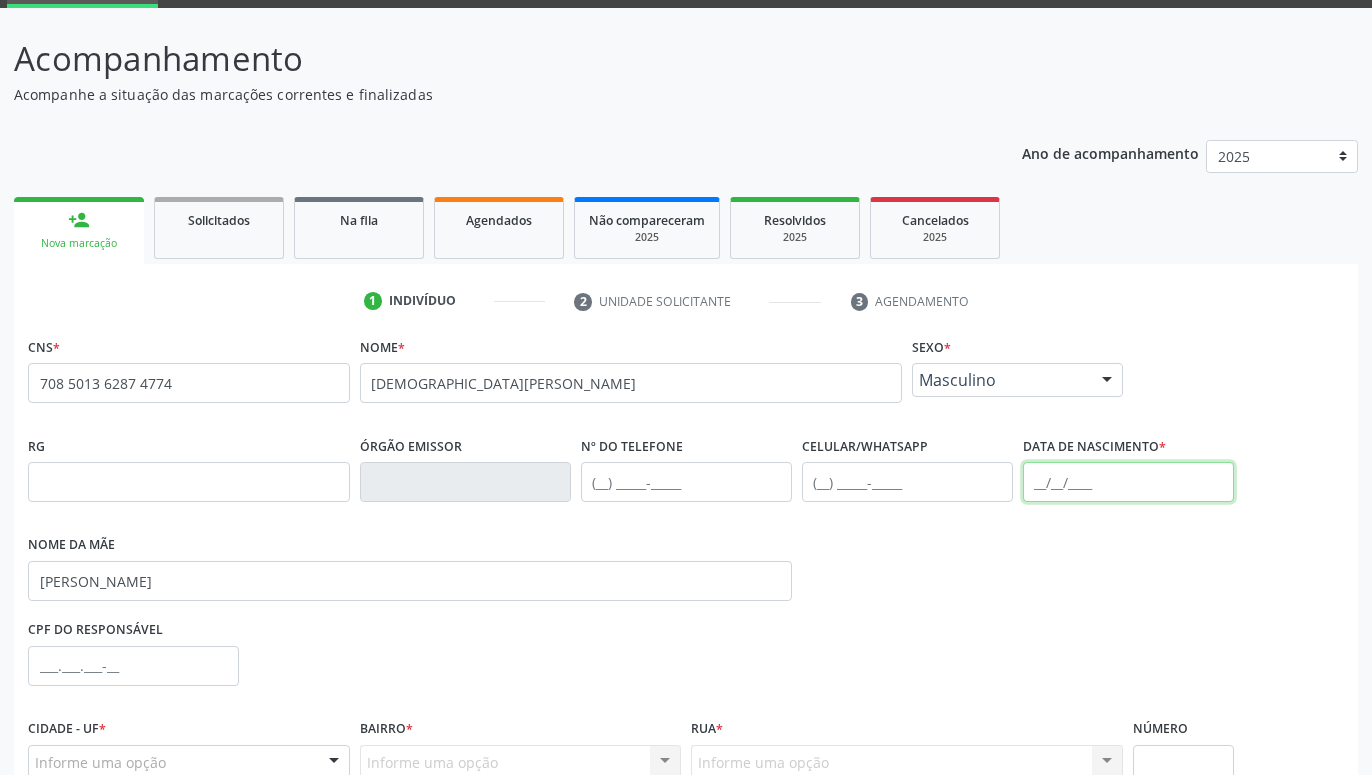 click at bounding box center [1128, 482] 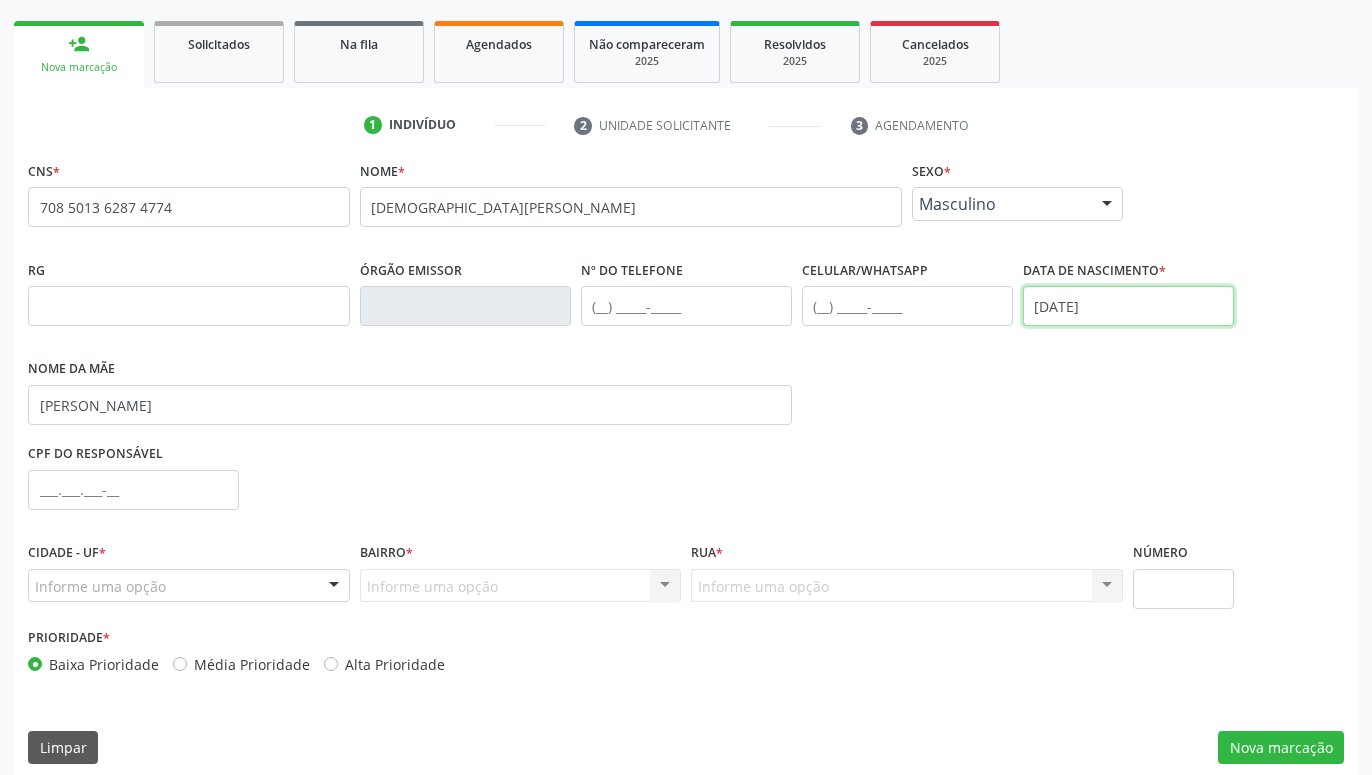 scroll, scrollTop: 295, scrollLeft: 0, axis: vertical 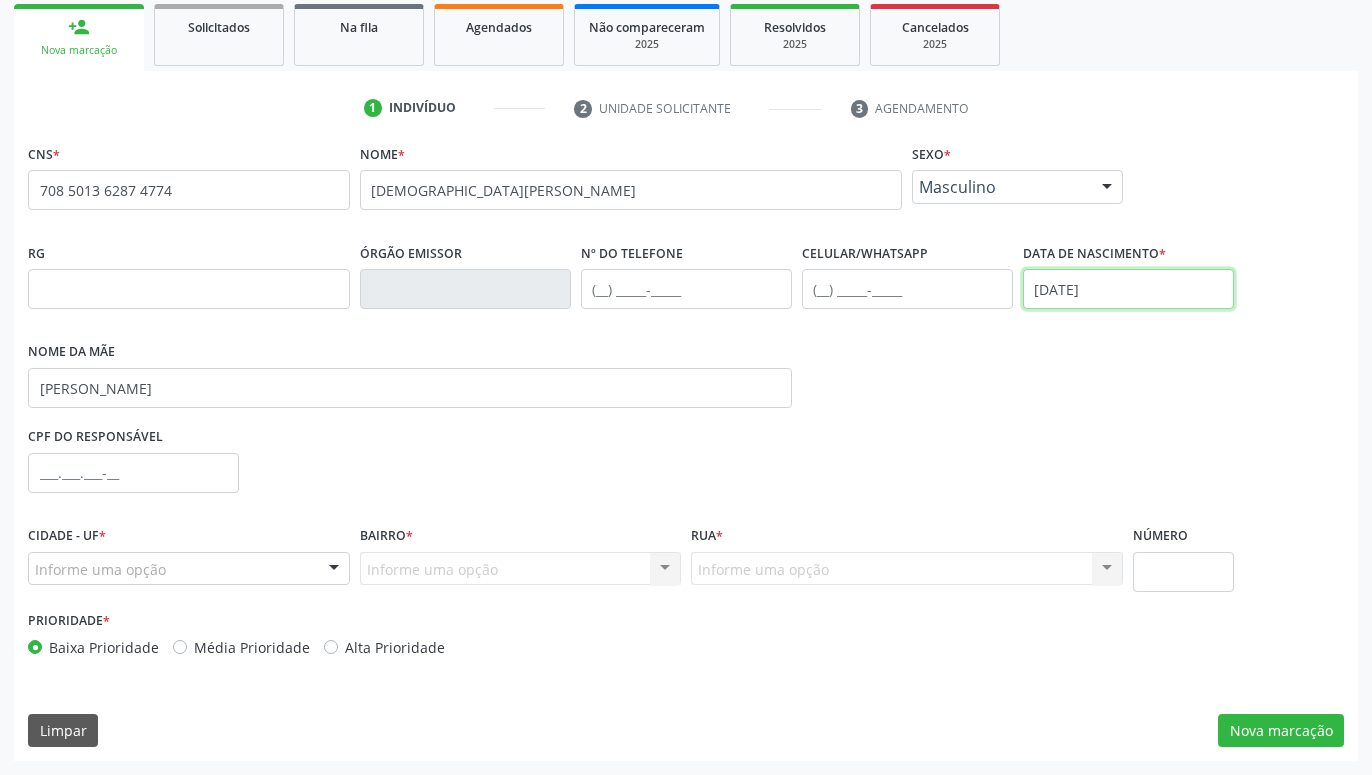 type on "[DATE]" 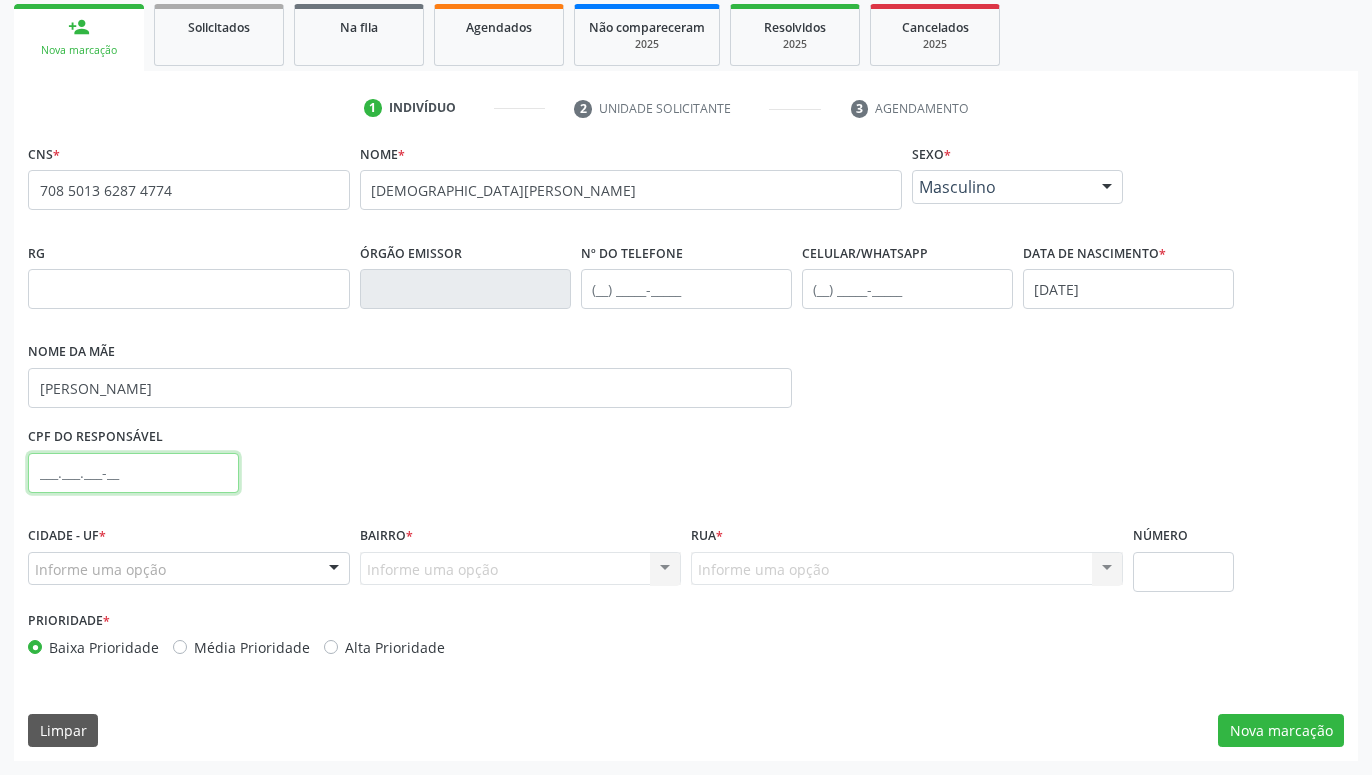 click at bounding box center [133, 473] 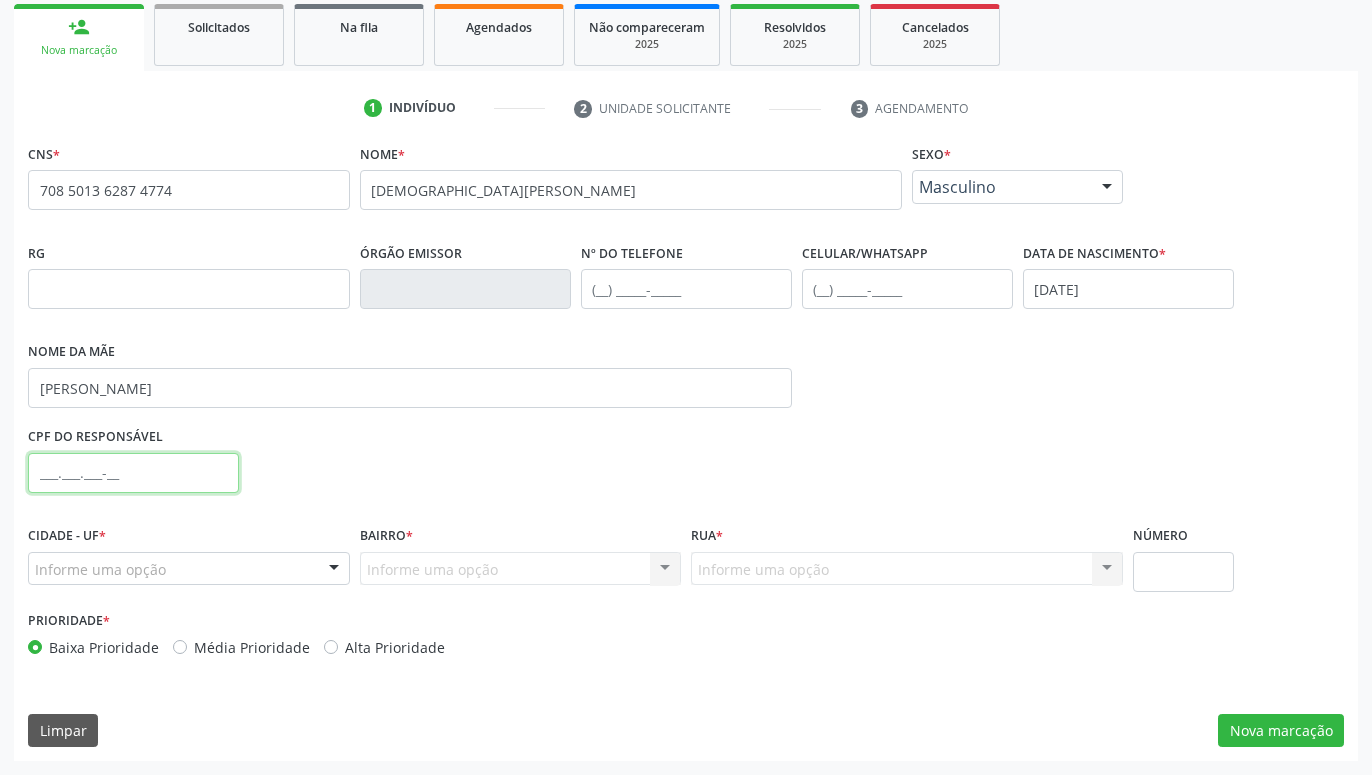 paste on "004.166.384-57" 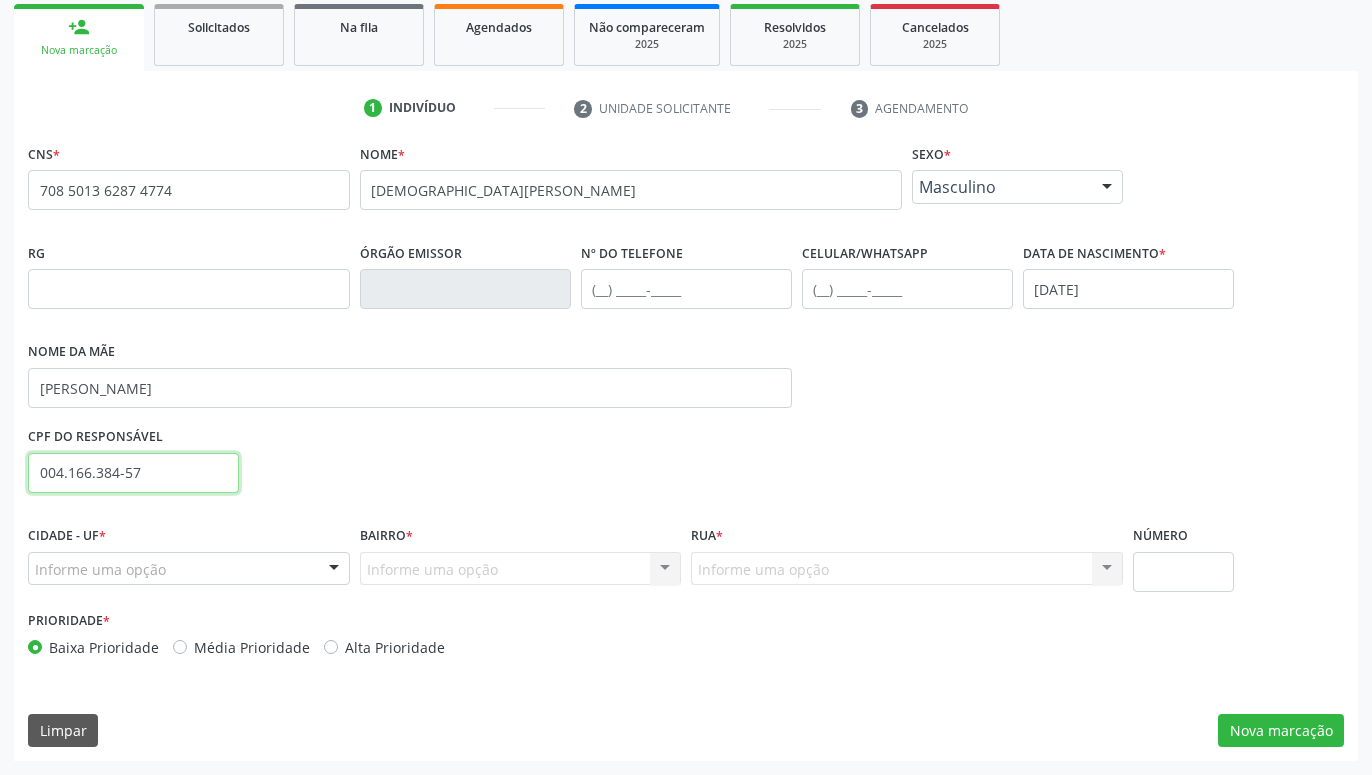 type on "004.166.384-57" 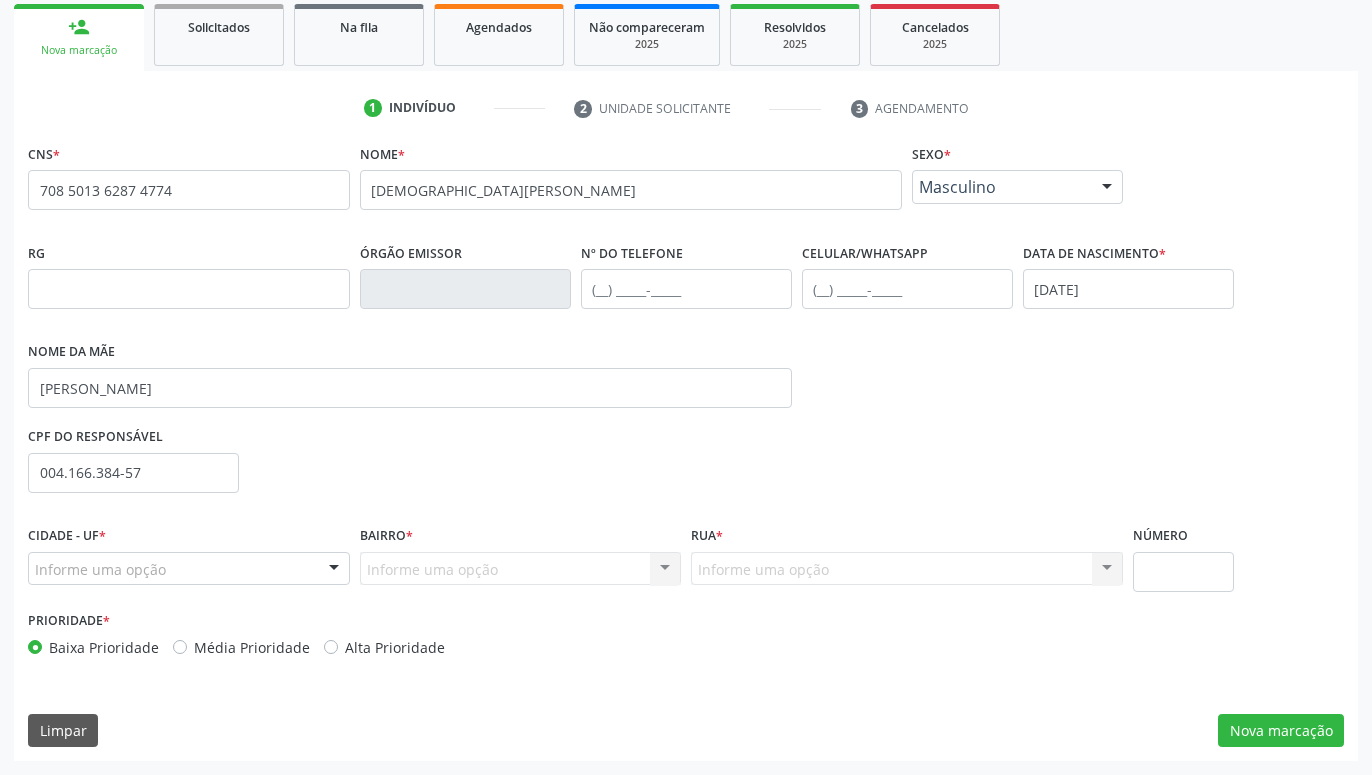 click at bounding box center [334, 570] 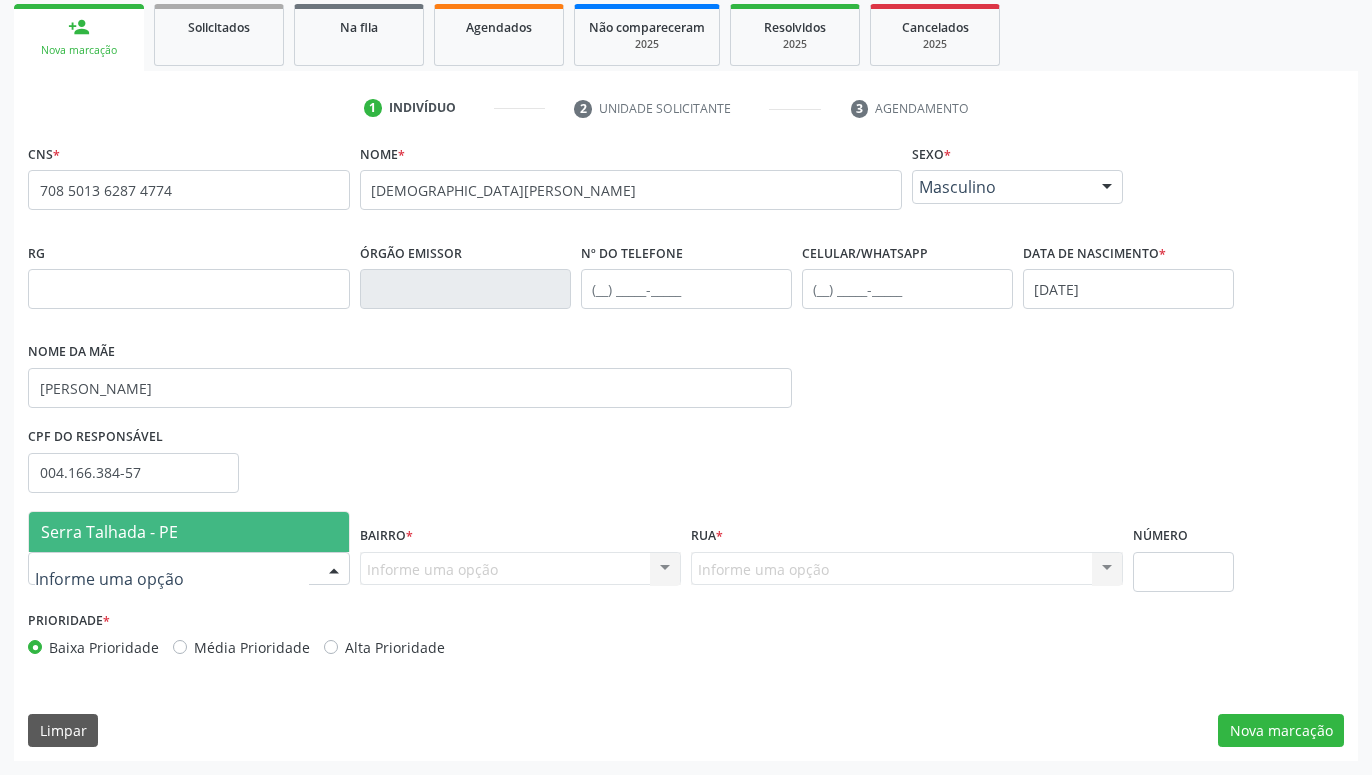 click on "Serra Talhada - PE" at bounding box center (189, 532) 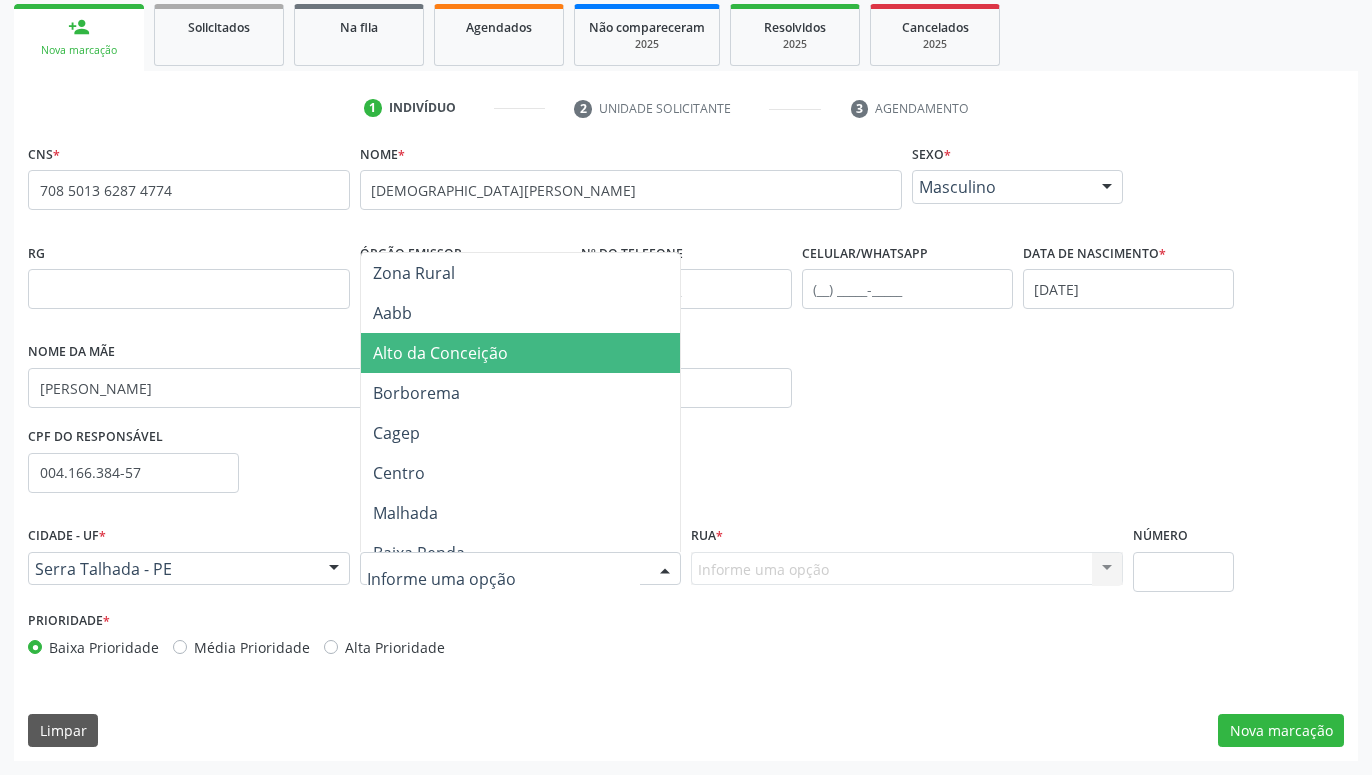 click on "Alto da Conceição" at bounding box center [440, 353] 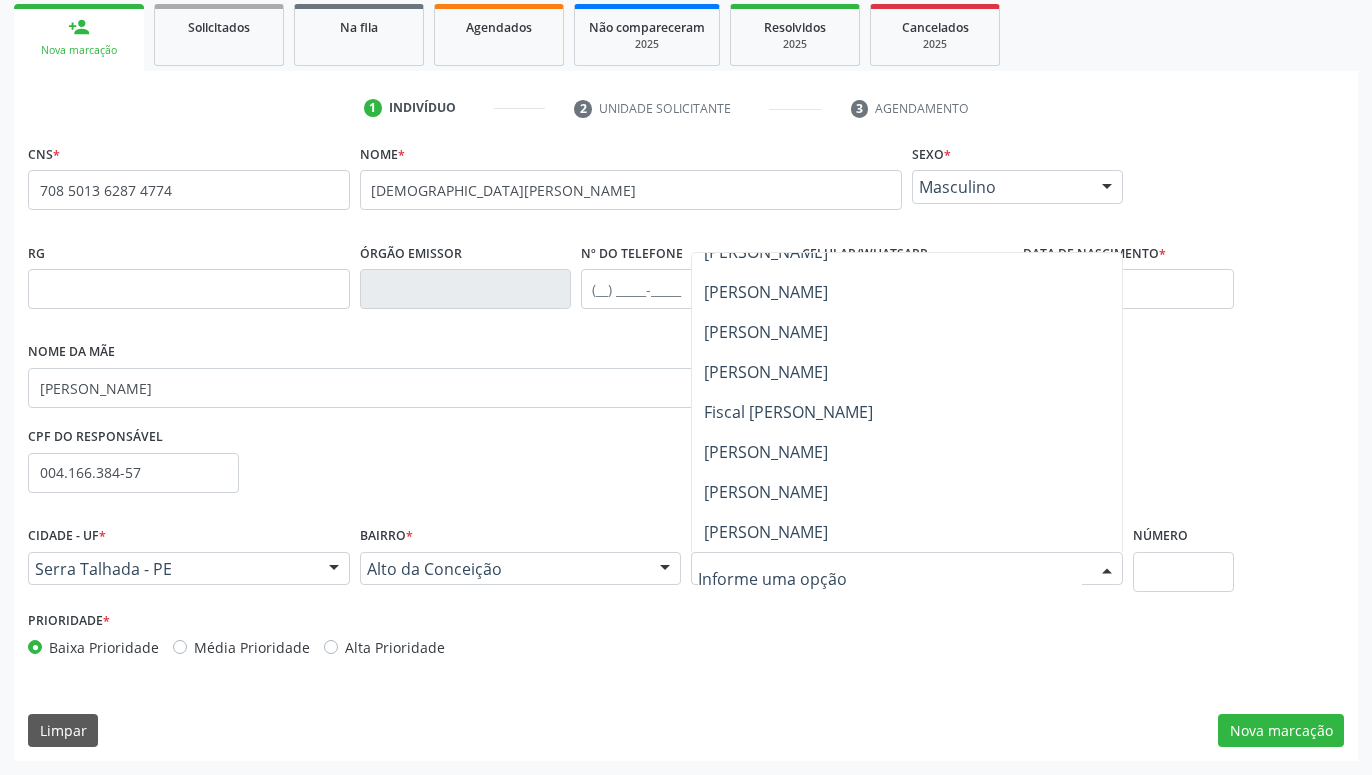 scroll, scrollTop: 0, scrollLeft: 0, axis: both 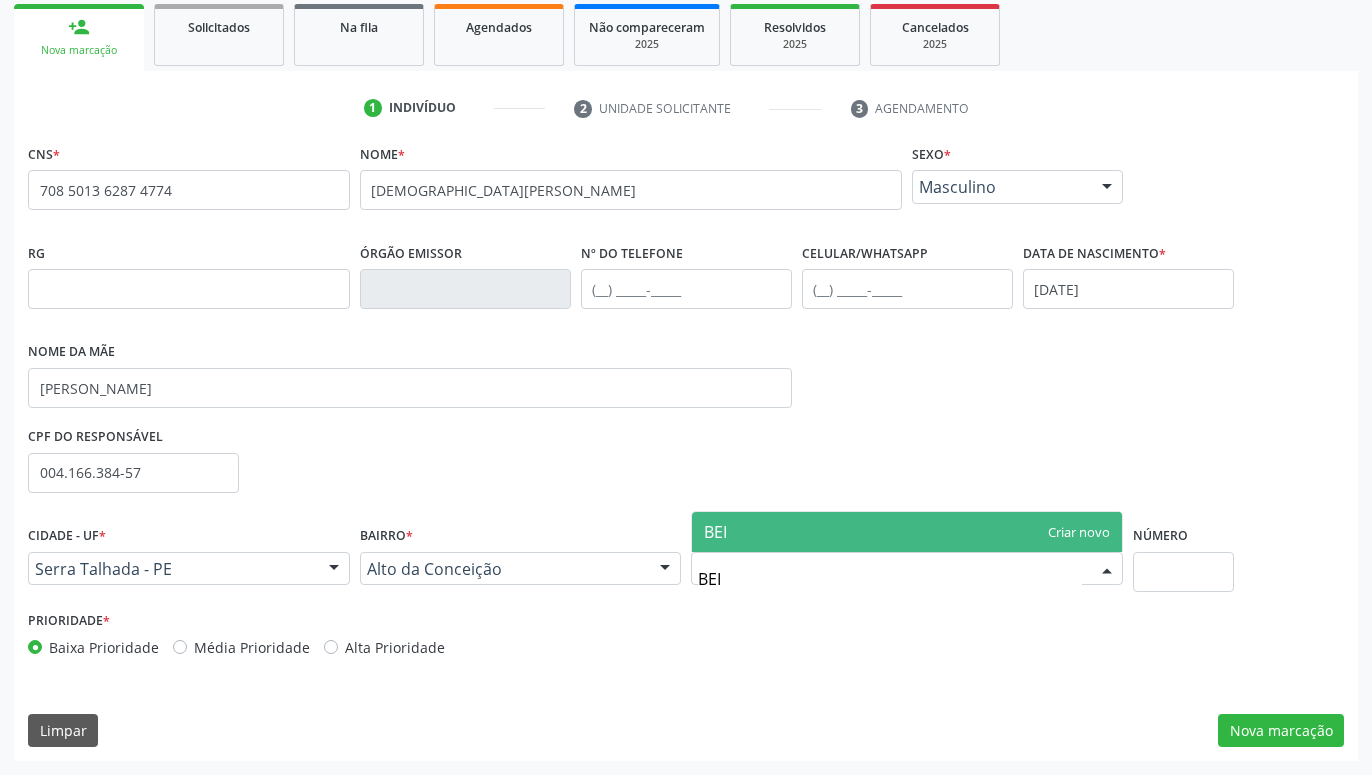 type on "BE" 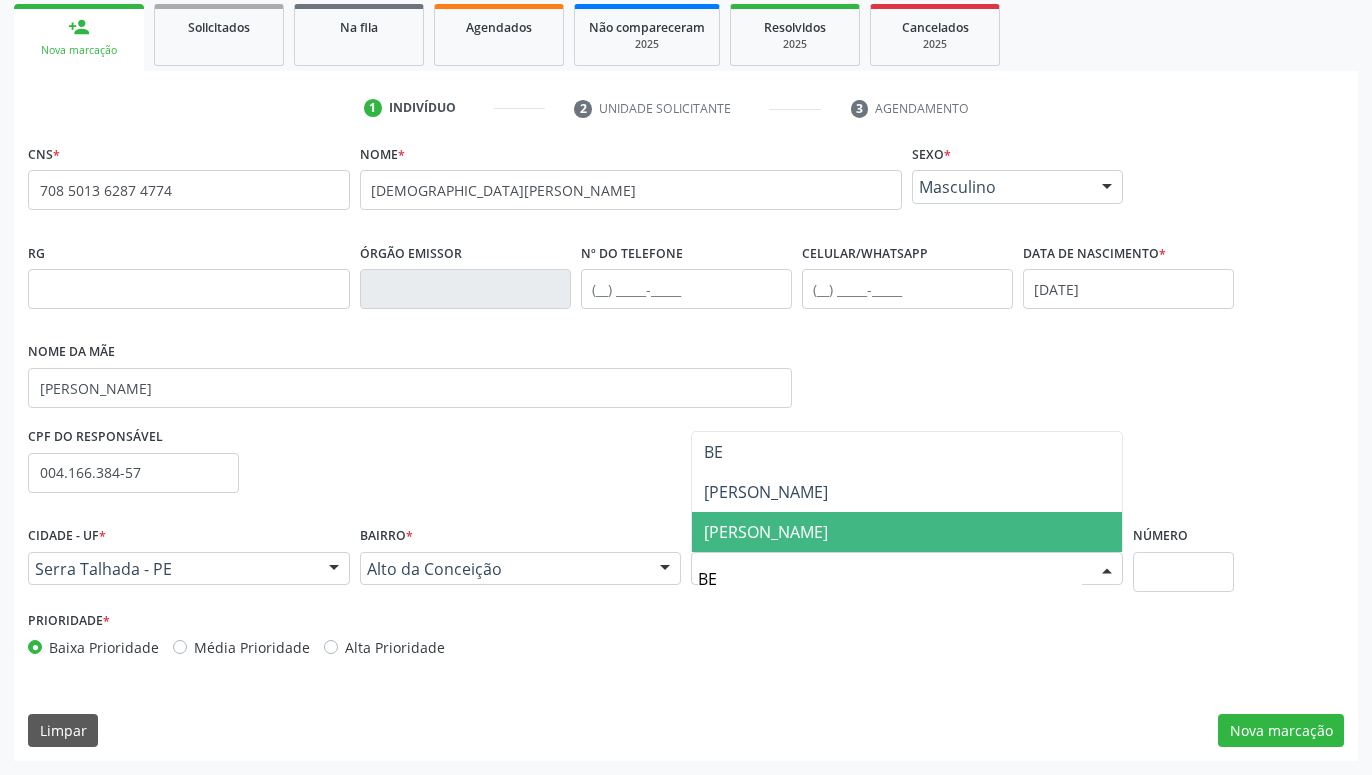 click on "[PERSON_NAME]" at bounding box center [766, 532] 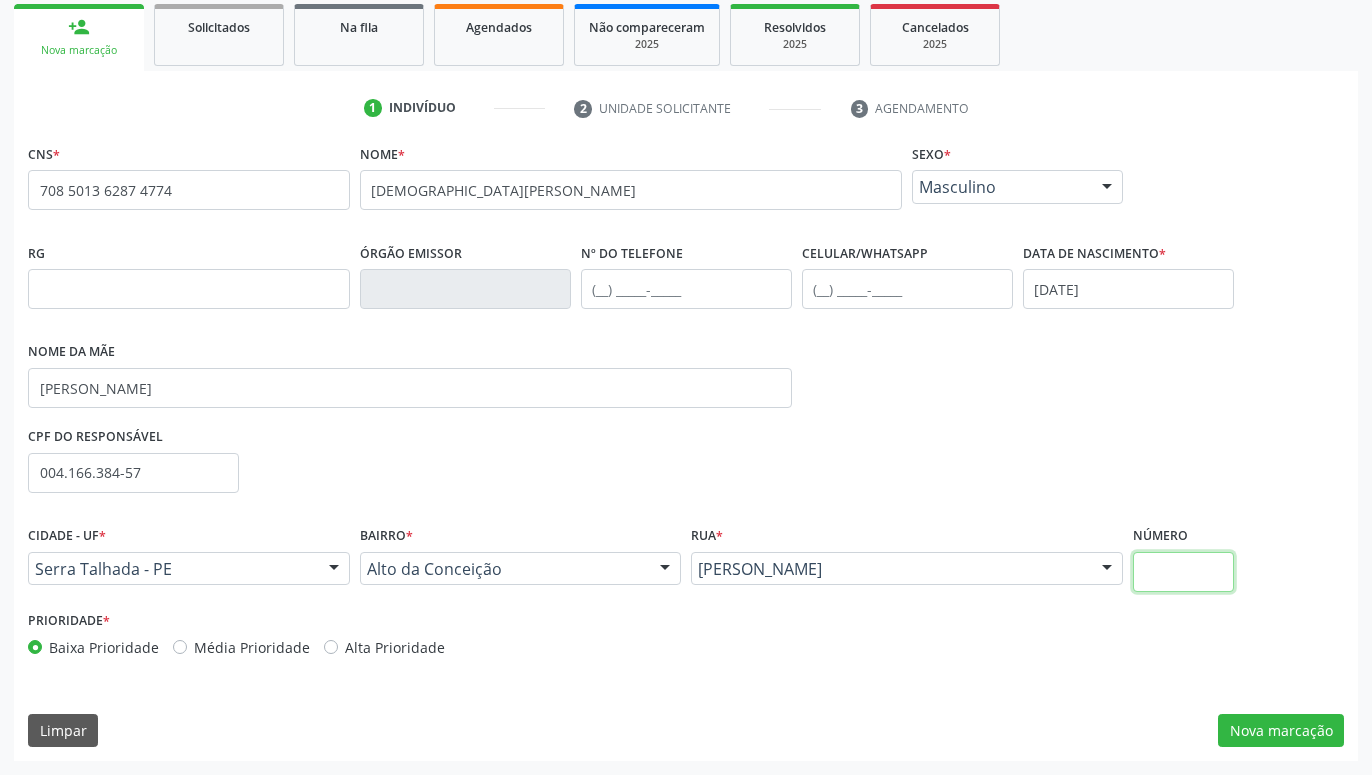 click at bounding box center (1183, 572) 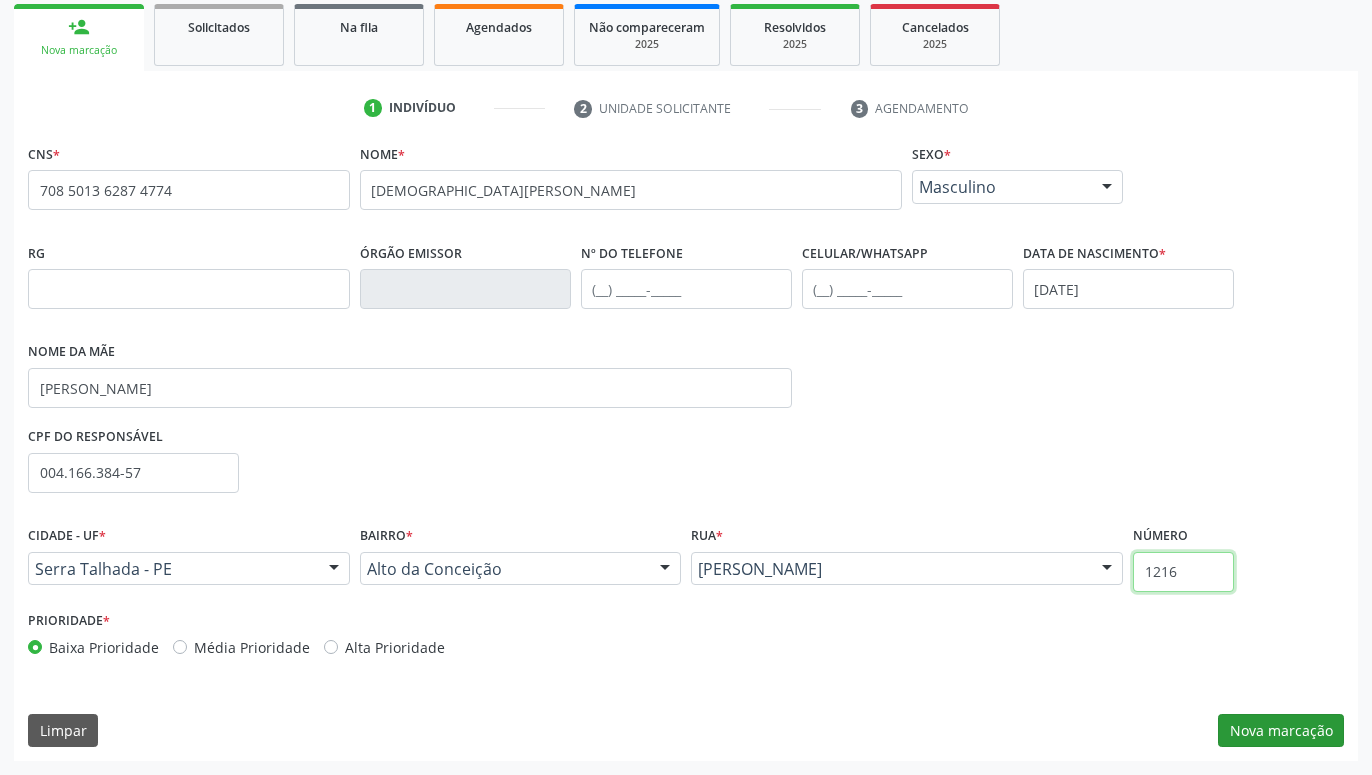 type on "1216" 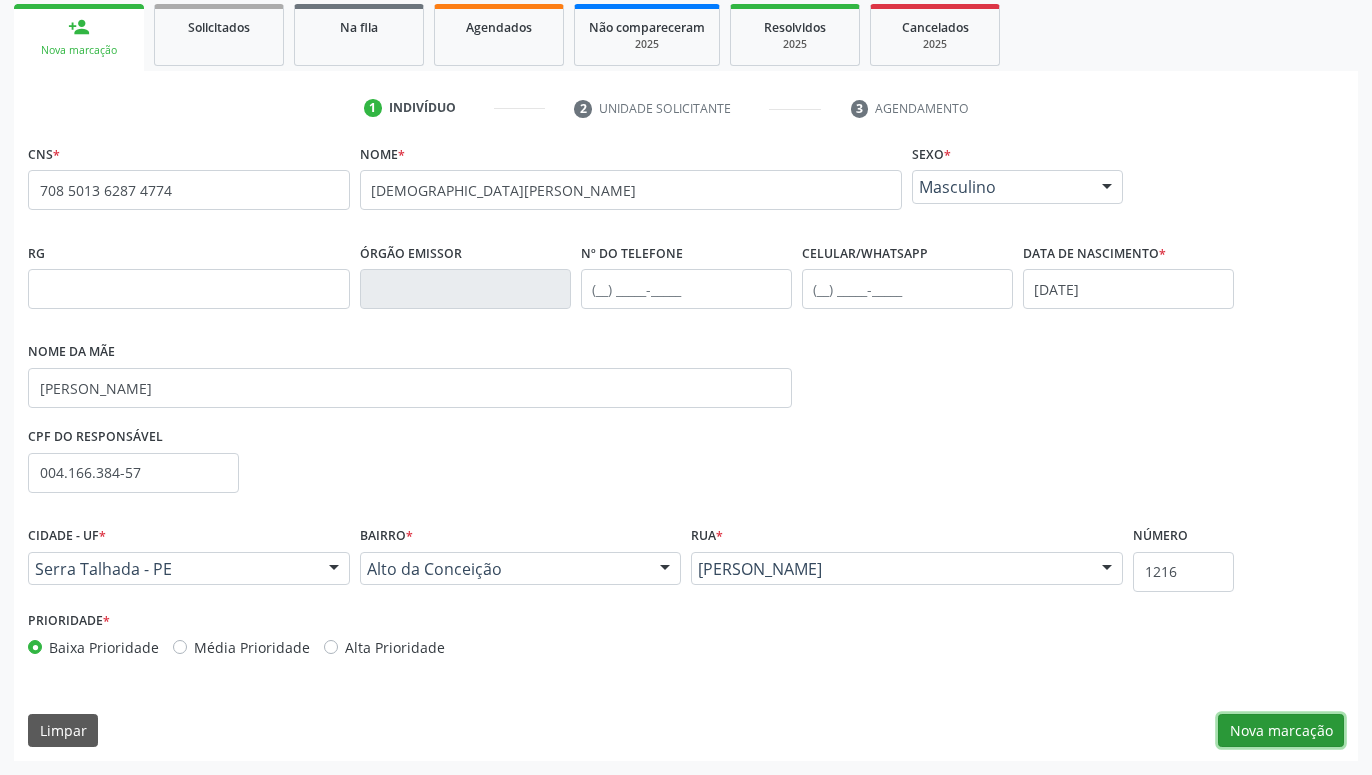drag, startPoint x: 1305, startPoint y: 722, endPoint x: 1291, endPoint y: 718, distance: 14.56022 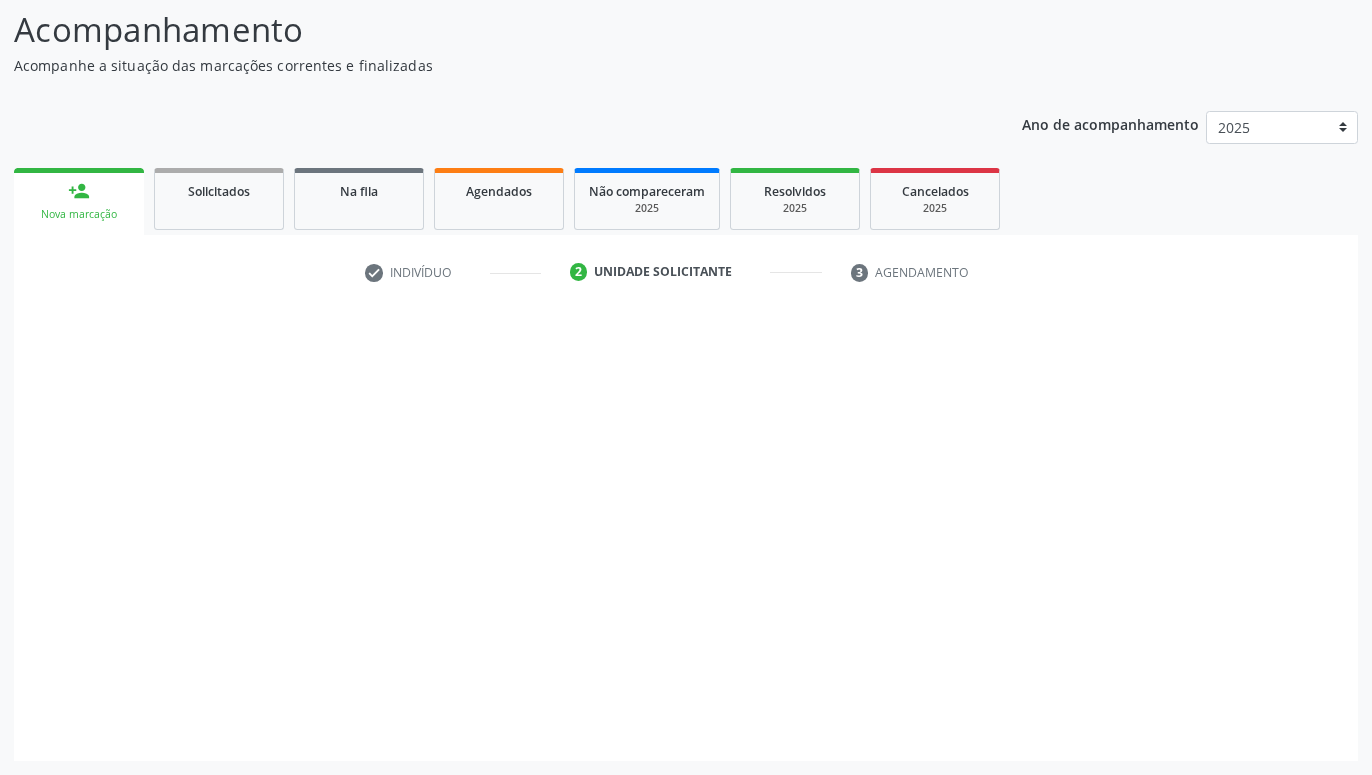 scroll, scrollTop: 131, scrollLeft: 0, axis: vertical 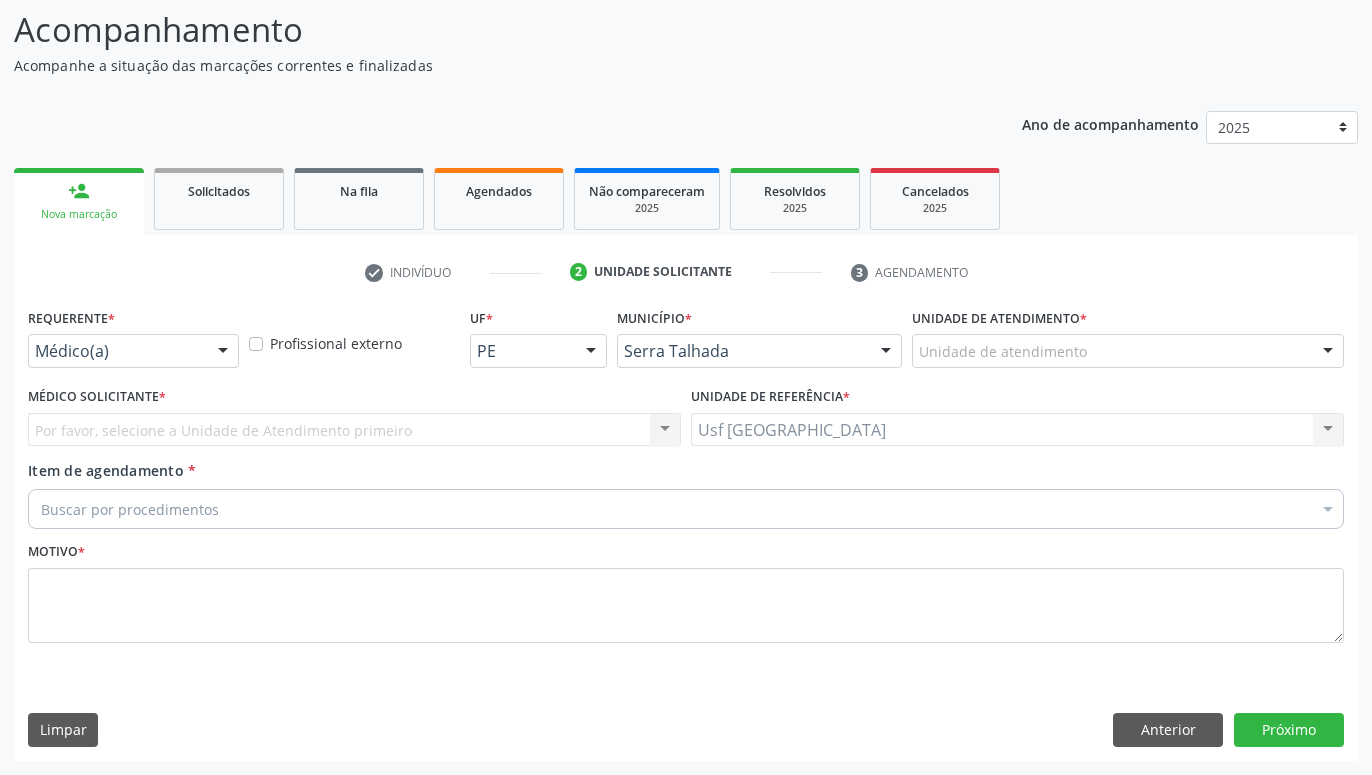 click at bounding box center (223, 352) 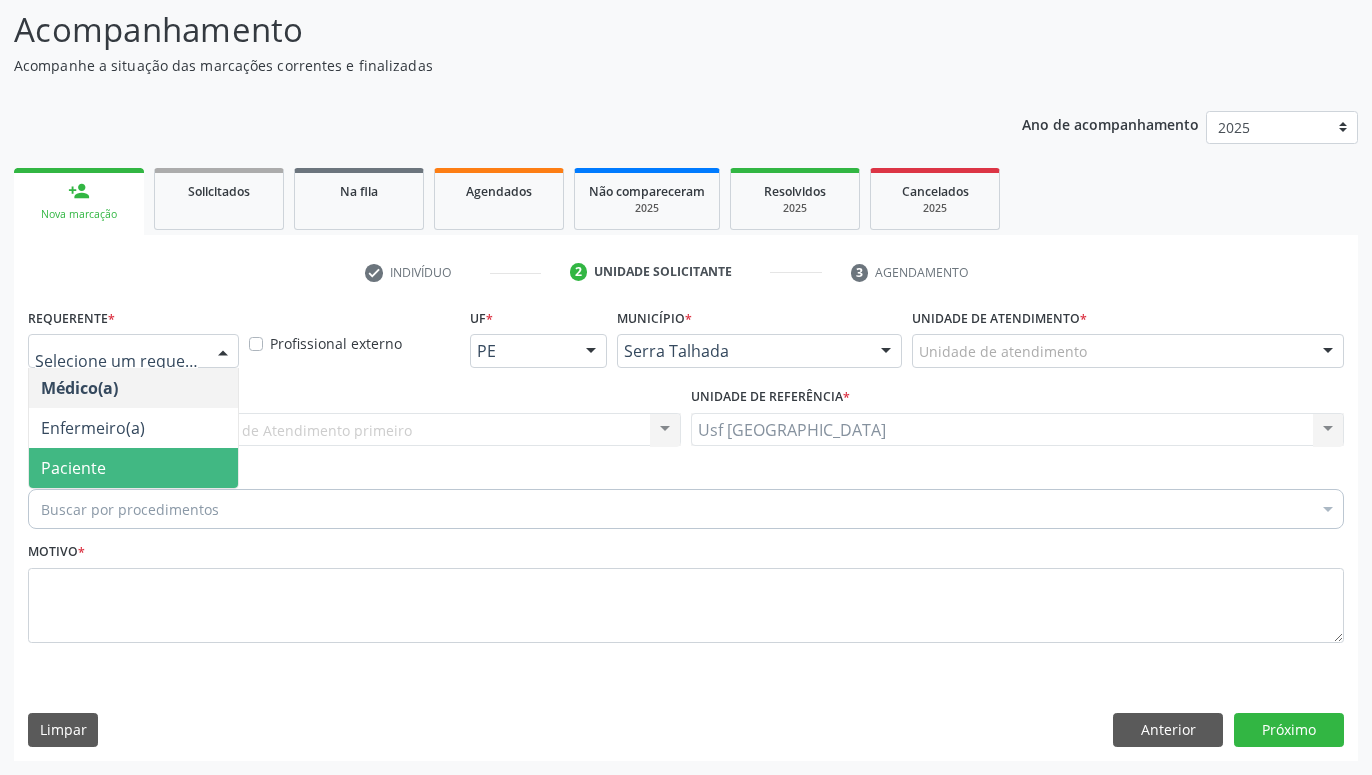 click on "Paciente" at bounding box center (133, 468) 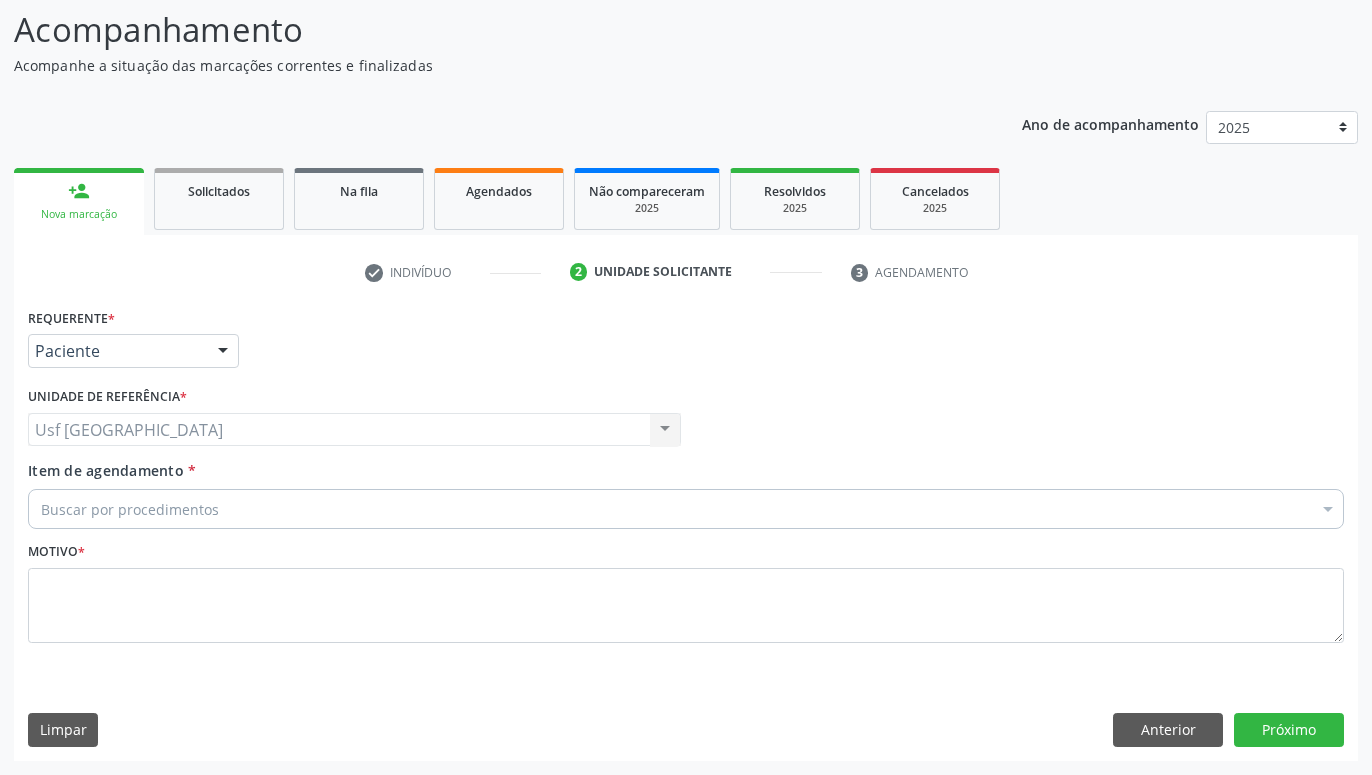 click on "Usf Alto da Conceicao         Usf [GEOGRAPHIC_DATA]
Nenhum resultado encontrado para: "   "
Não há nenhuma opção para ser exibida." at bounding box center [354, 430] 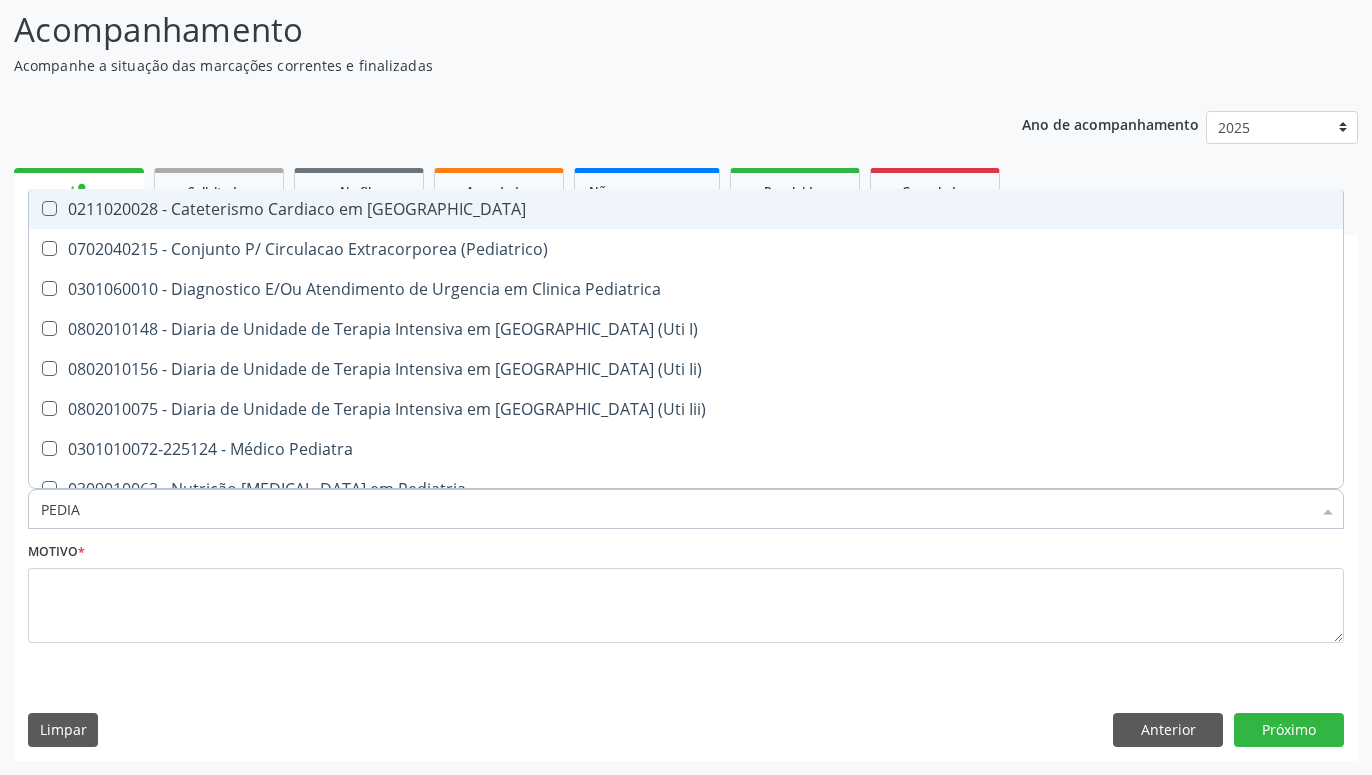 type on "PEDIAT" 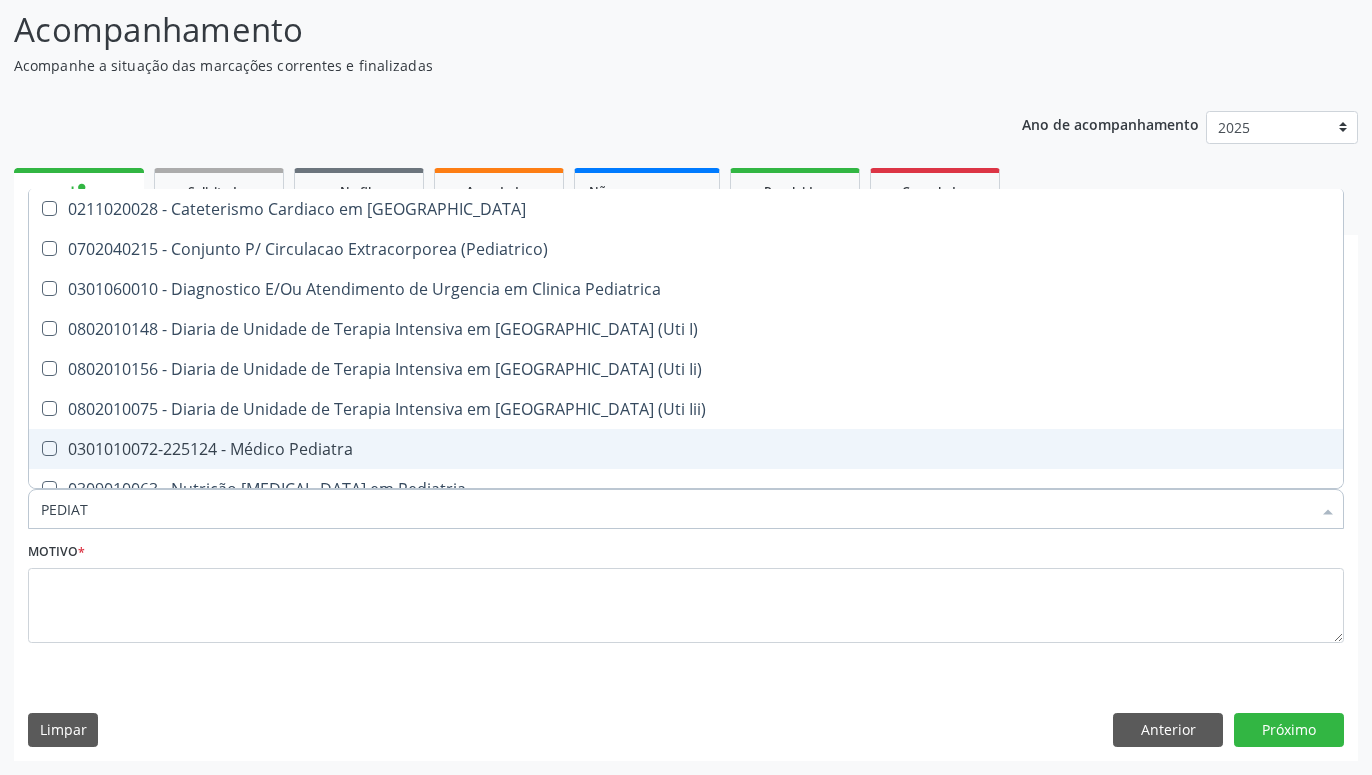 click on "0301010072-225124 - Médico Pediatra" at bounding box center (686, 449) 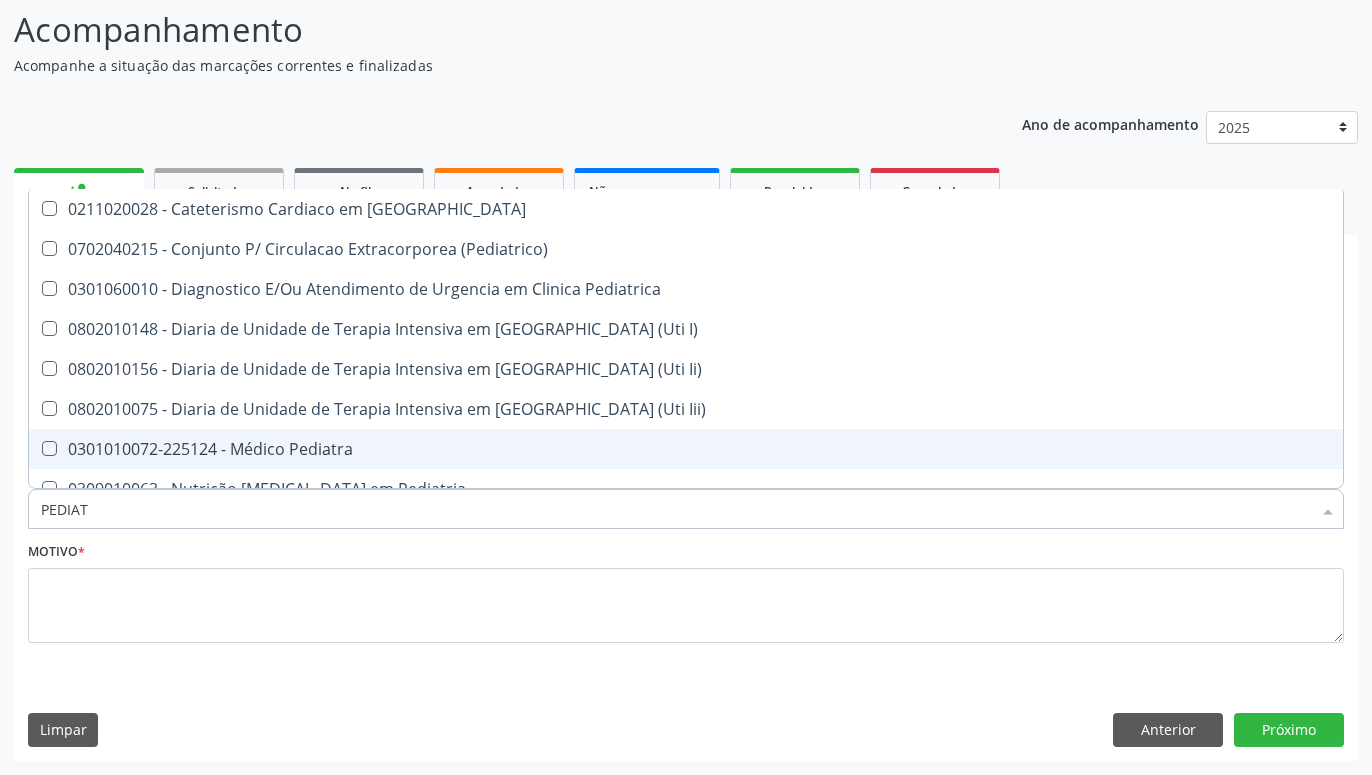 checkbox on "true" 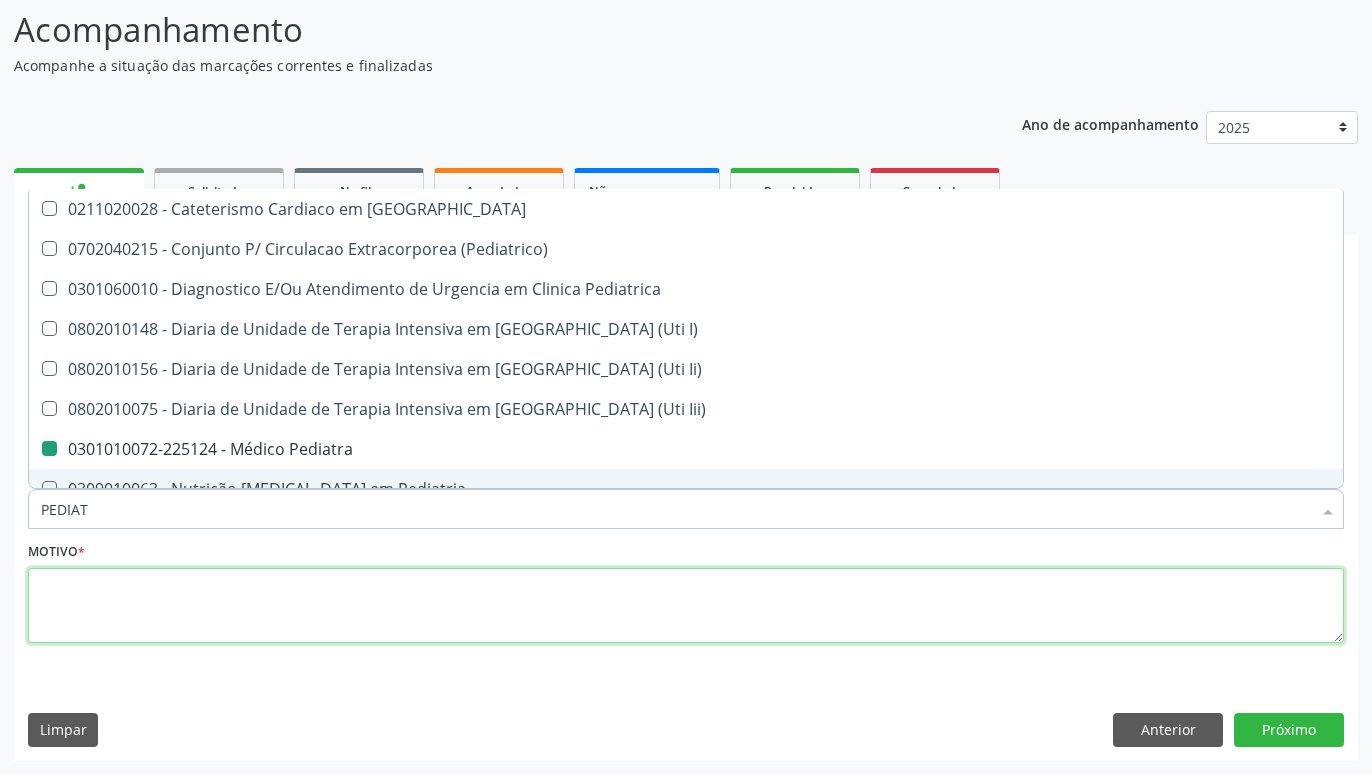 click at bounding box center (686, 606) 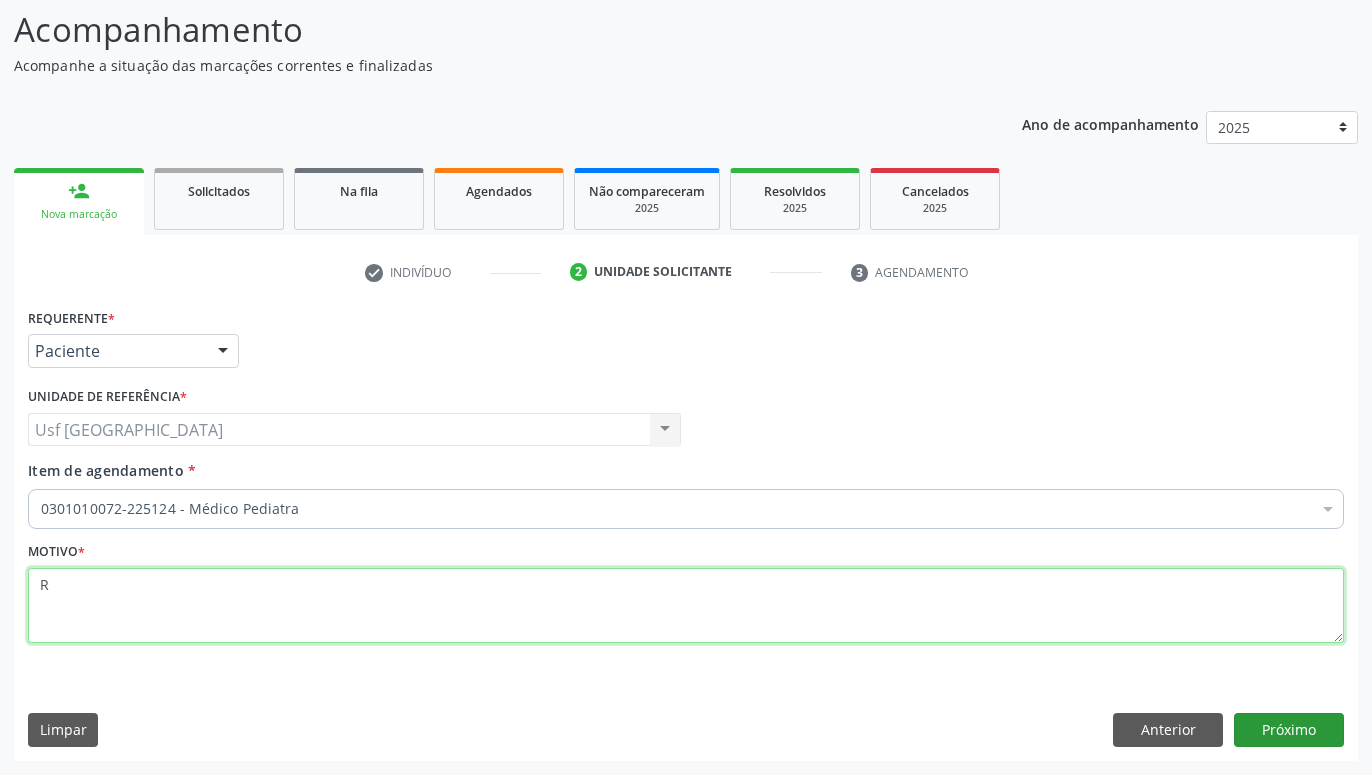 type on "R" 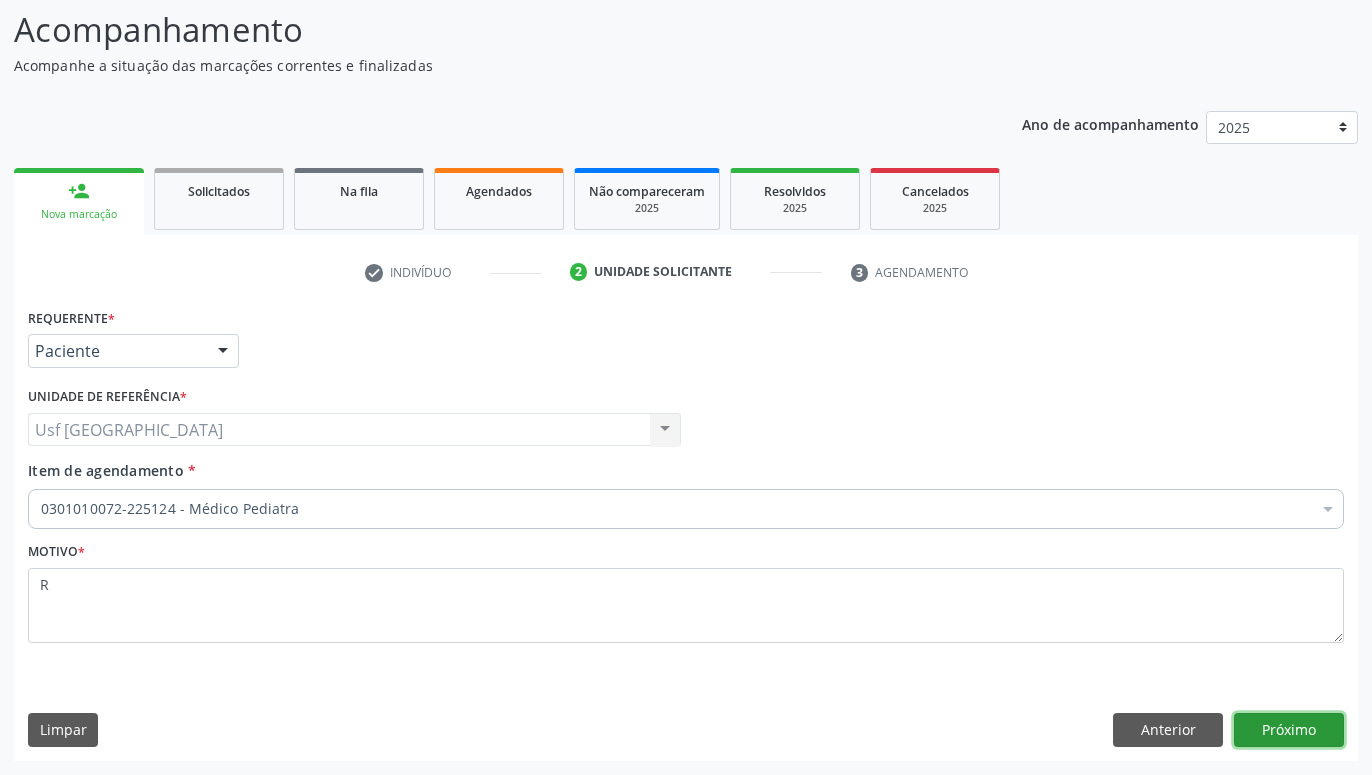 drag, startPoint x: 1291, startPoint y: 715, endPoint x: 1235, endPoint y: 703, distance: 57.271286 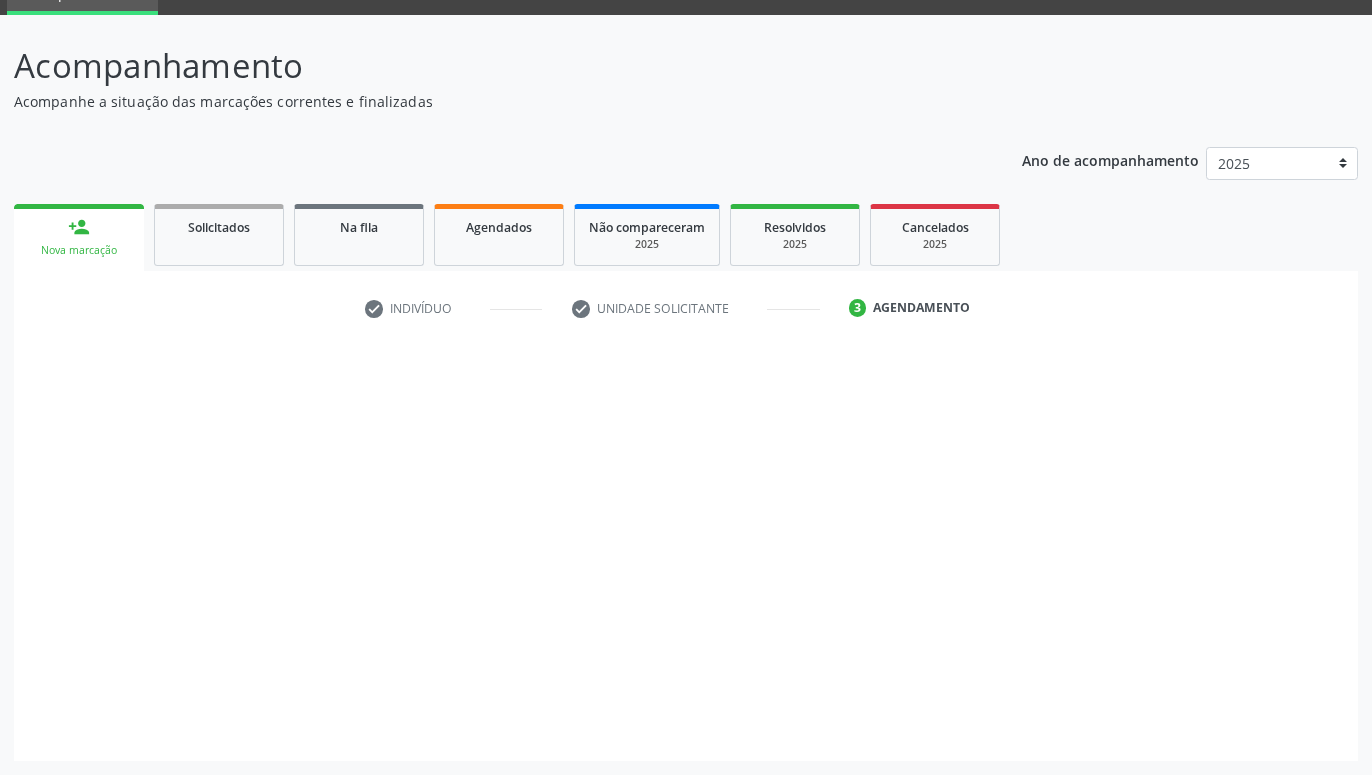 scroll, scrollTop: 95, scrollLeft: 0, axis: vertical 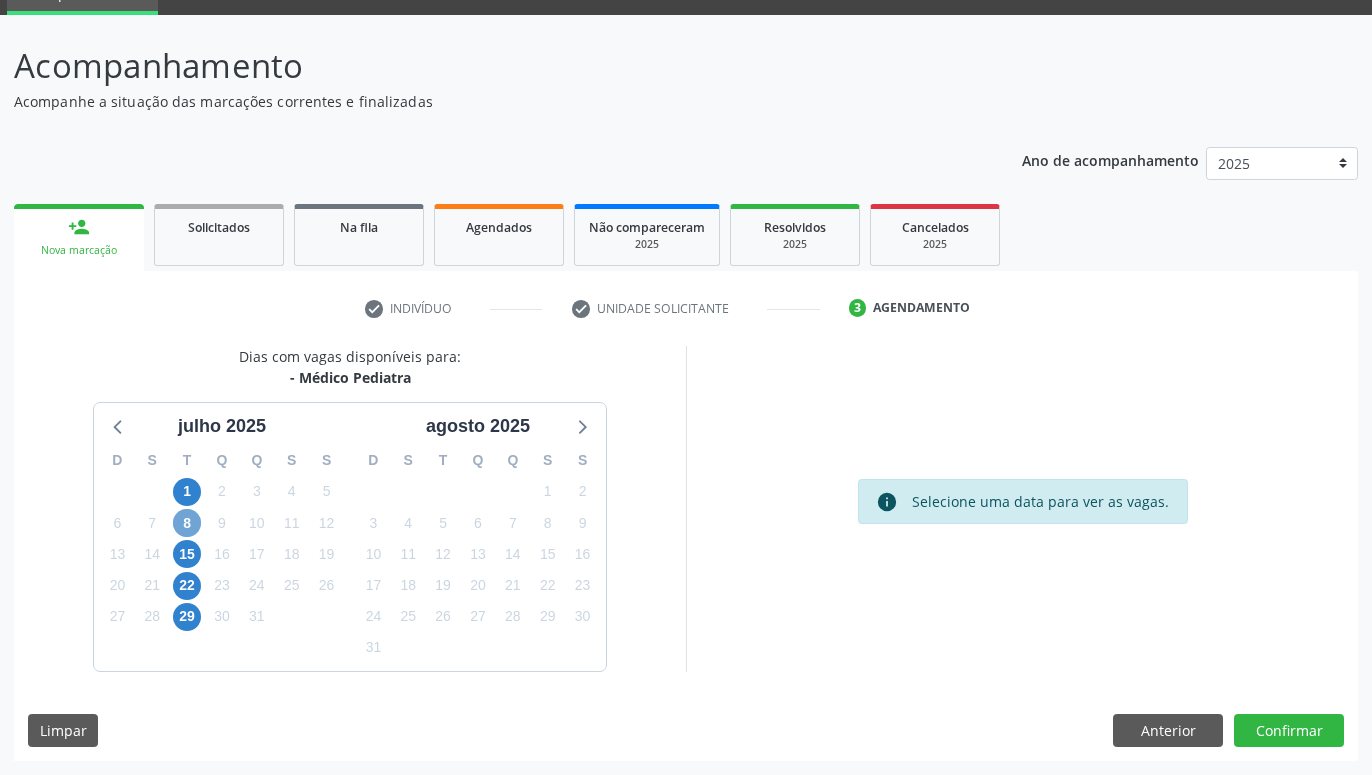 click on "8" at bounding box center [187, 523] 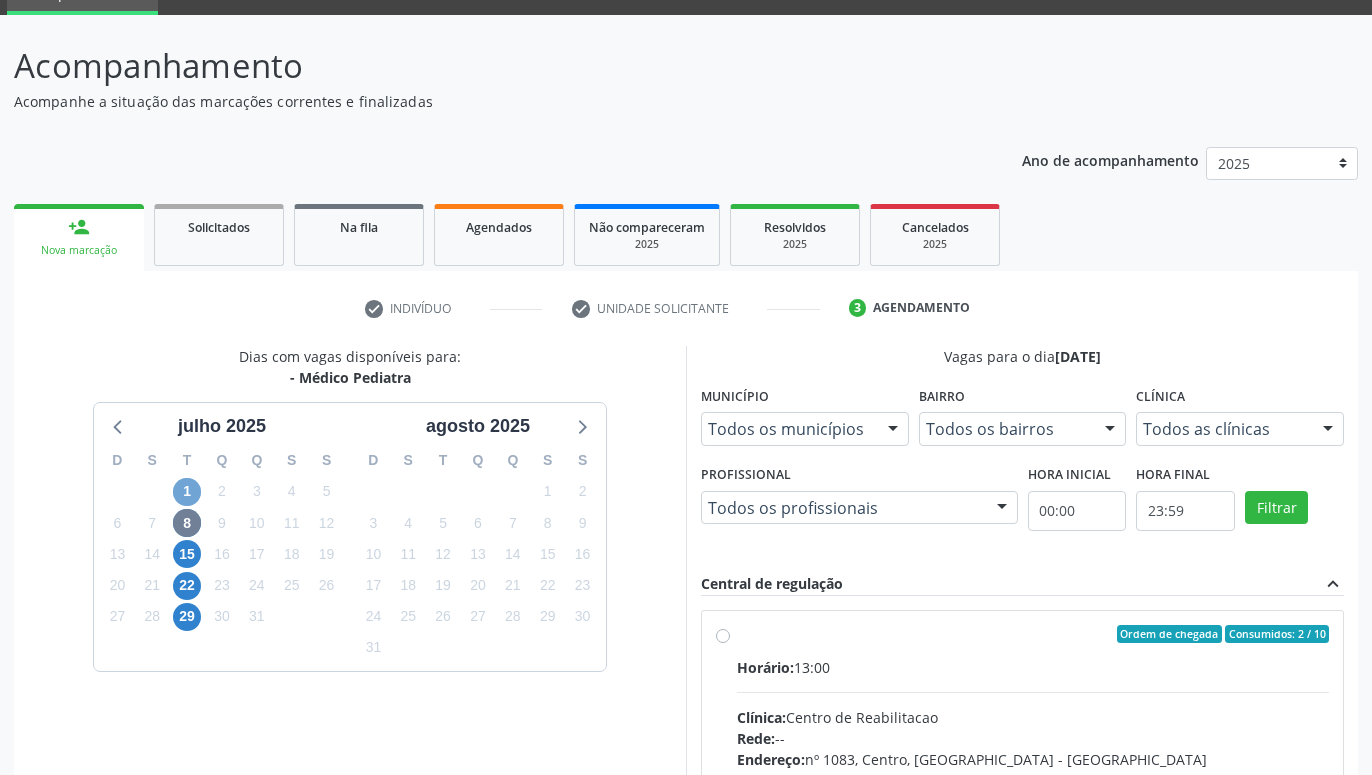 click on "1" at bounding box center [187, 492] 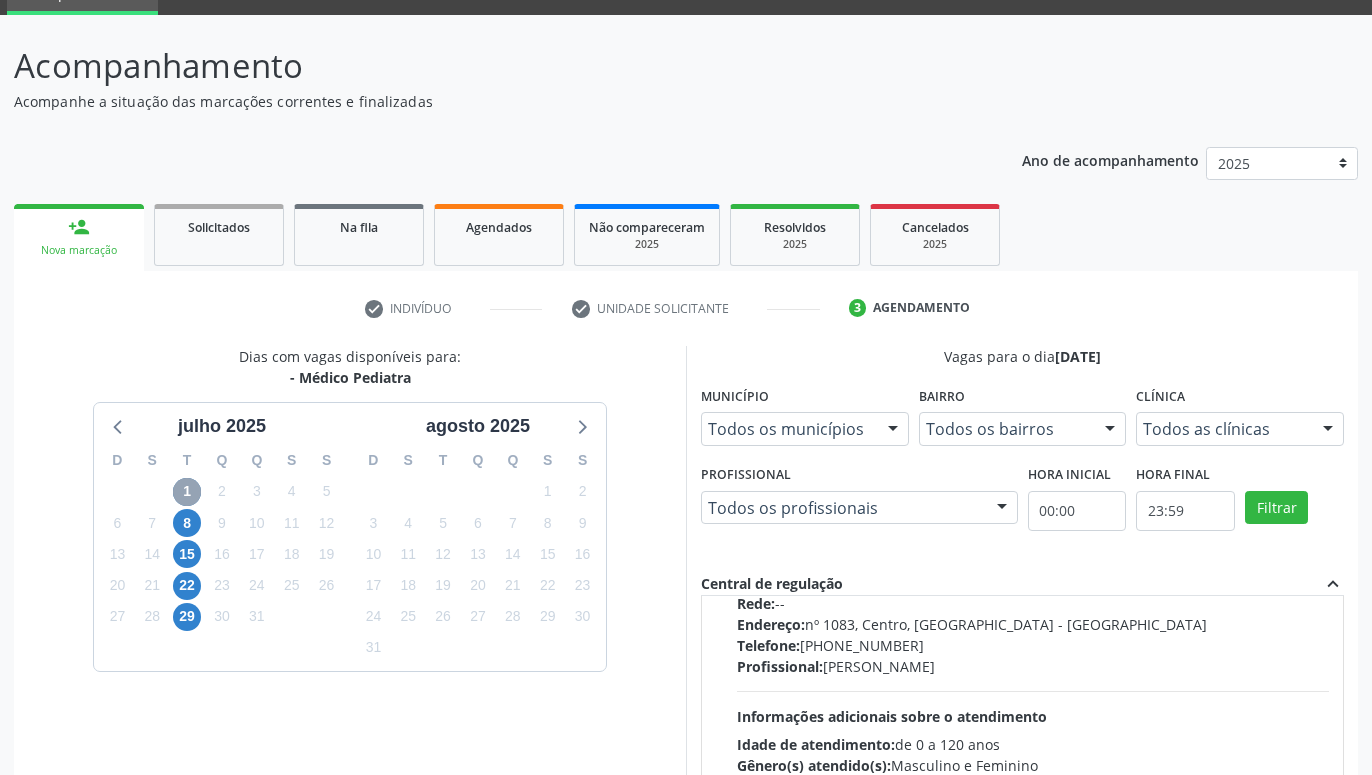 scroll, scrollTop: 0, scrollLeft: 0, axis: both 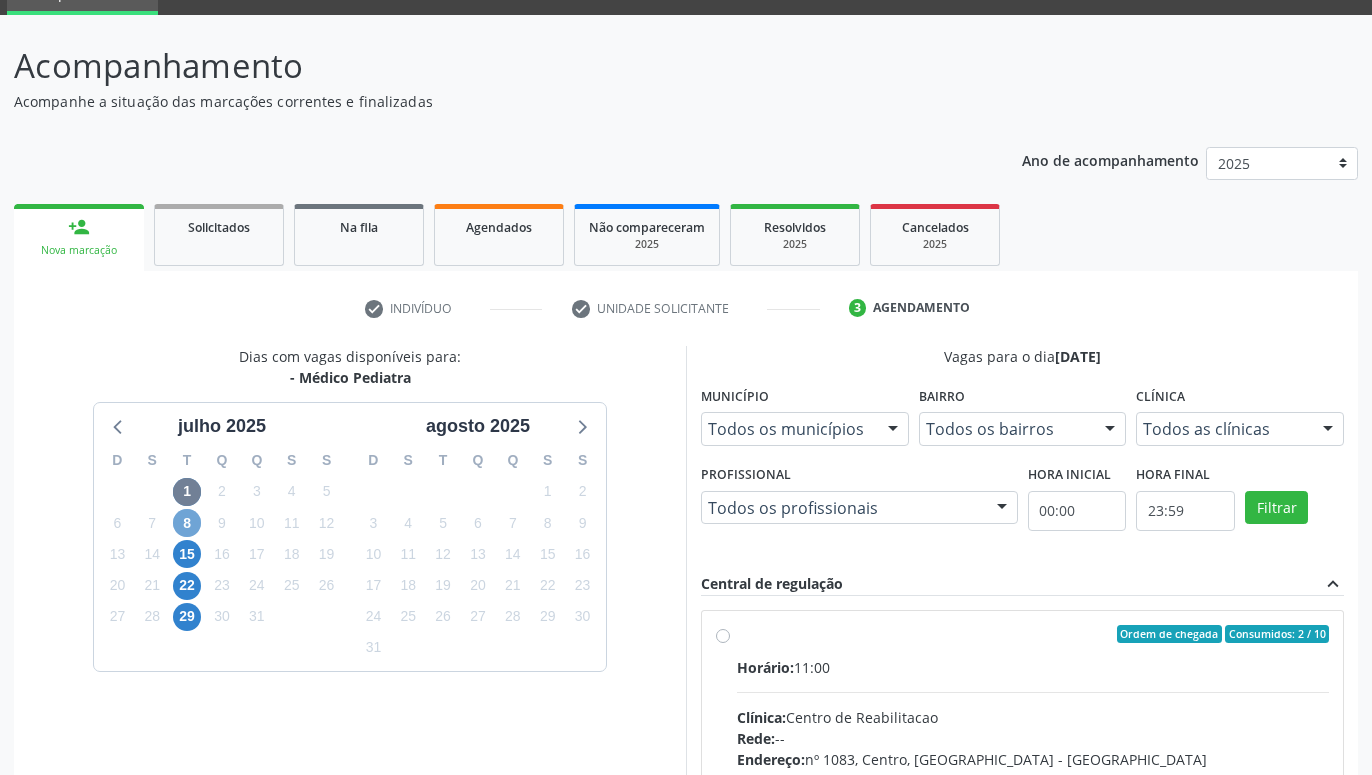click on "8" at bounding box center (187, 523) 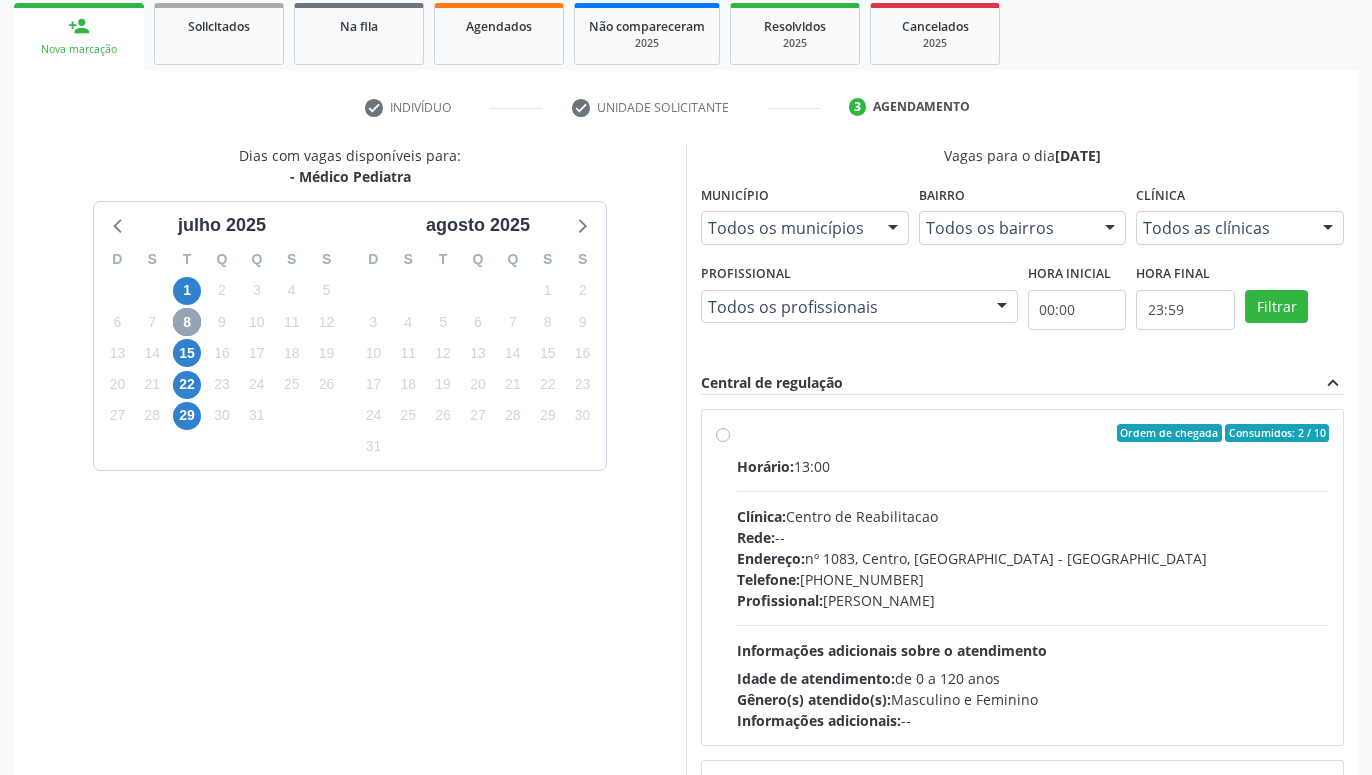scroll, scrollTop: 299, scrollLeft: 0, axis: vertical 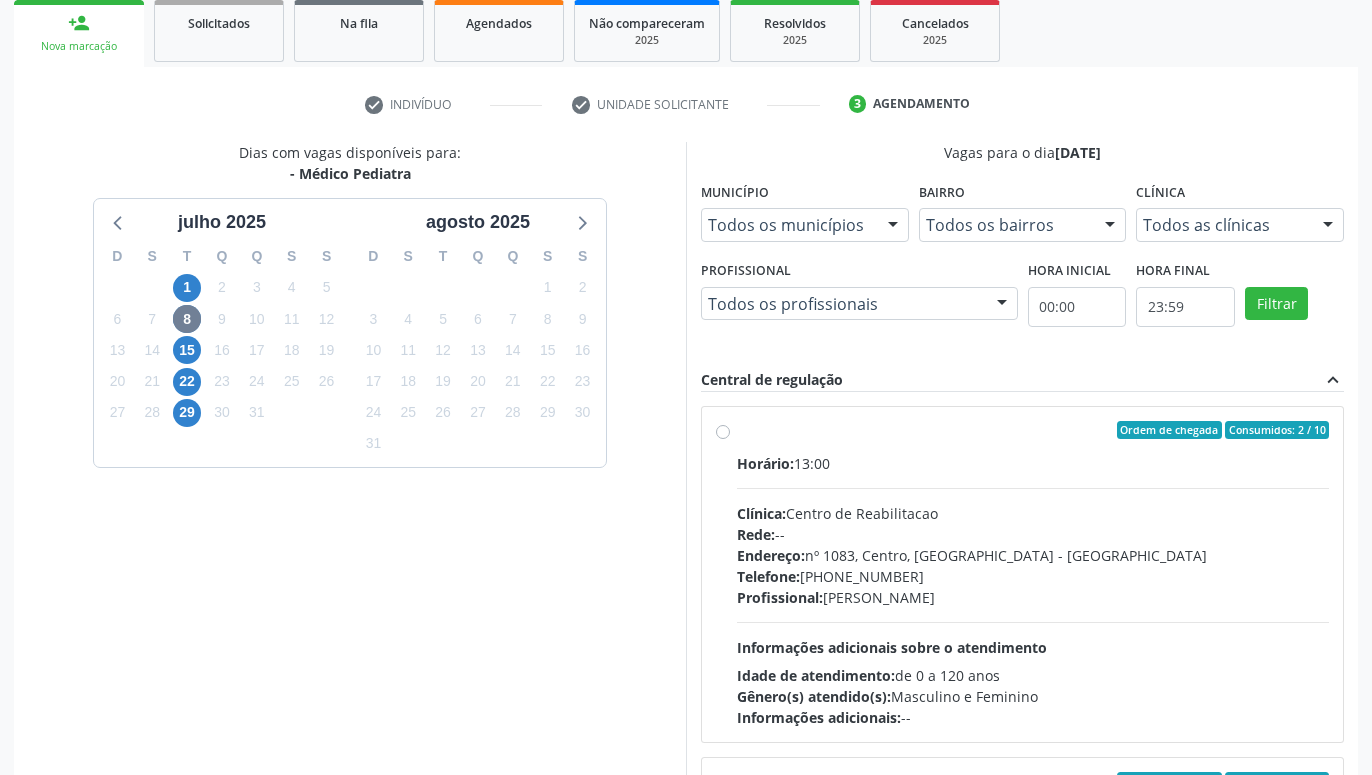 click on "Ordem de chegada
Consumidos: 2 / 10
Horário:   13:00
Clínica:  Centro de Reabilitacao
Rede:
--
Endereço:   [STREET_ADDRESS]
Telefone:   [PHONE_NUMBER]
Profissional:
[PERSON_NAME]
Informações adicionais sobre o atendimento
Idade de atendimento:
de 0 a 120 anos
Gênero(s) atendido(s):
Masculino e Feminino
Informações adicionais:
--" at bounding box center [1033, 574] 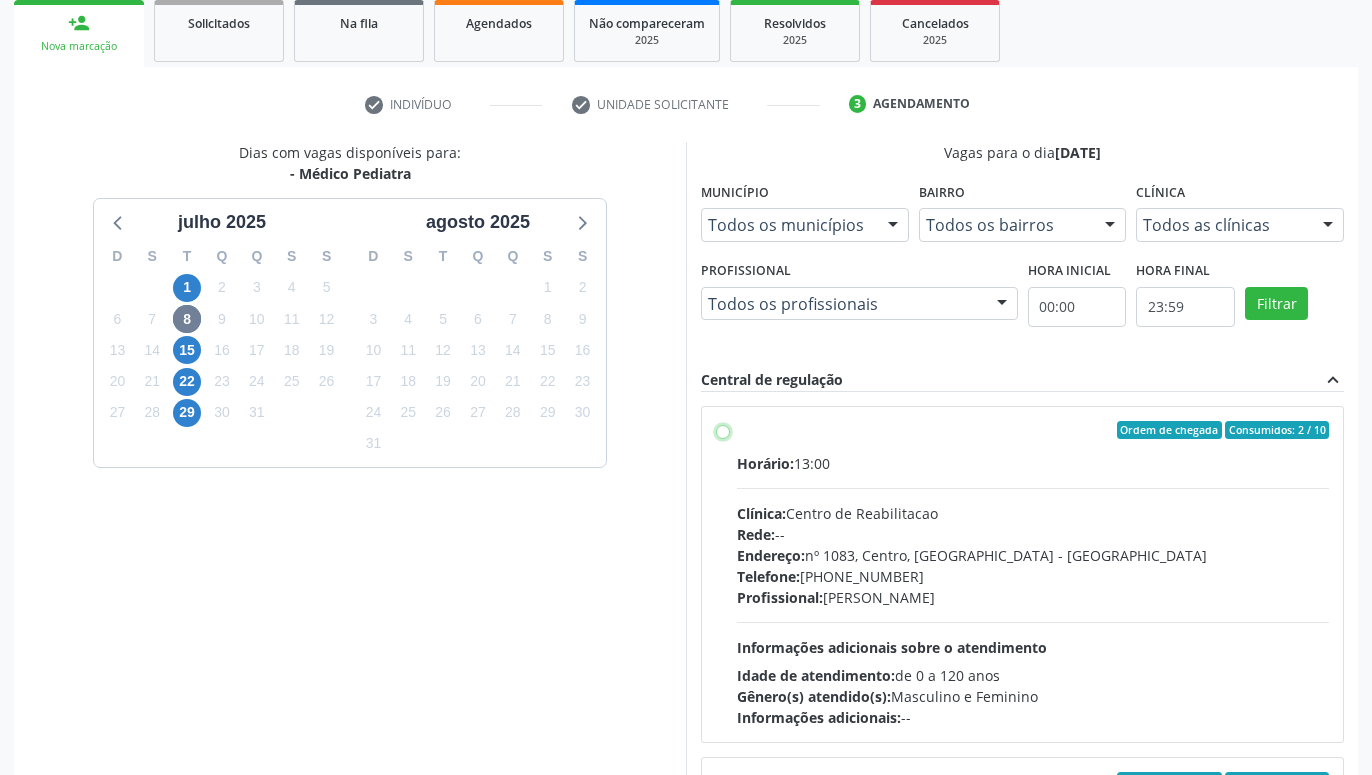 radio on "true" 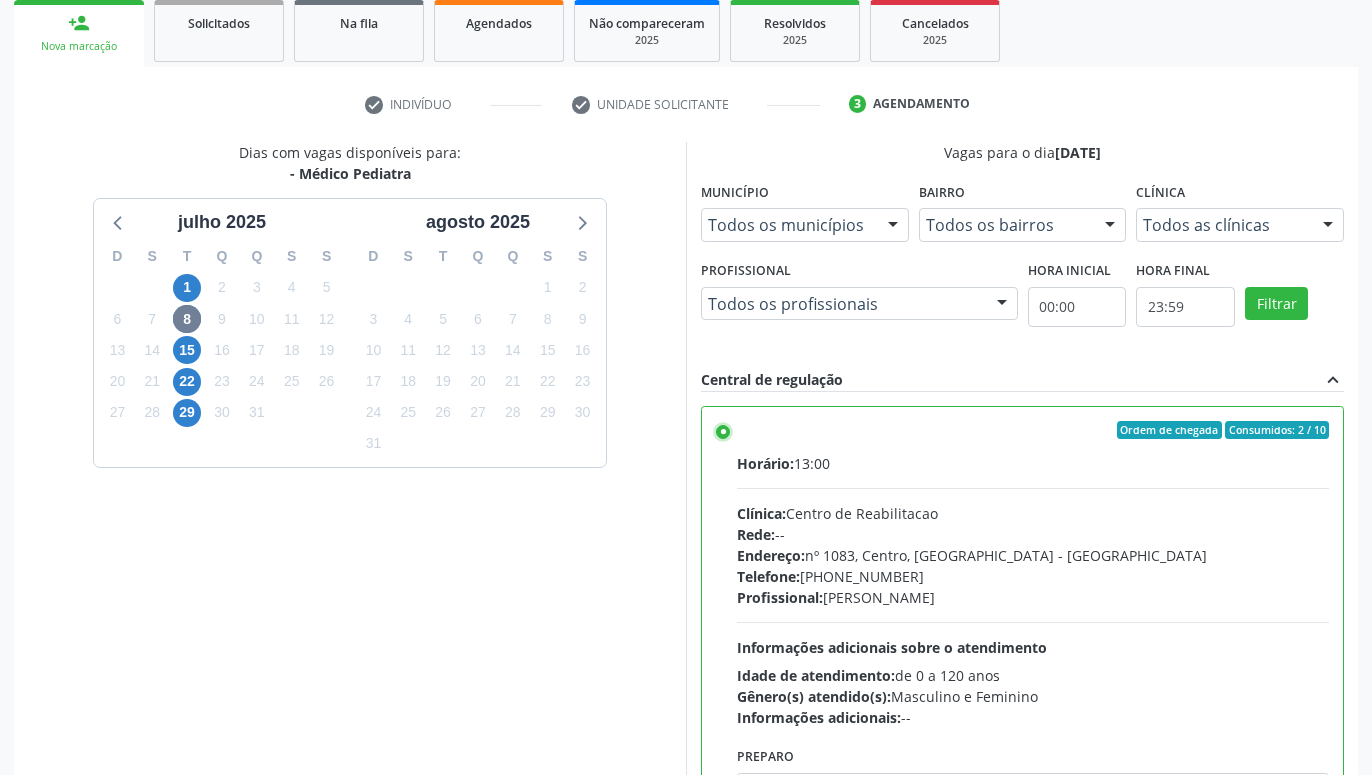 scroll, scrollTop: 76, scrollLeft: 0, axis: vertical 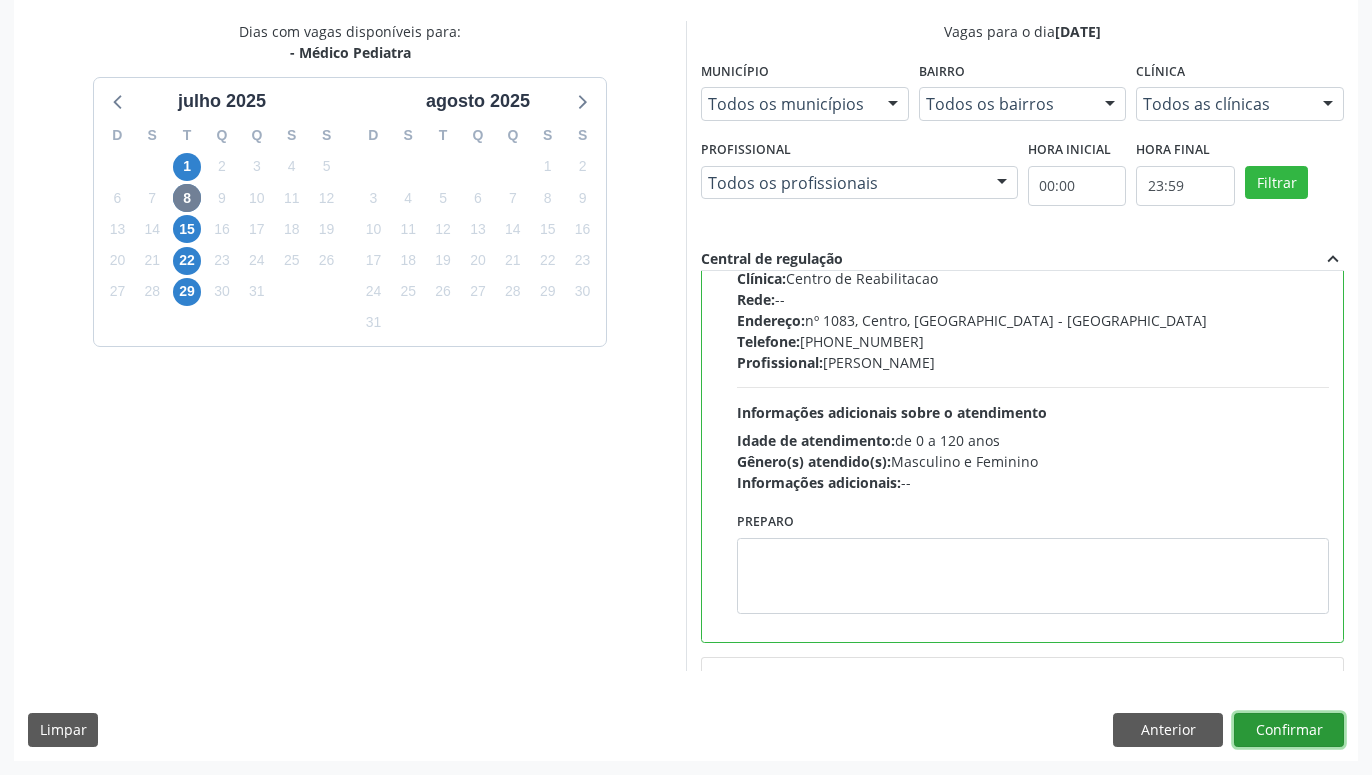 click on "Confirmar" at bounding box center (1289, 730) 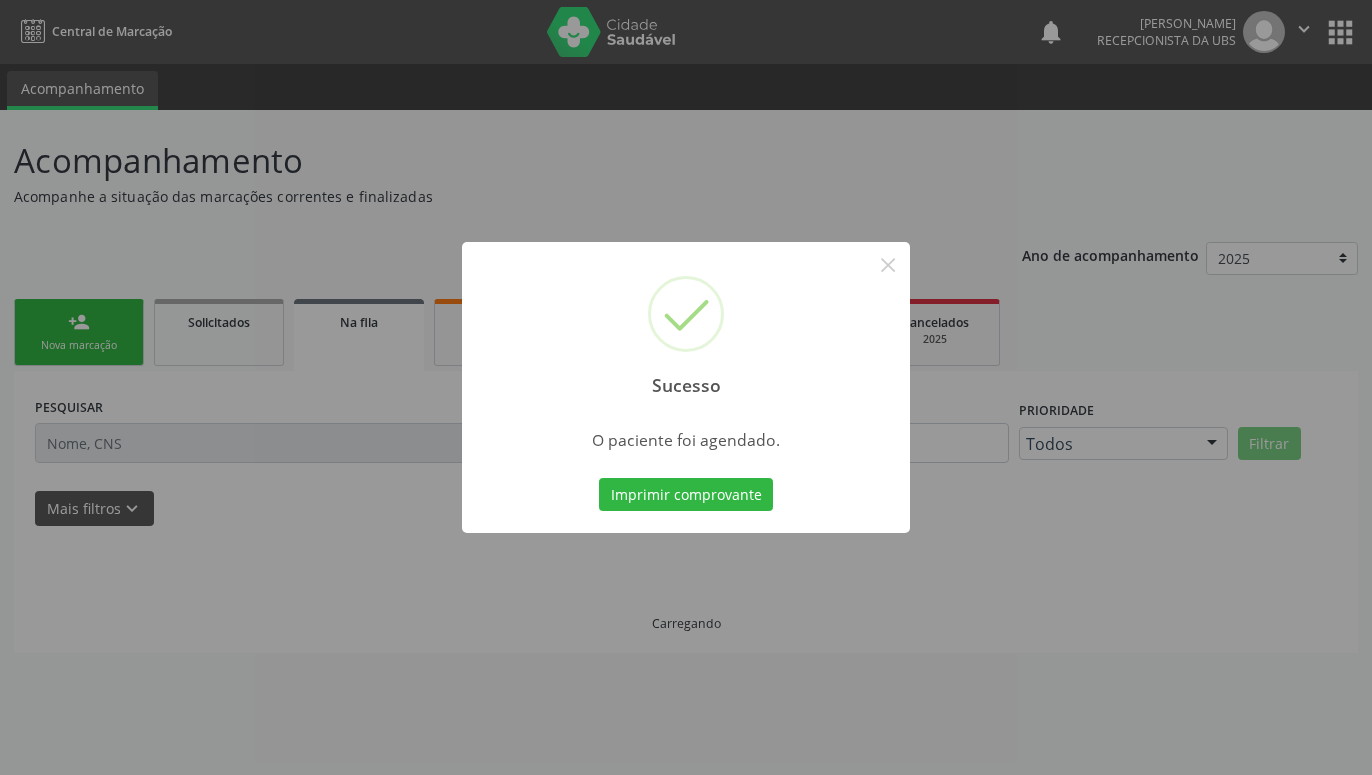 scroll, scrollTop: 0, scrollLeft: 0, axis: both 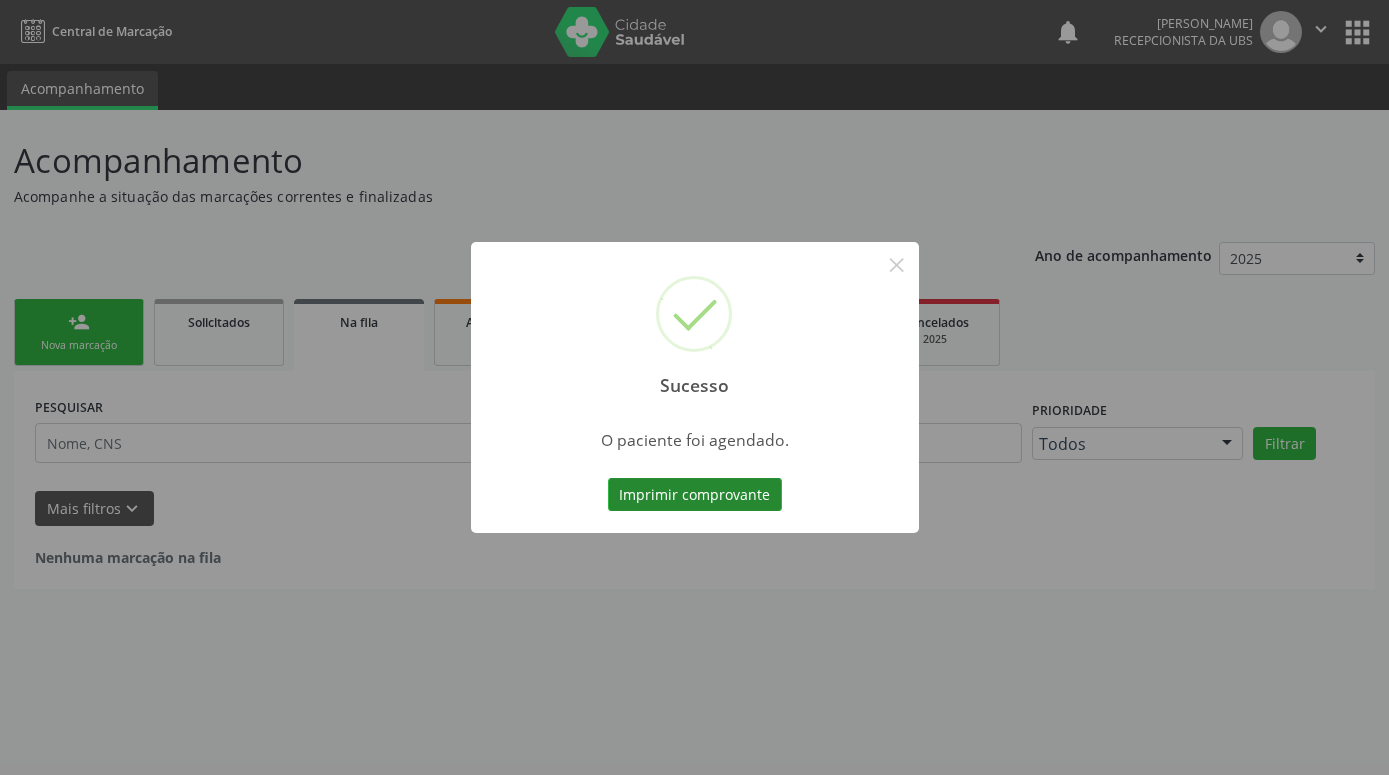 click on "Imprimir comprovante" at bounding box center [695, 495] 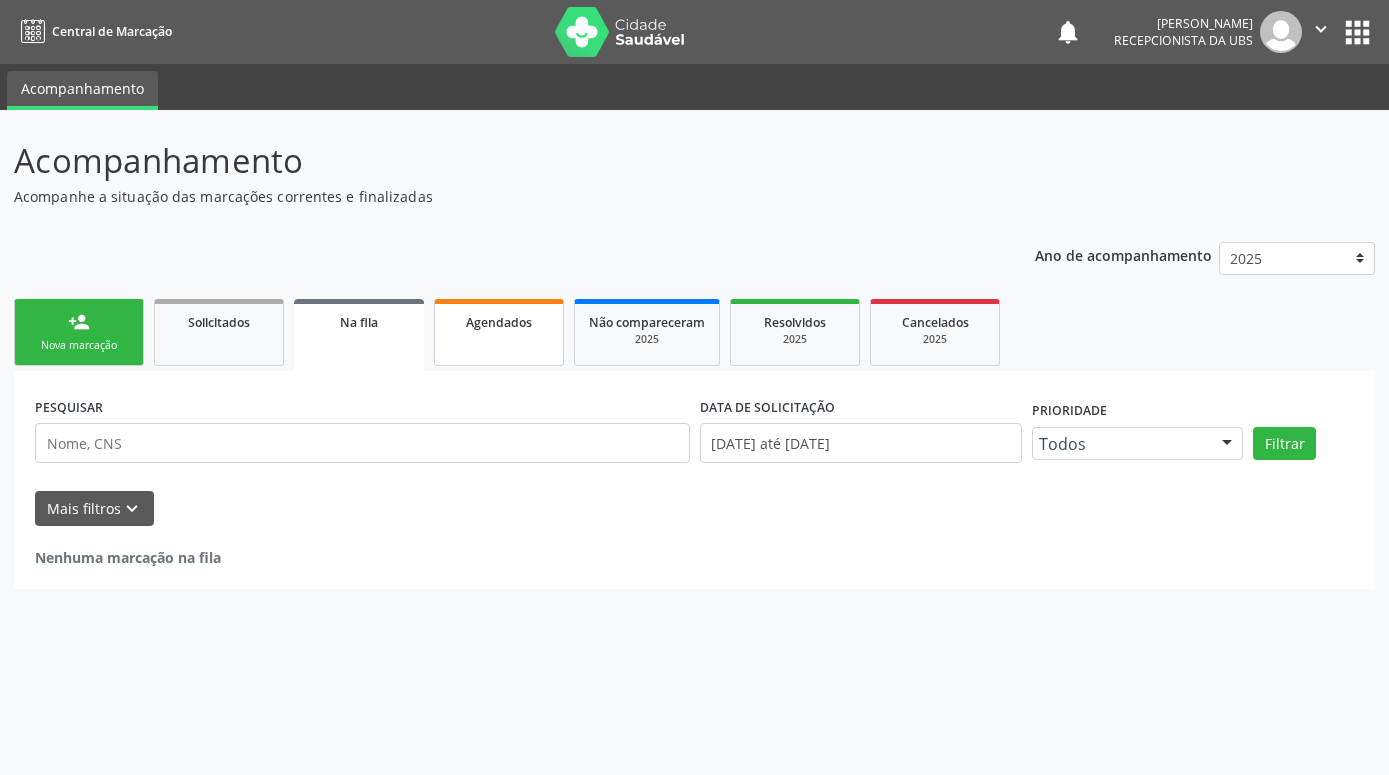 click on "Agendados" at bounding box center (499, 332) 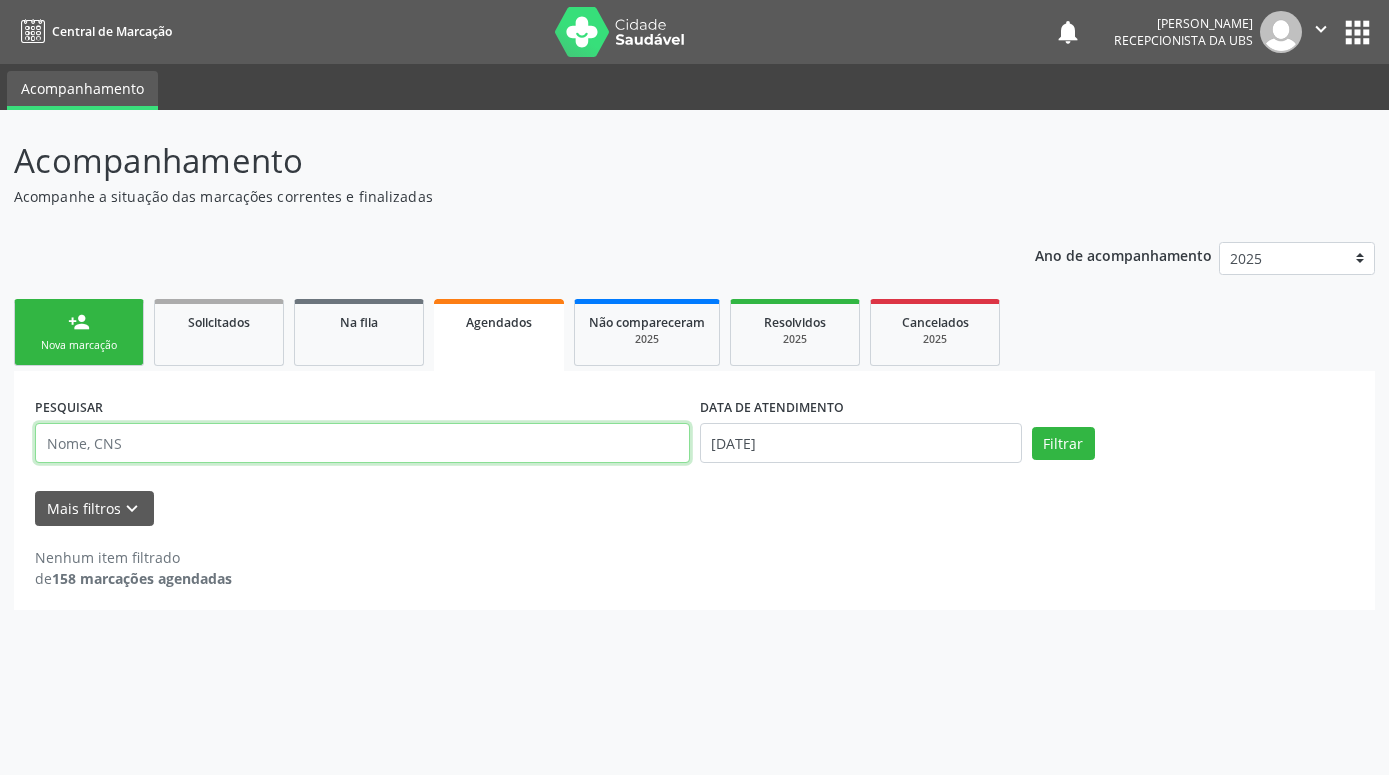 click at bounding box center (362, 443) 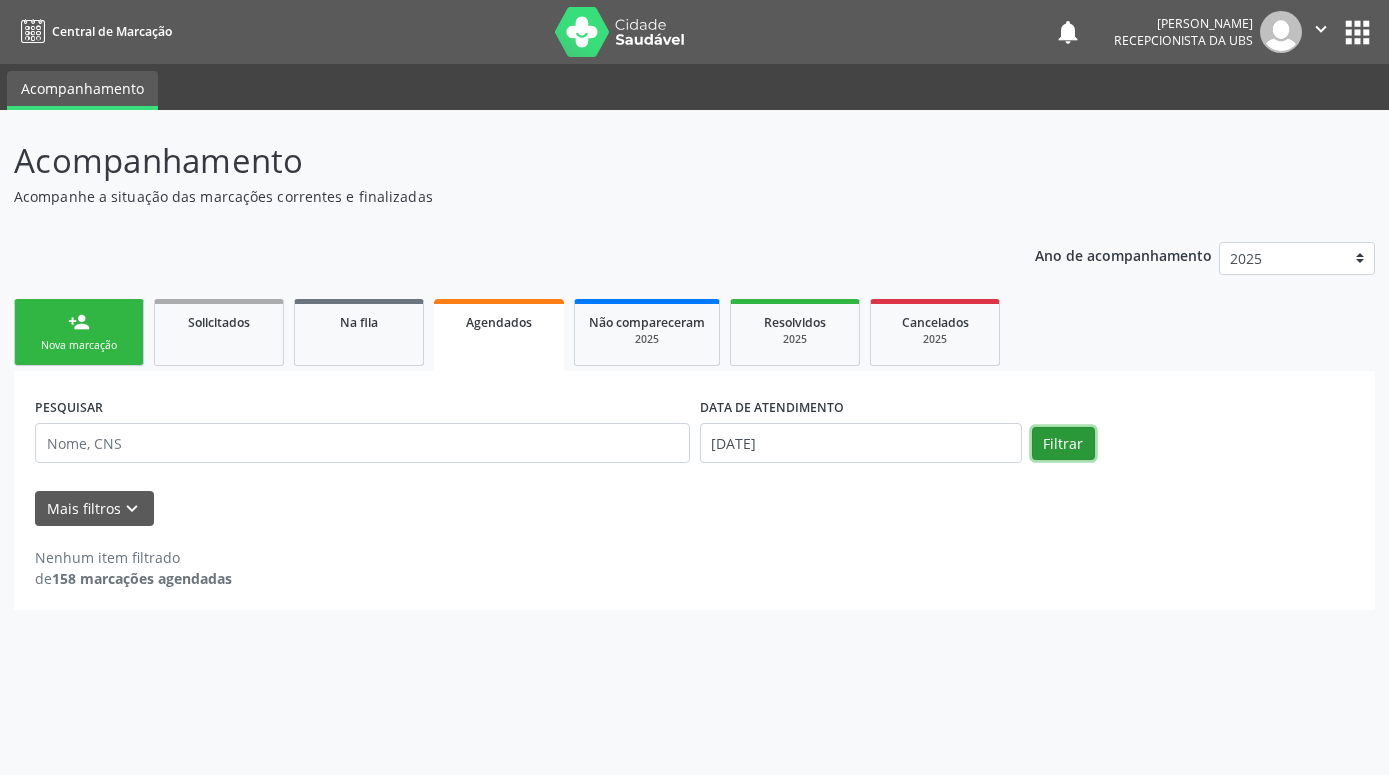 click on "Filtrar" at bounding box center [1063, 444] 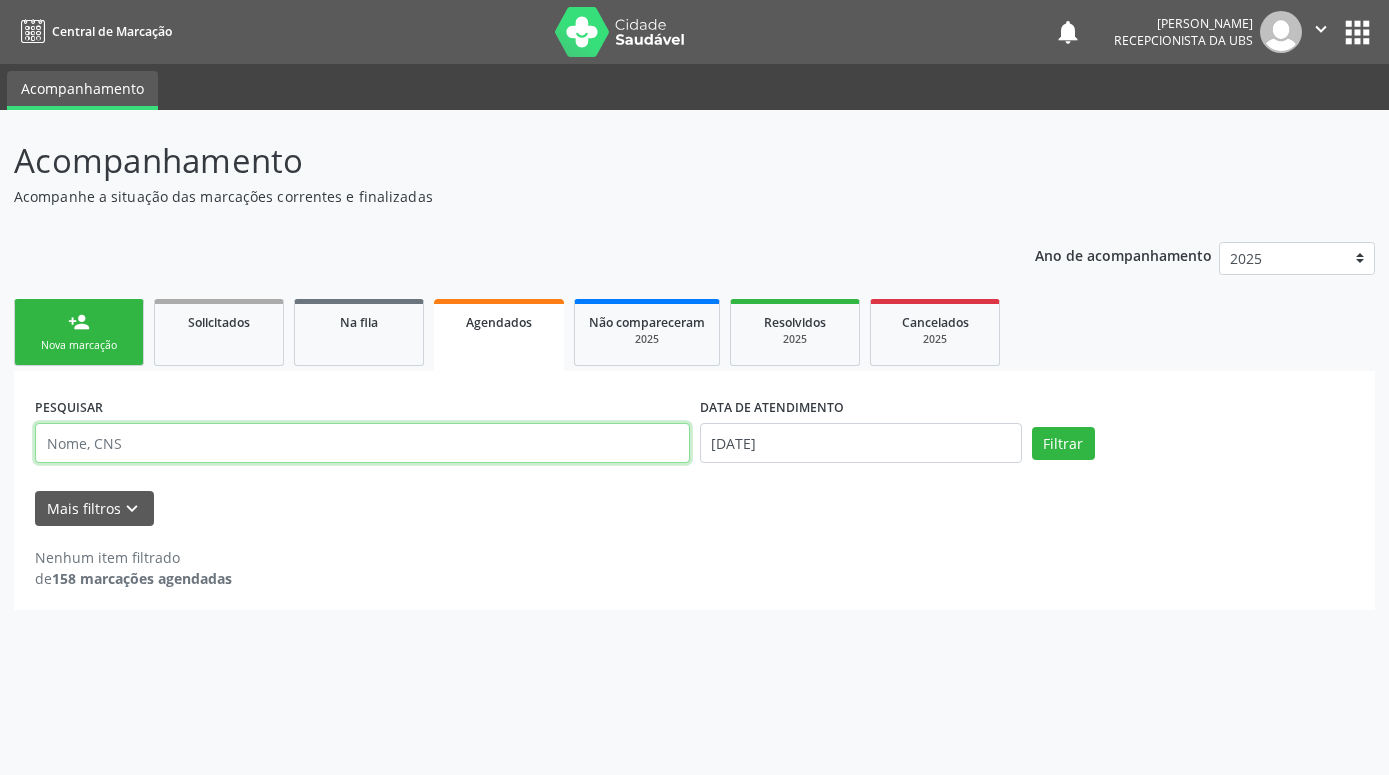 click at bounding box center (362, 443) 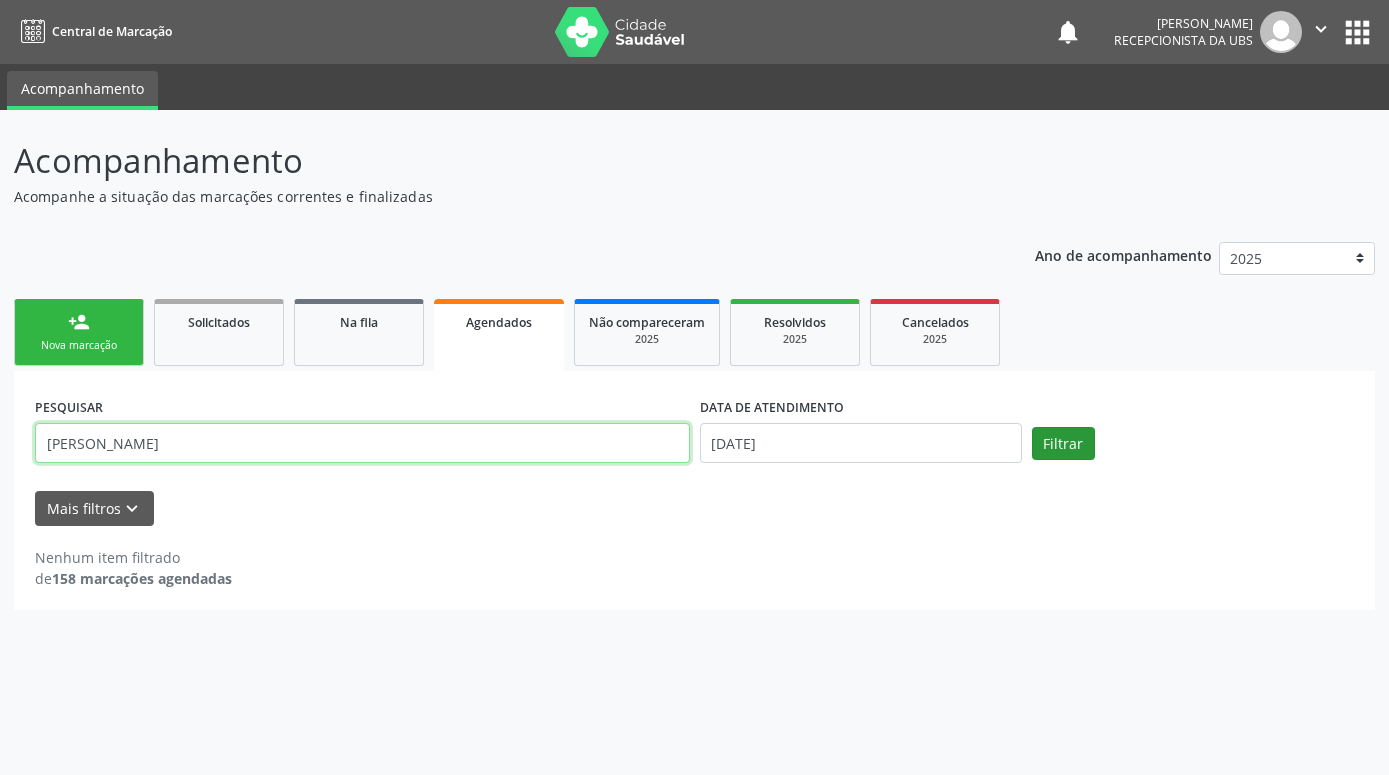 type on "[PERSON_NAME]" 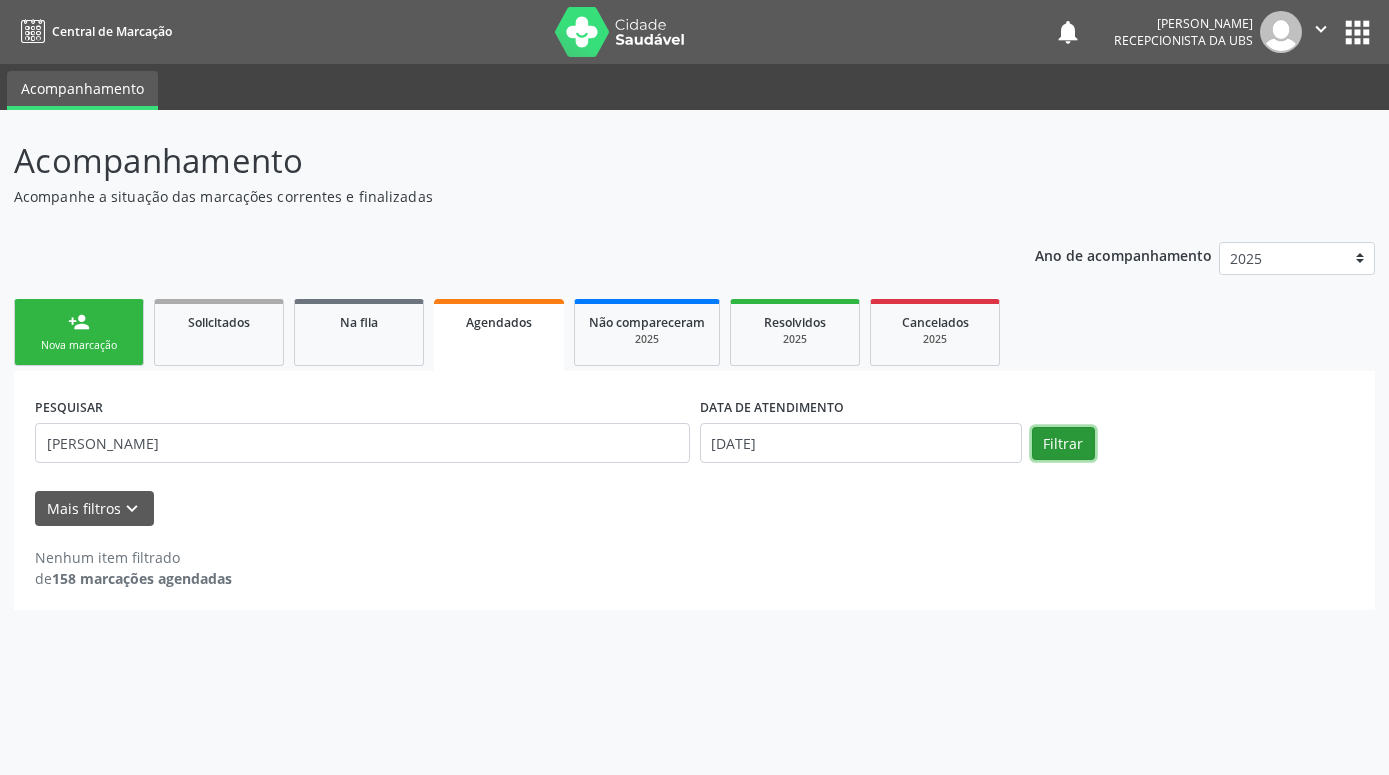 click on "Filtrar" at bounding box center (1063, 444) 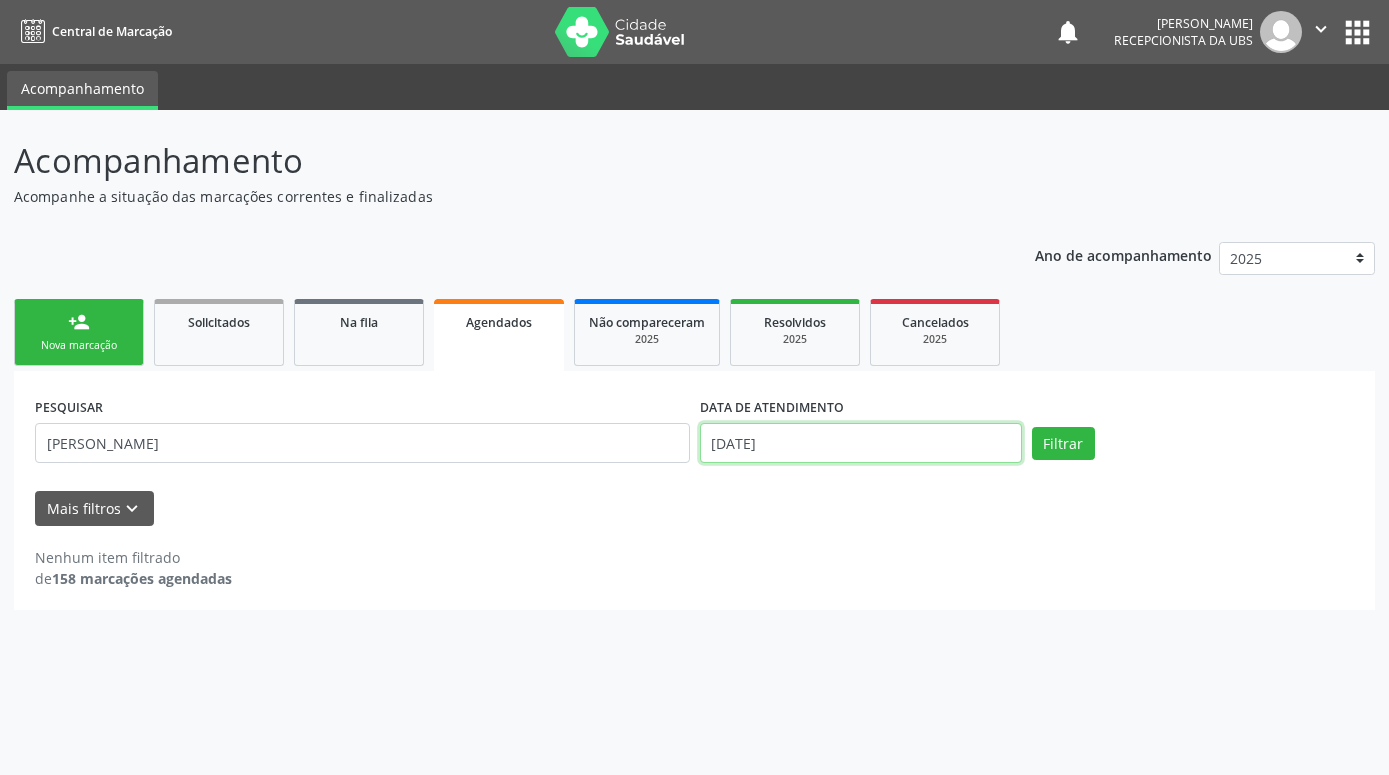 click on "[DATE]" at bounding box center (861, 443) 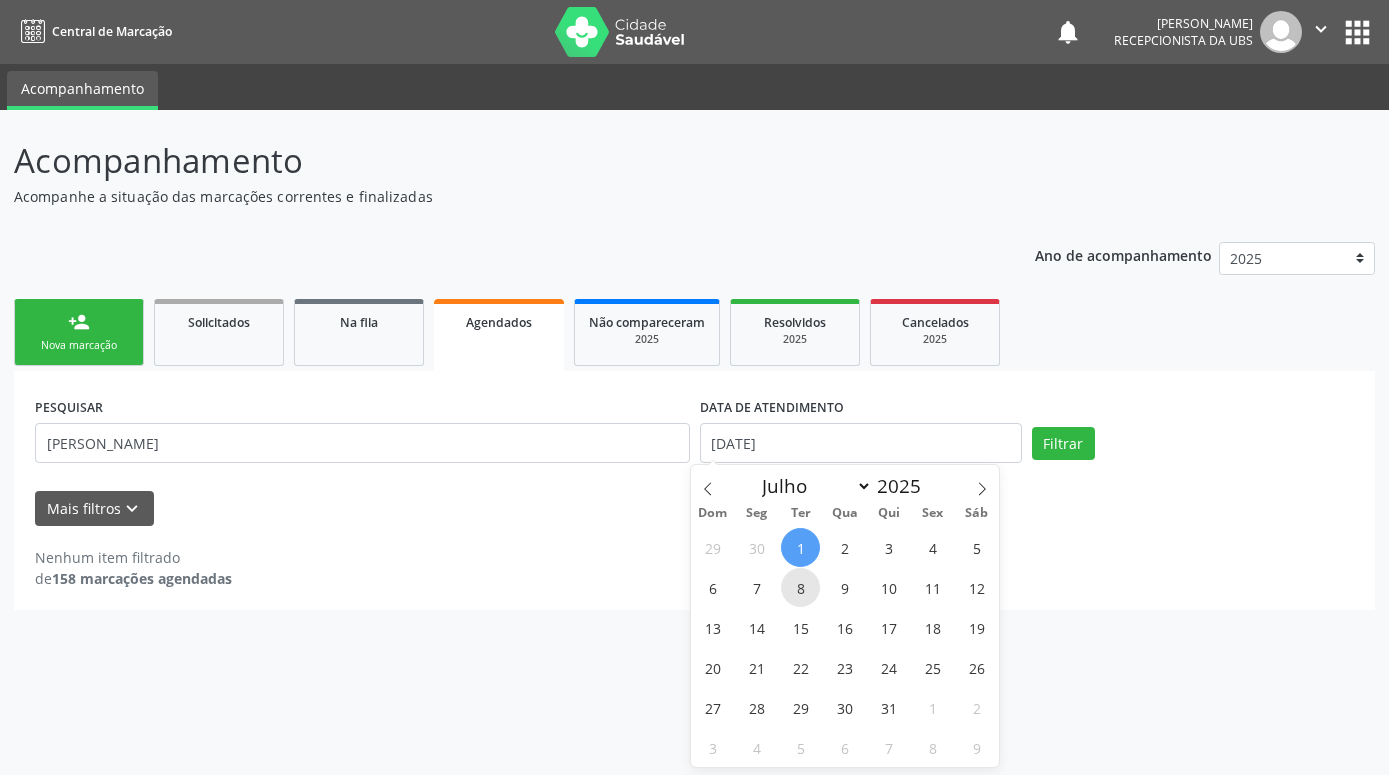 click on "8" at bounding box center (800, 587) 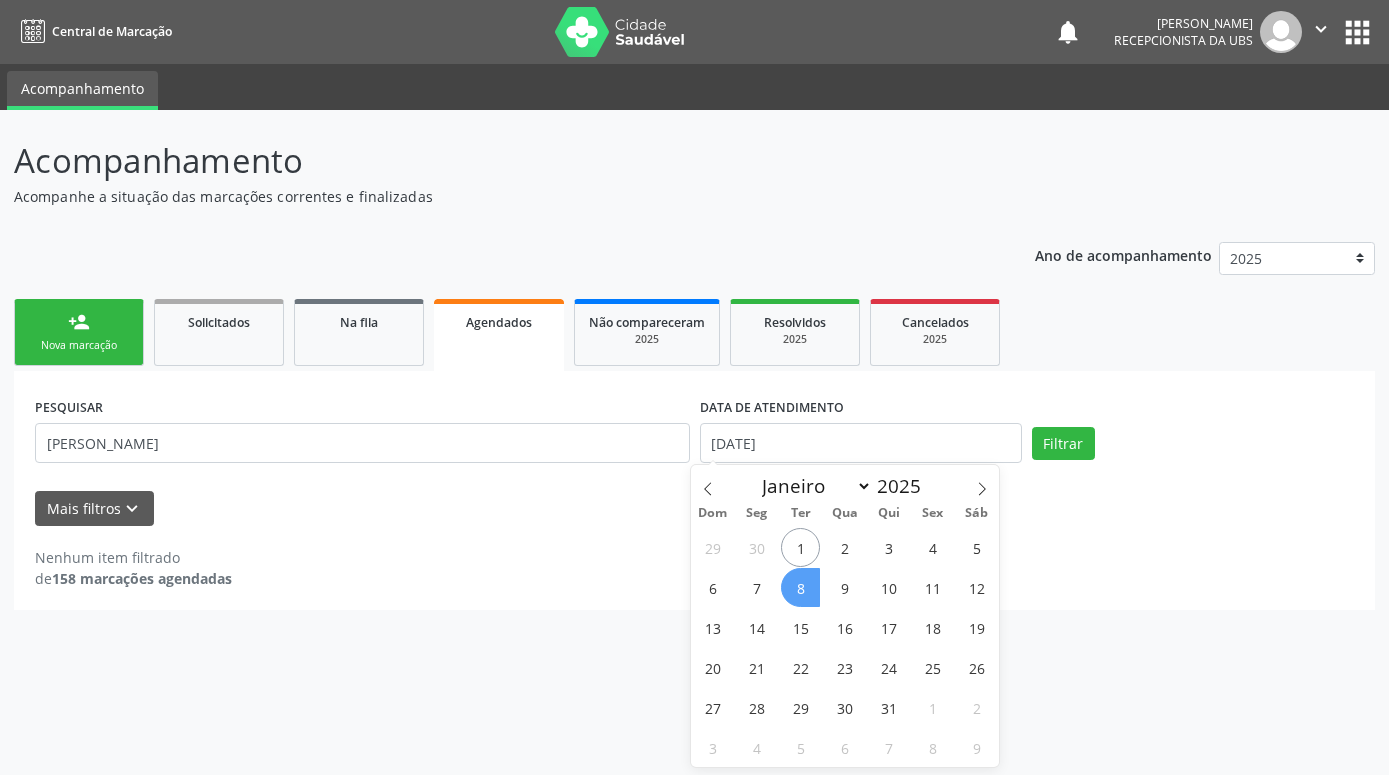 click on "8" at bounding box center [800, 587] 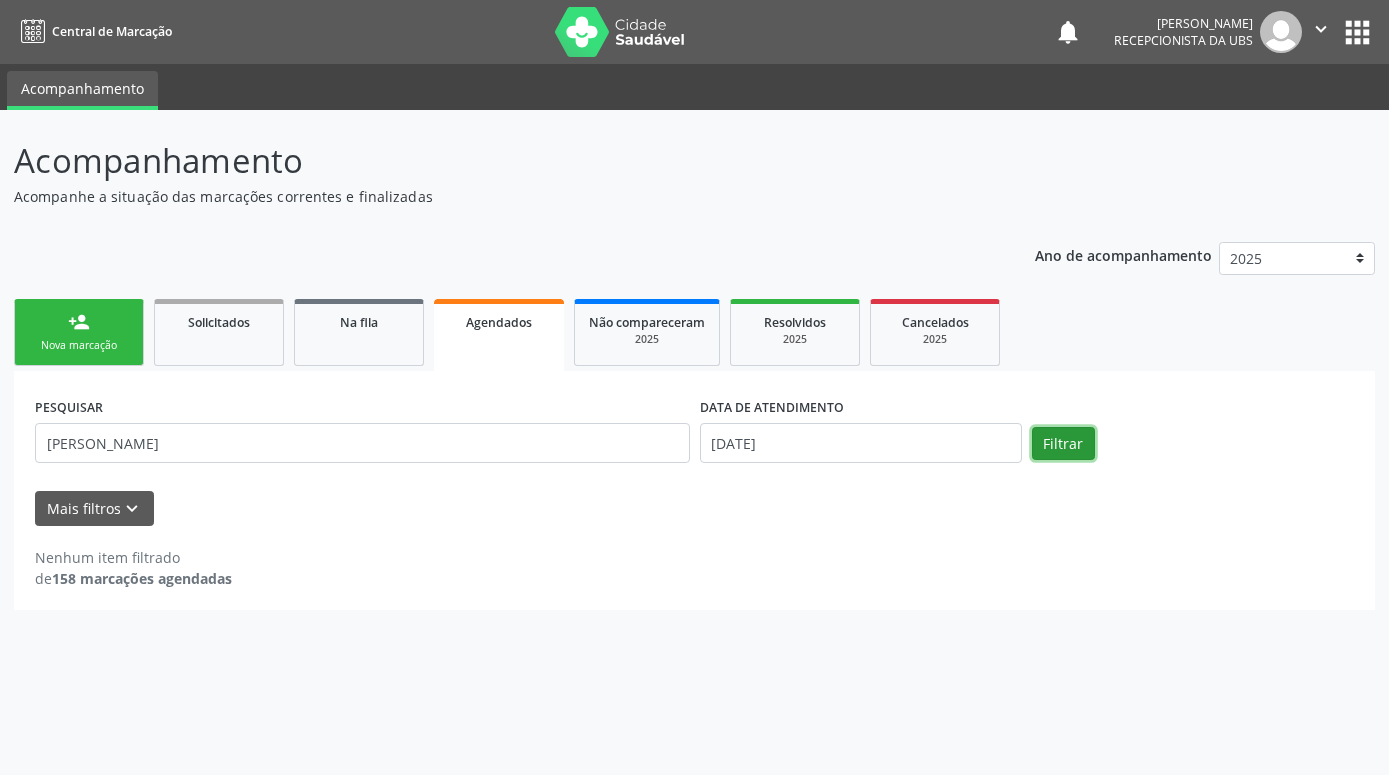 click on "Filtrar" at bounding box center (1063, 444) 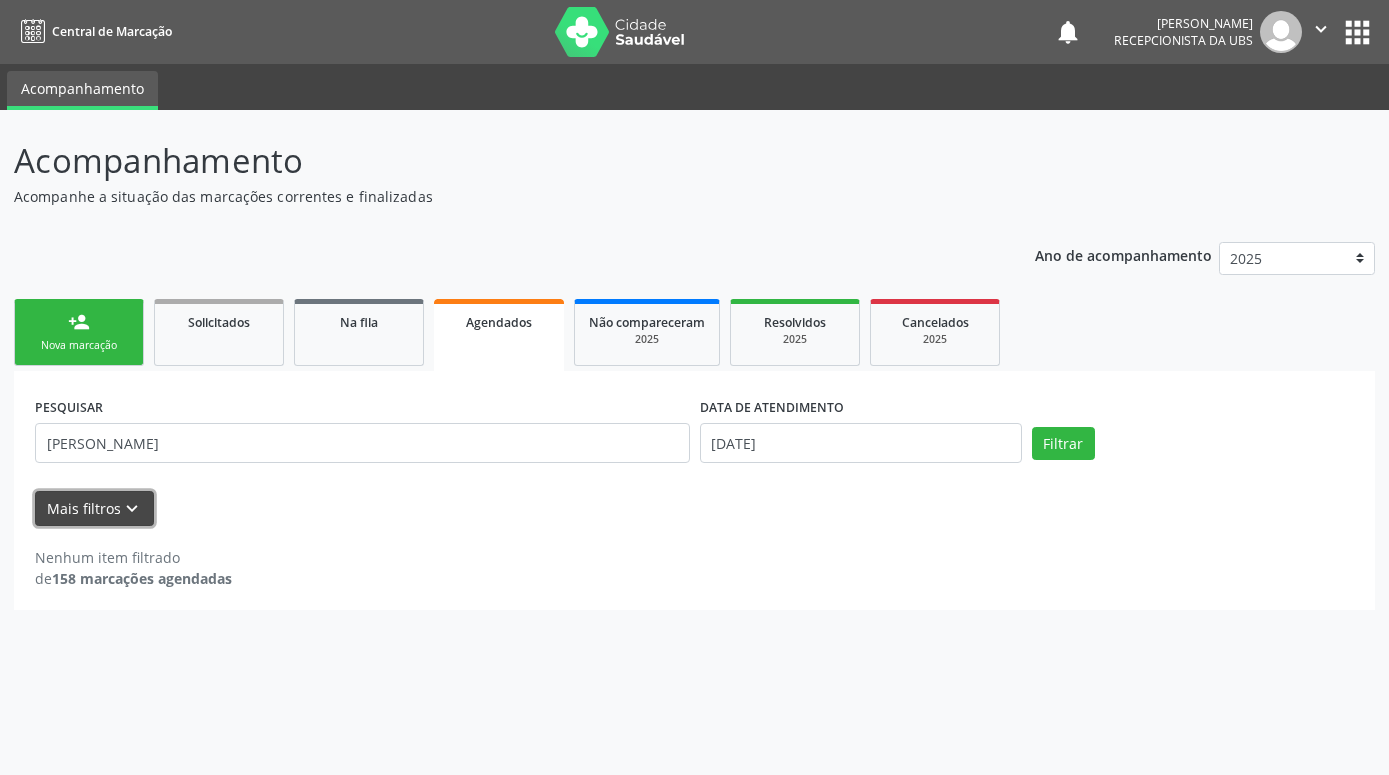 click on "Mais filtros
keyboard_arrow_down" at bounding box center (94, 508) 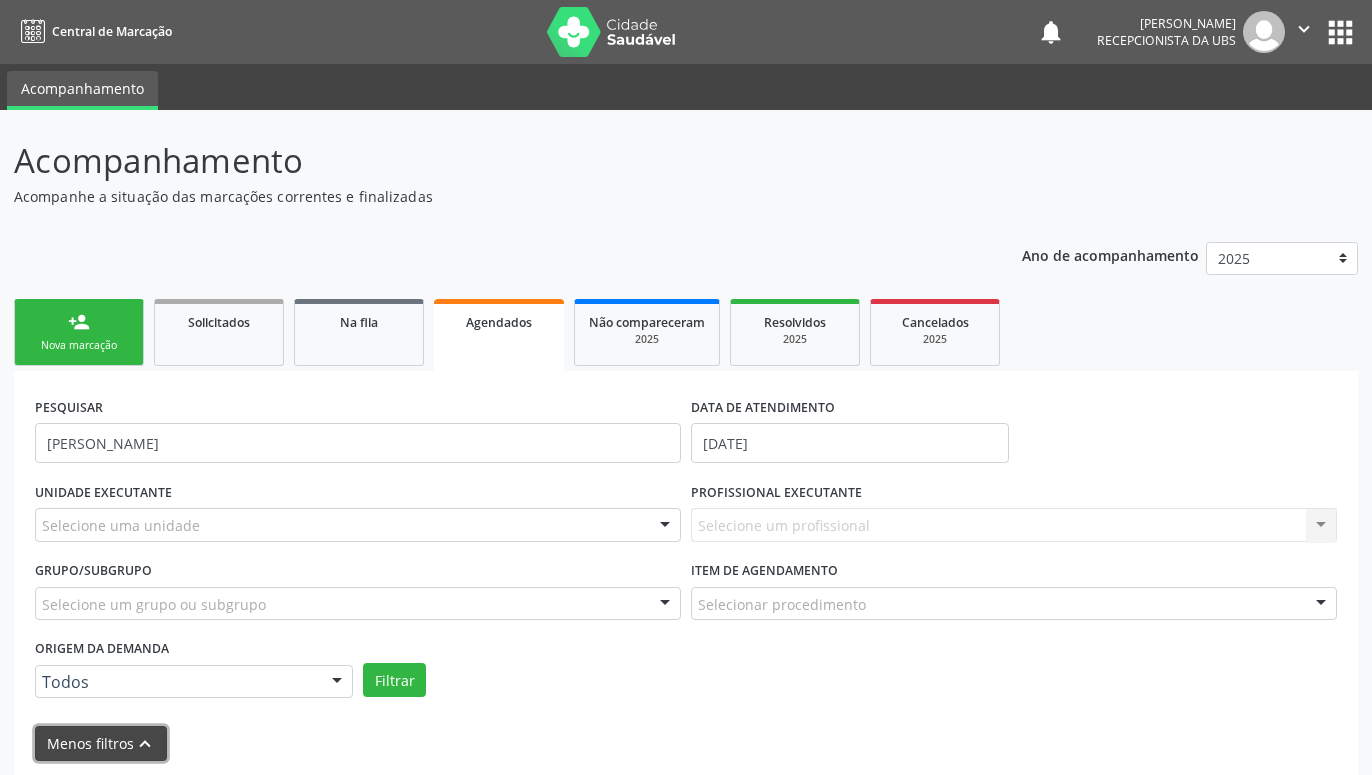 scroll, scrollTop: 84, scrollLeft: 0, axis: vertical 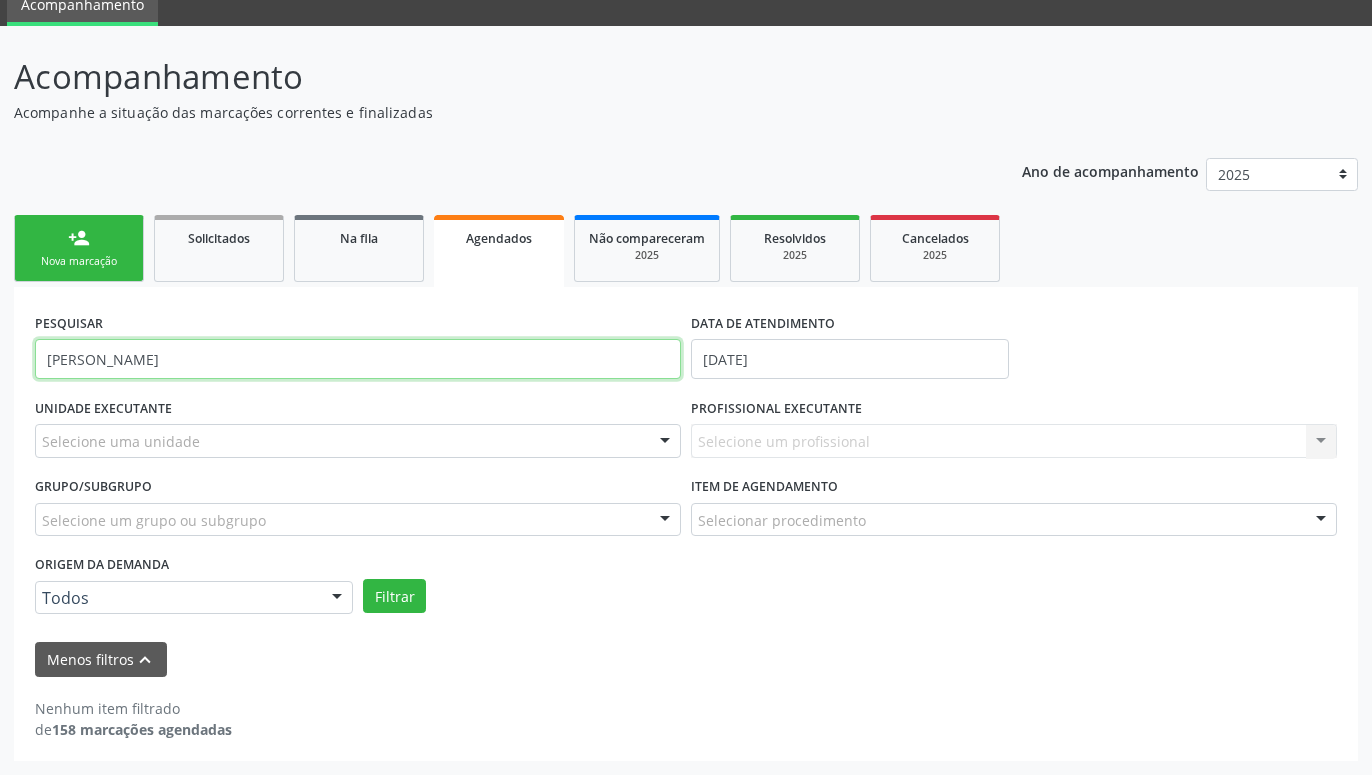 drag, startPoint x: 257, startPoint y: 360, endPoint x: 90, endPoint y: 358, distance: 167.01198 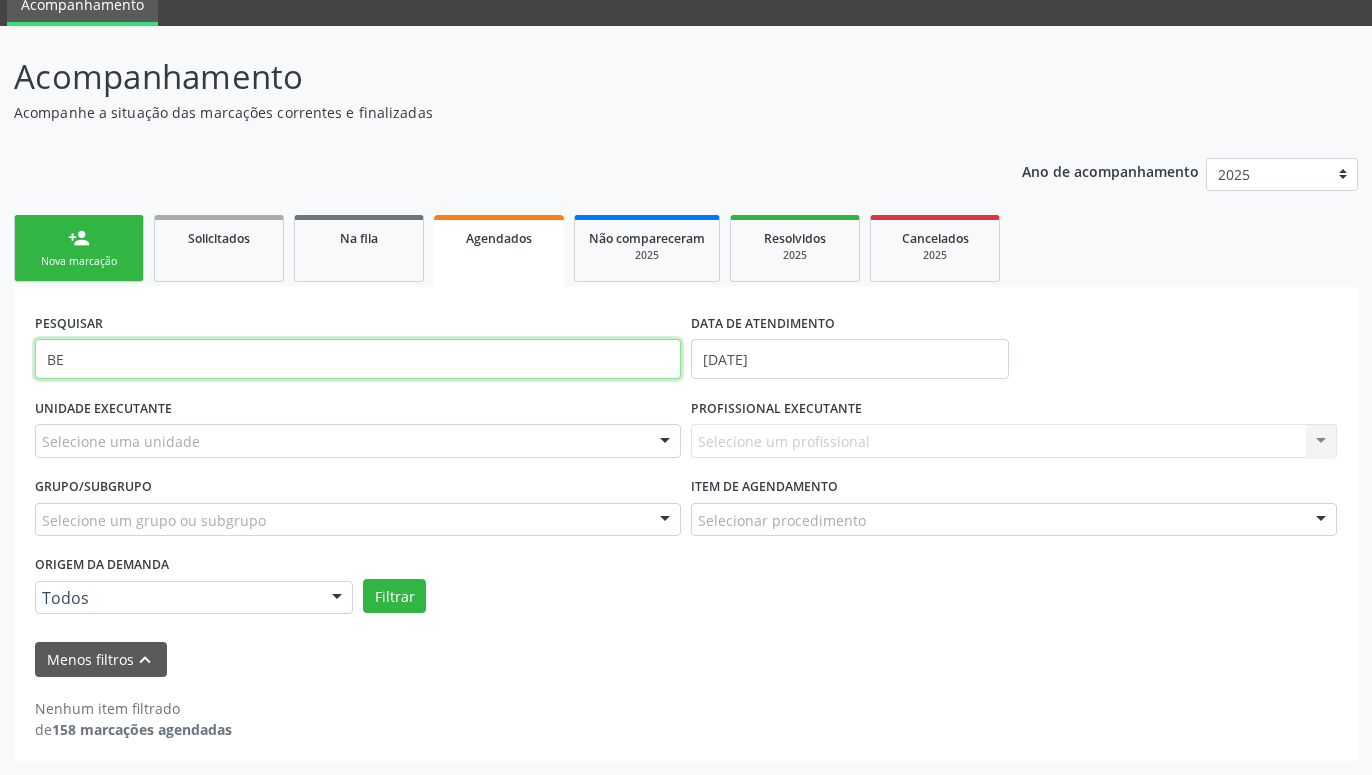 type on "B" 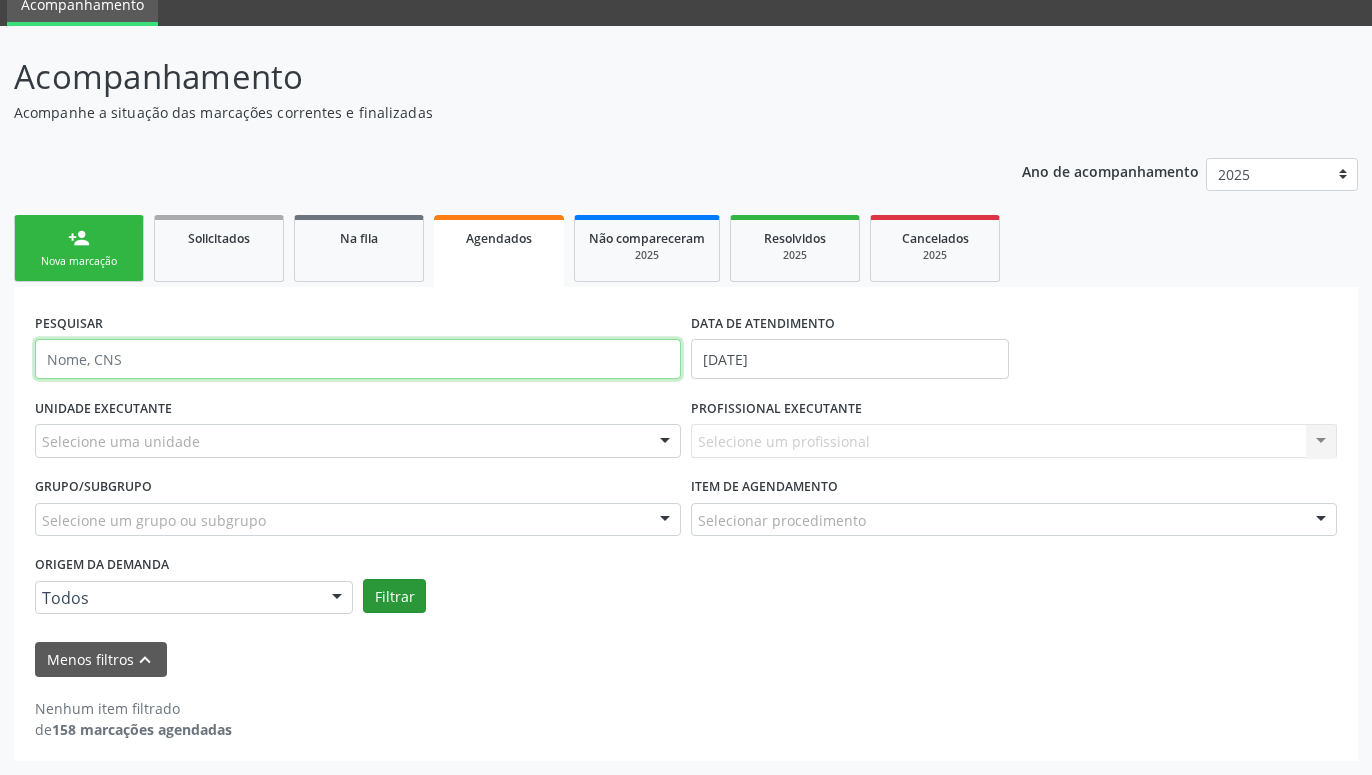 type 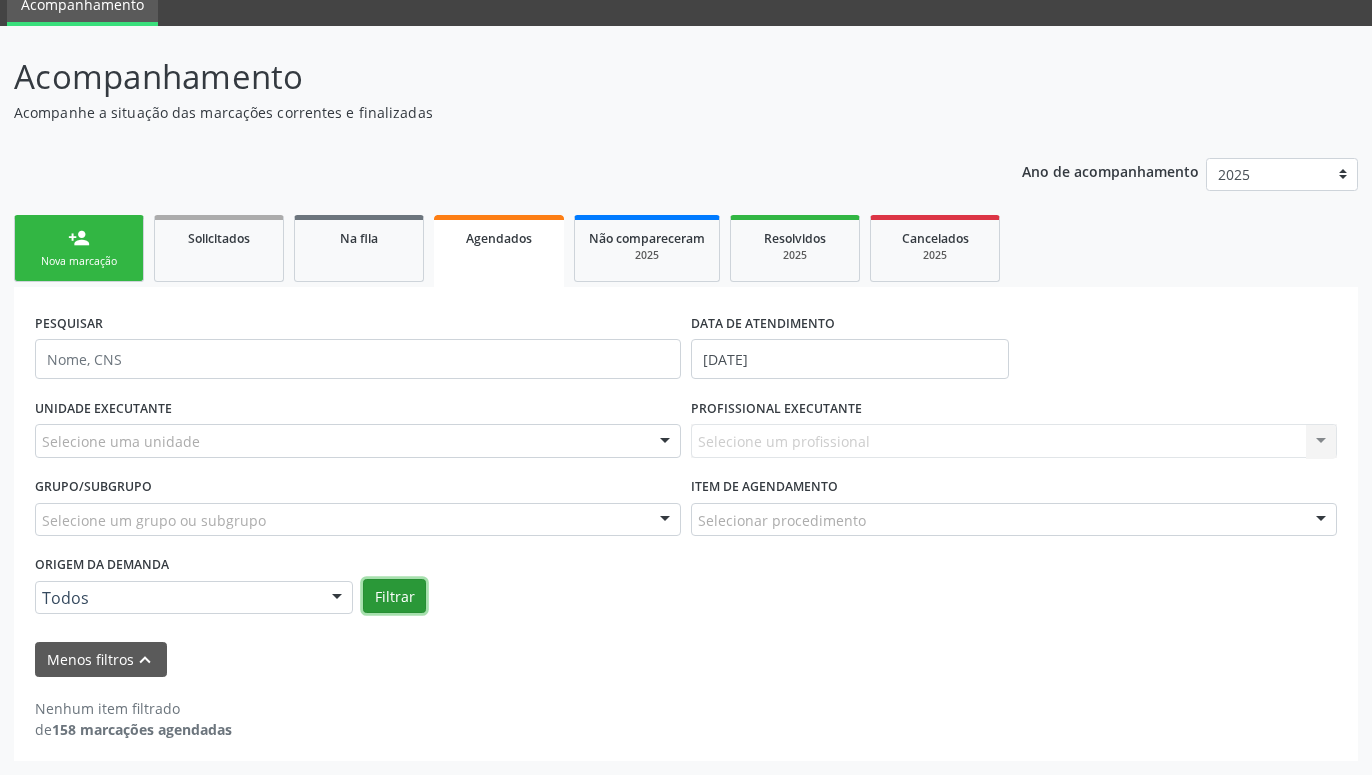 click on "Filtrar" at bounding box center [394, 596] 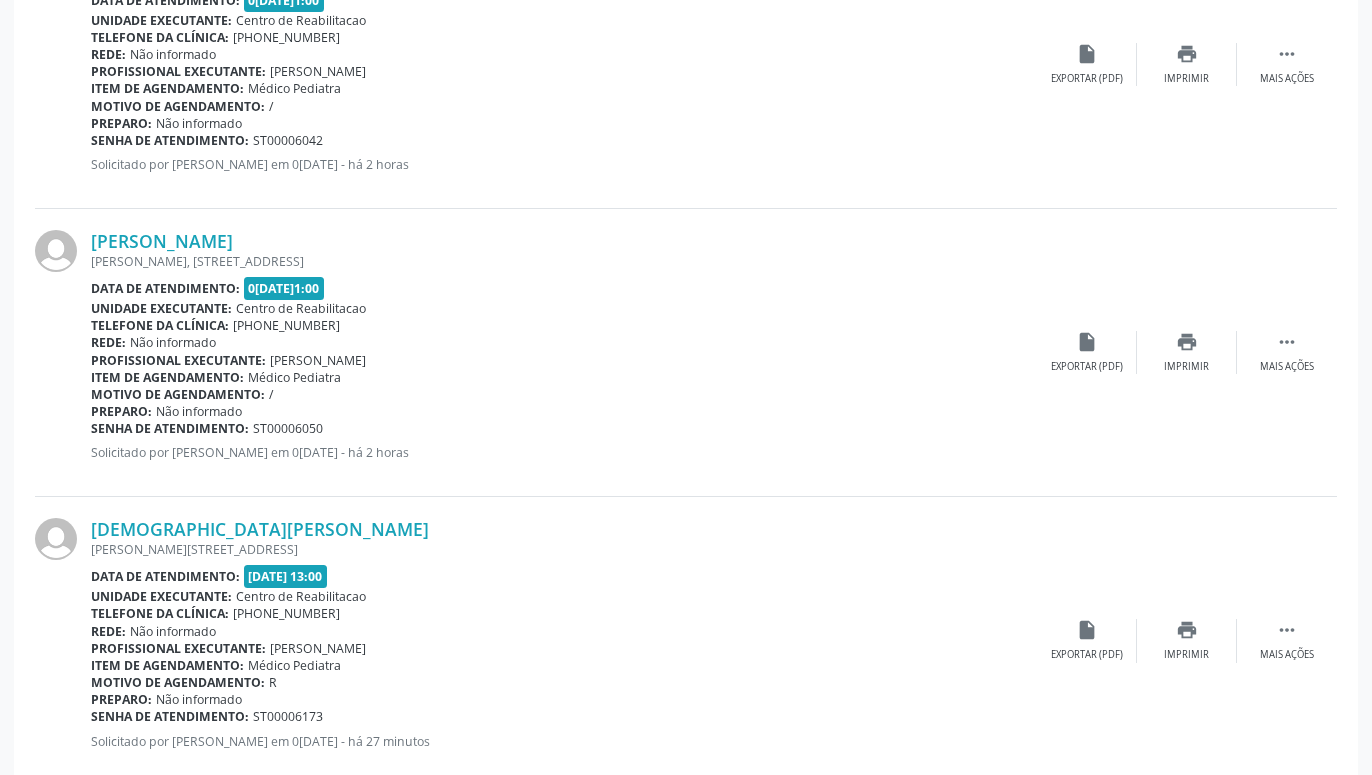 scroll, scrollTop: 1252, scrollLeft: 0, axis: vertical 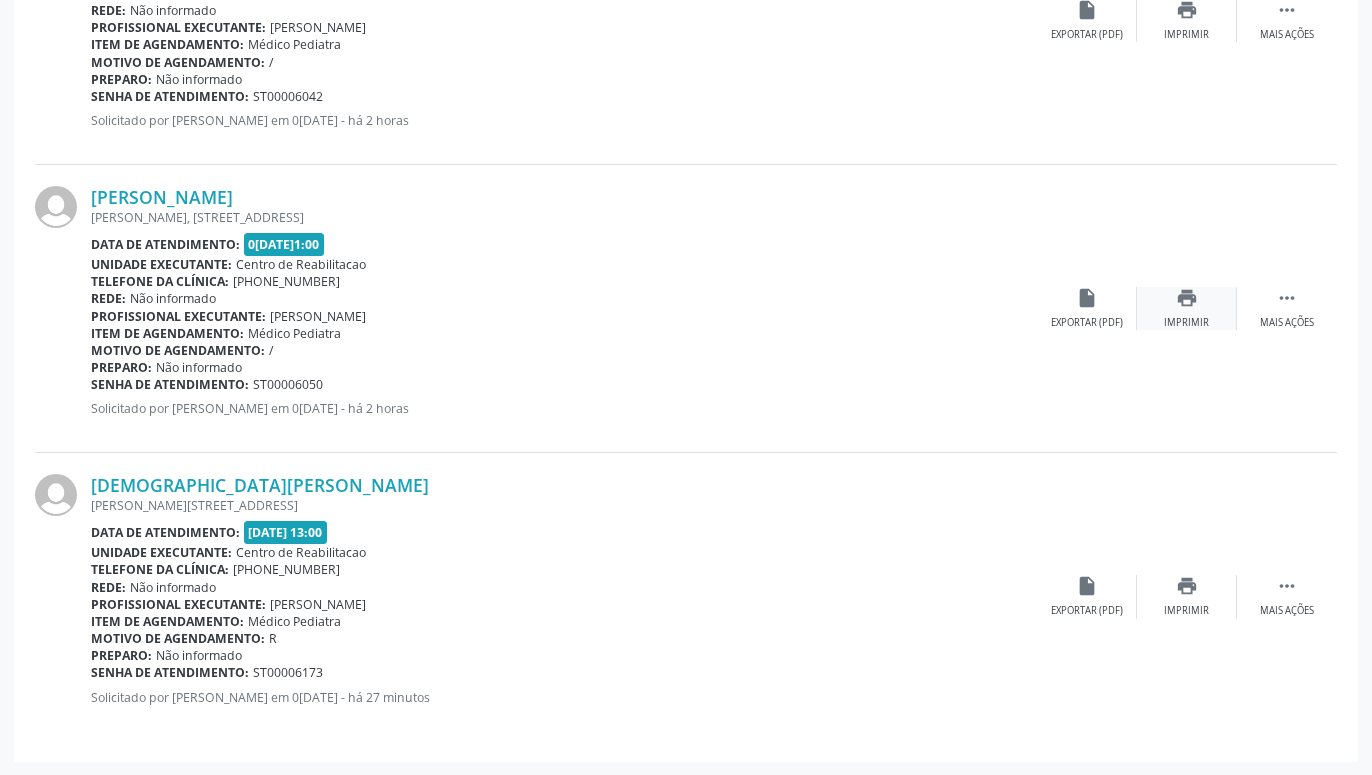 click on "print" at bounding box center [1187, 298] 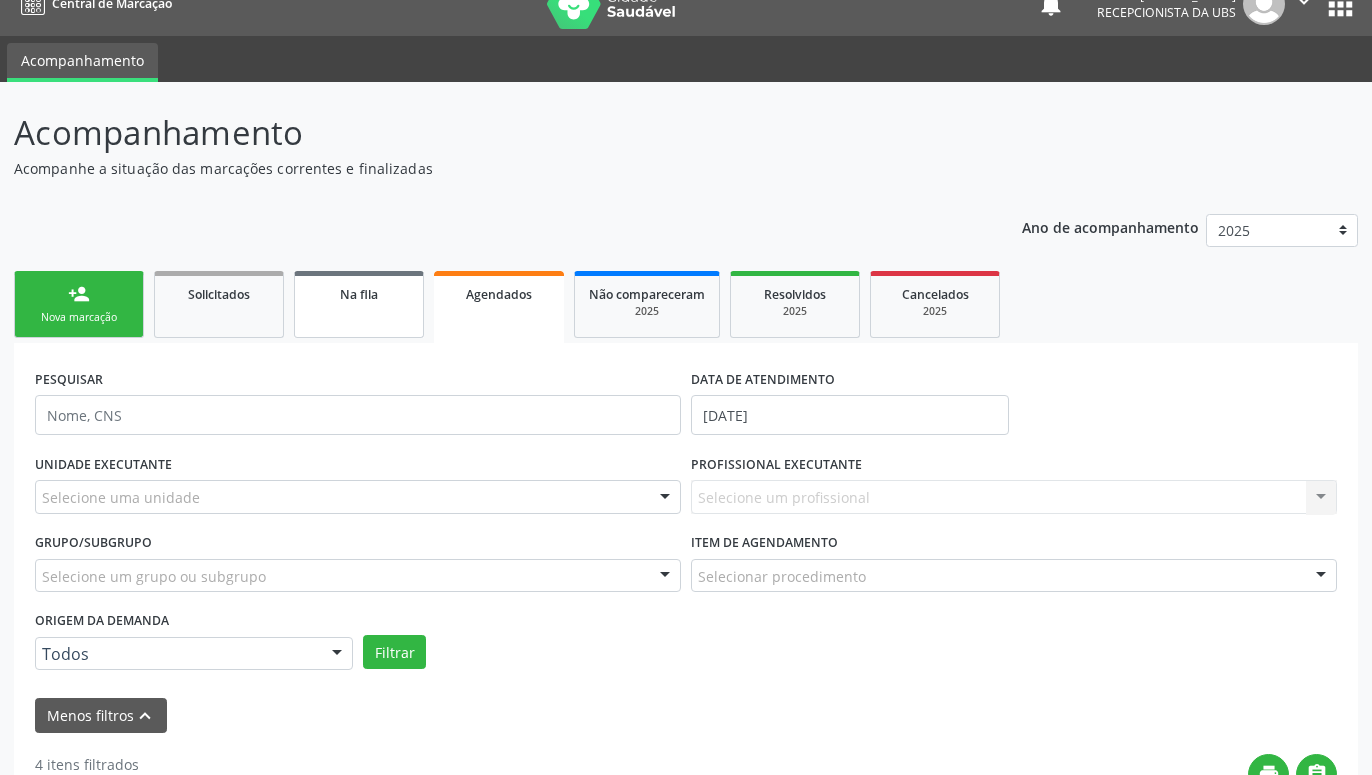 scroll, scrollTop: 0, scrollLeft: 0, axis: both 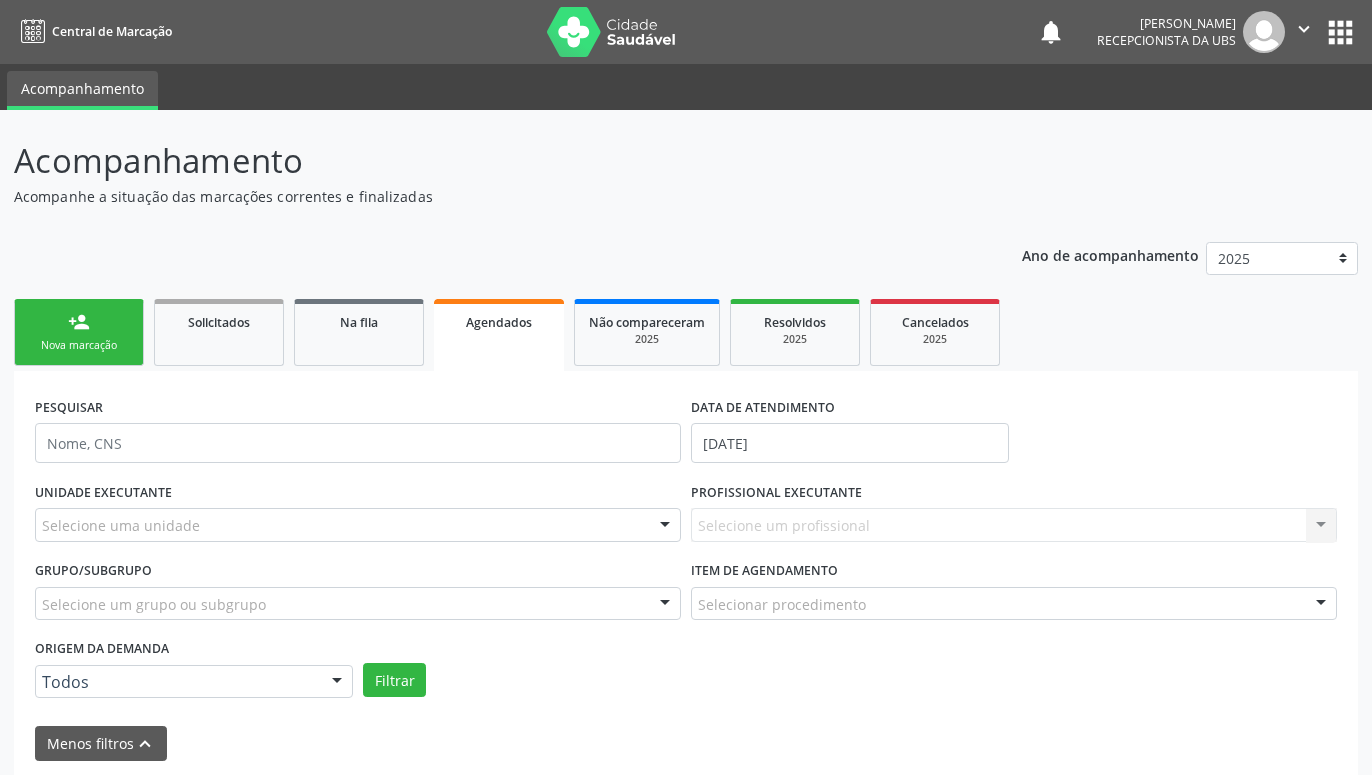click on "person_add
Nova marcação" at bounding box center (79, 332) 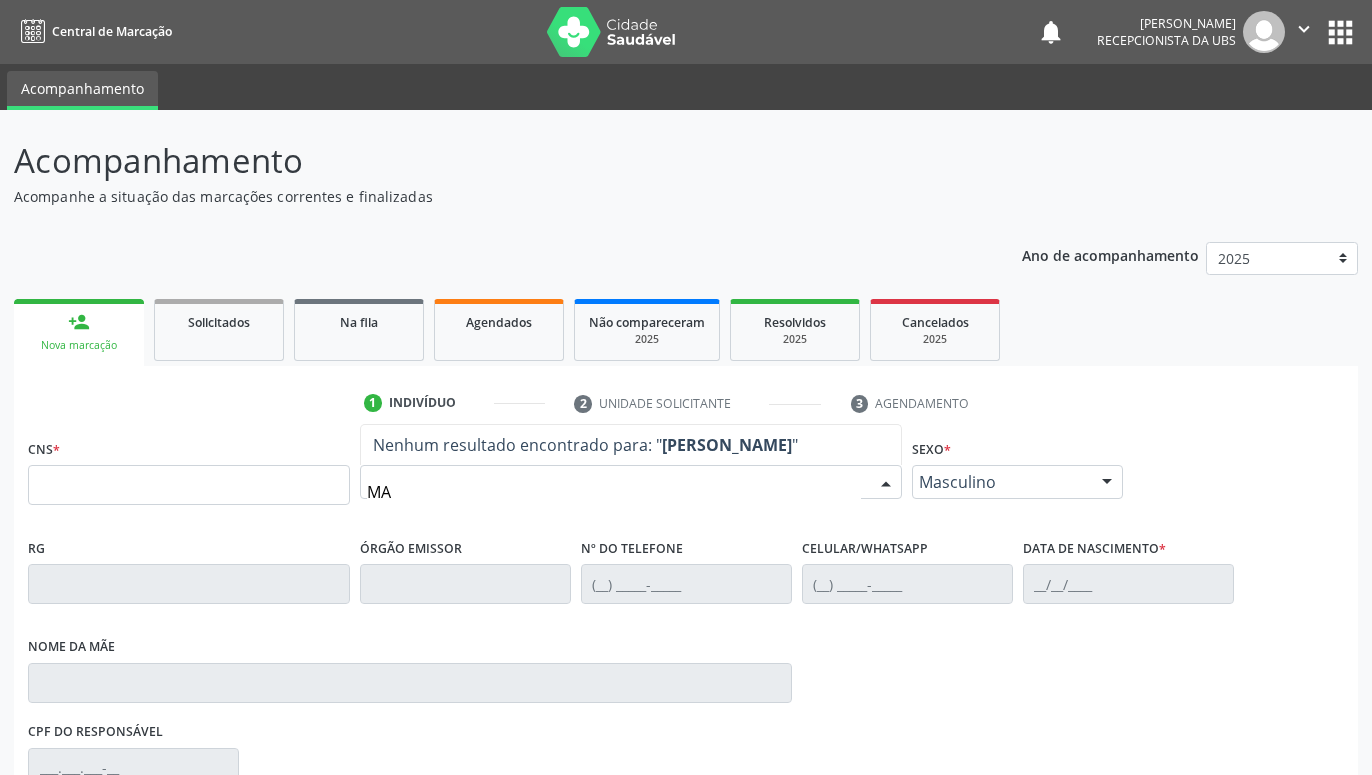 type on "M" 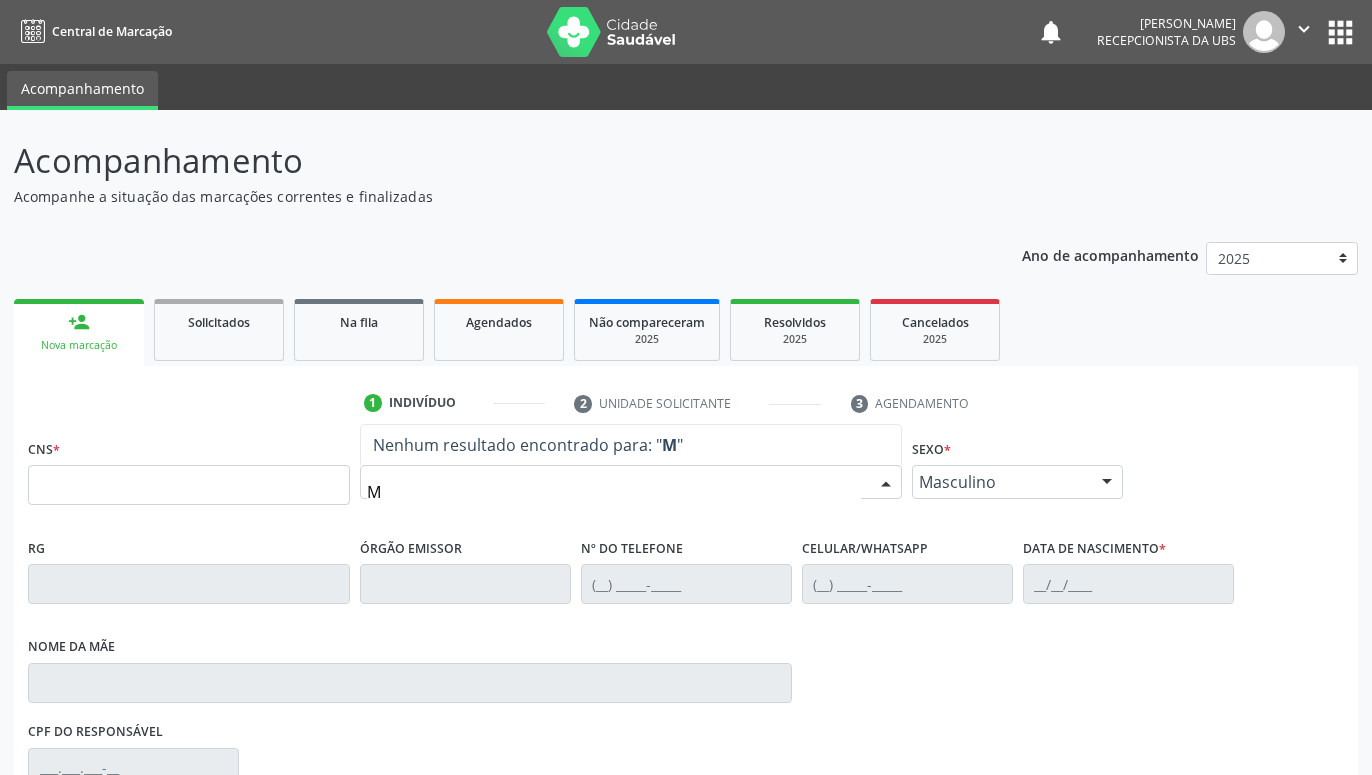 type 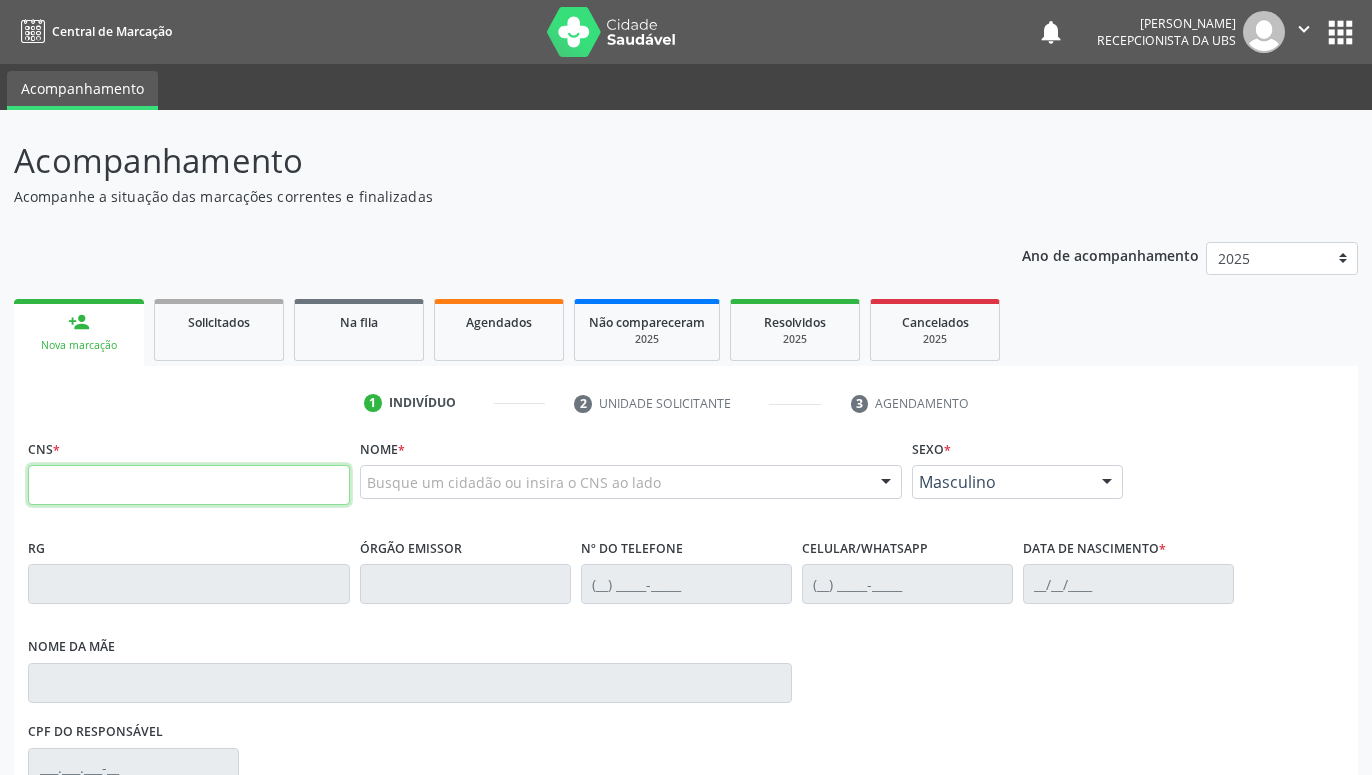 click at bounding box center (189, 485) 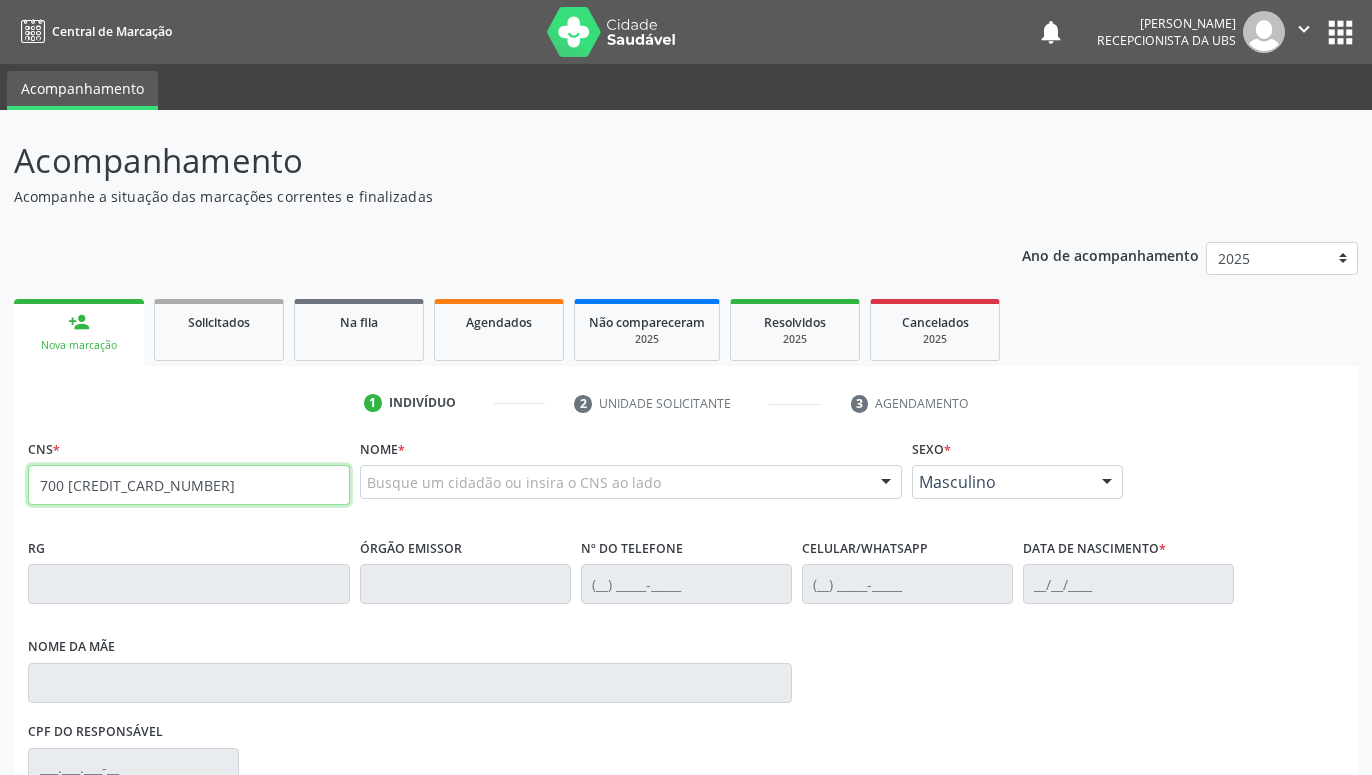 type on "700 [CREDIT_CARD_NUMBER]" 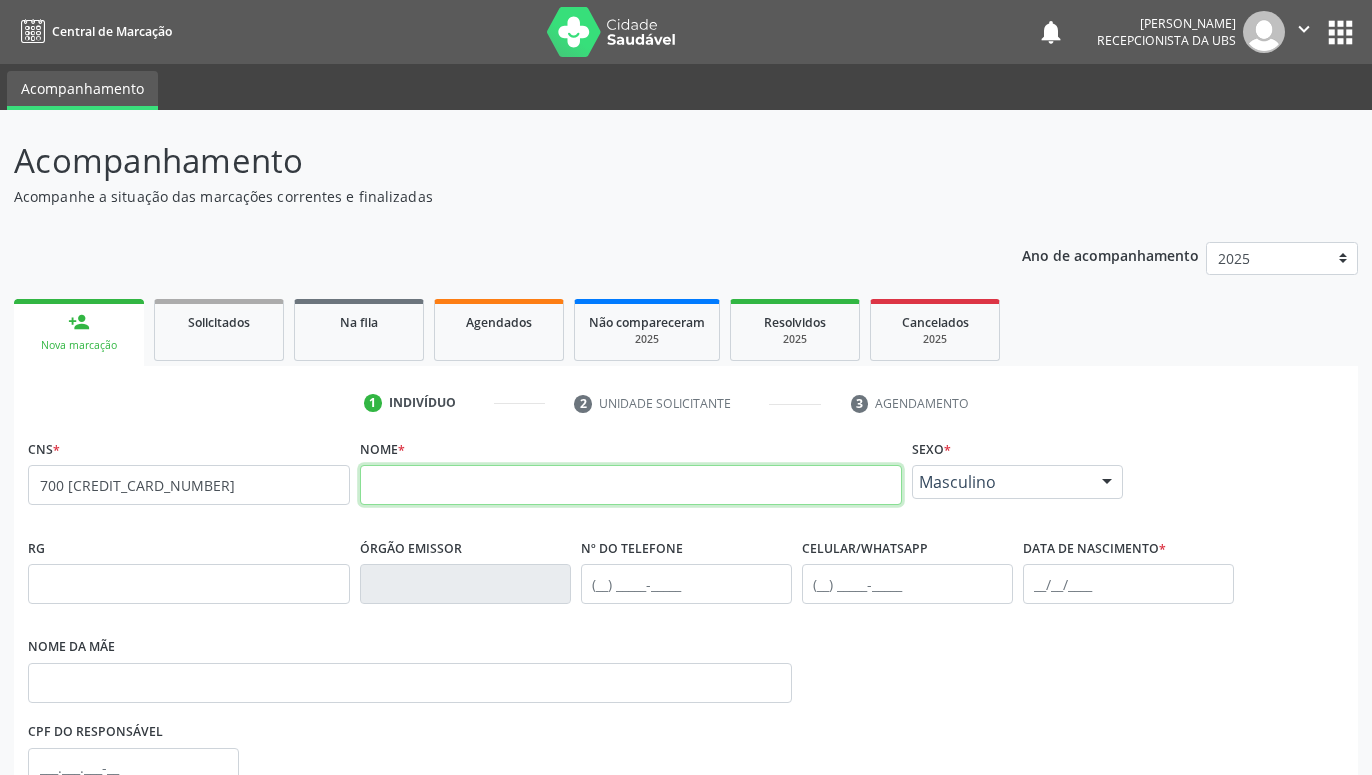 click at bounding box center (631, 485) 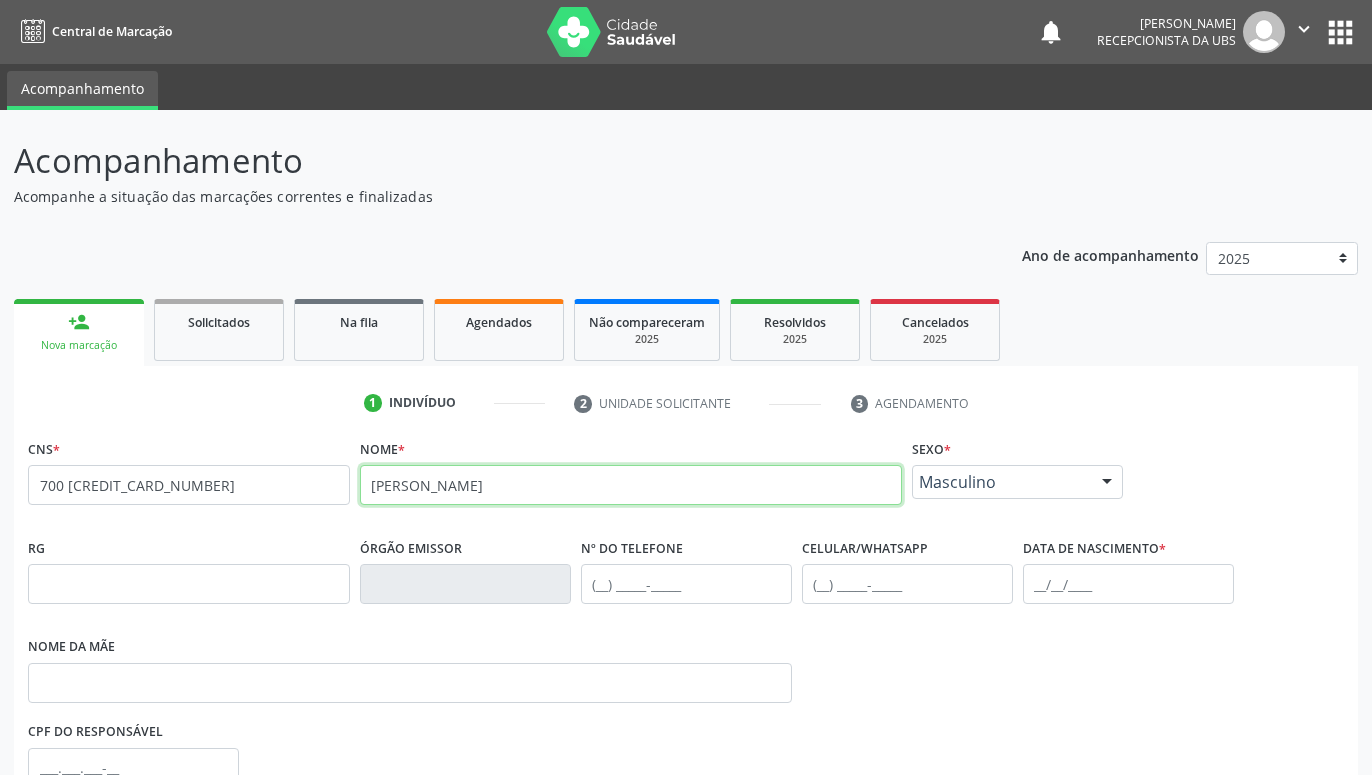 type on "[PERSON_NAME]" 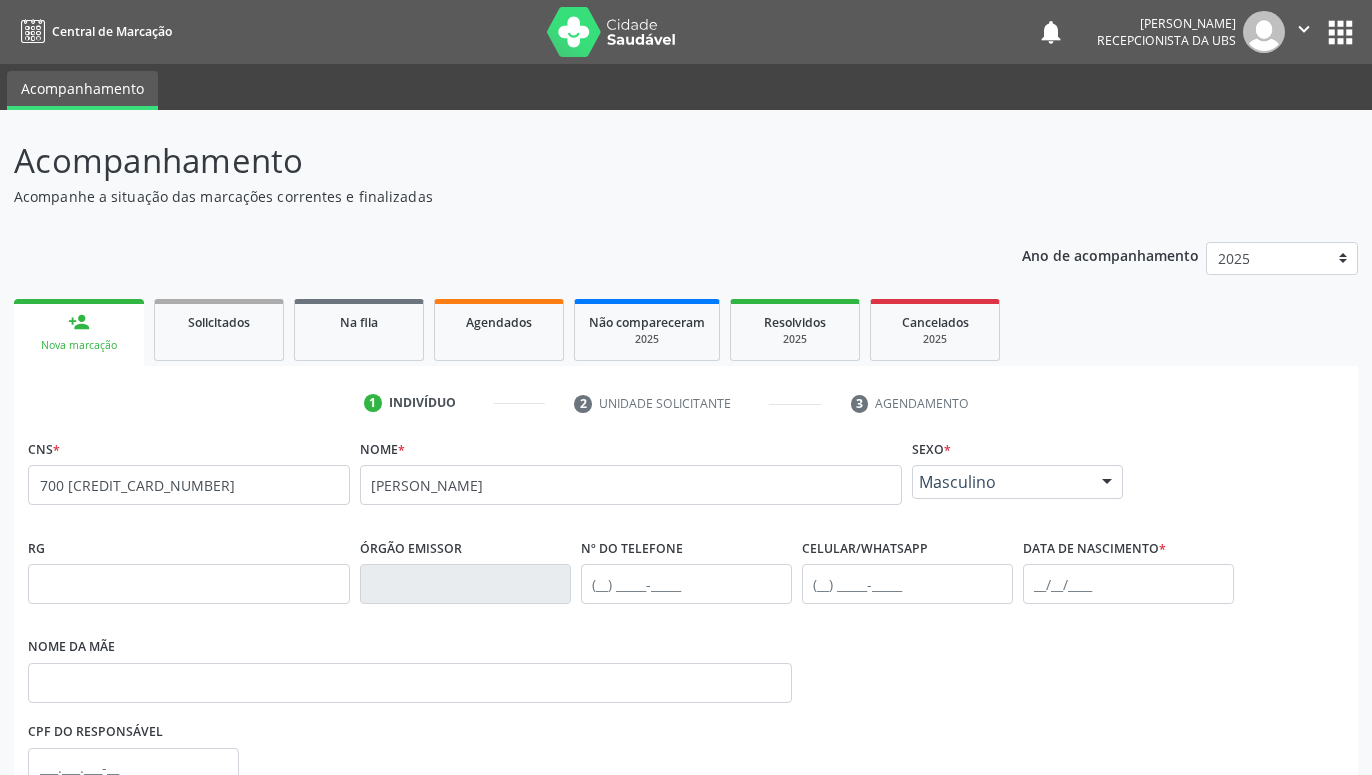 click at bounding box center [1107, 483] 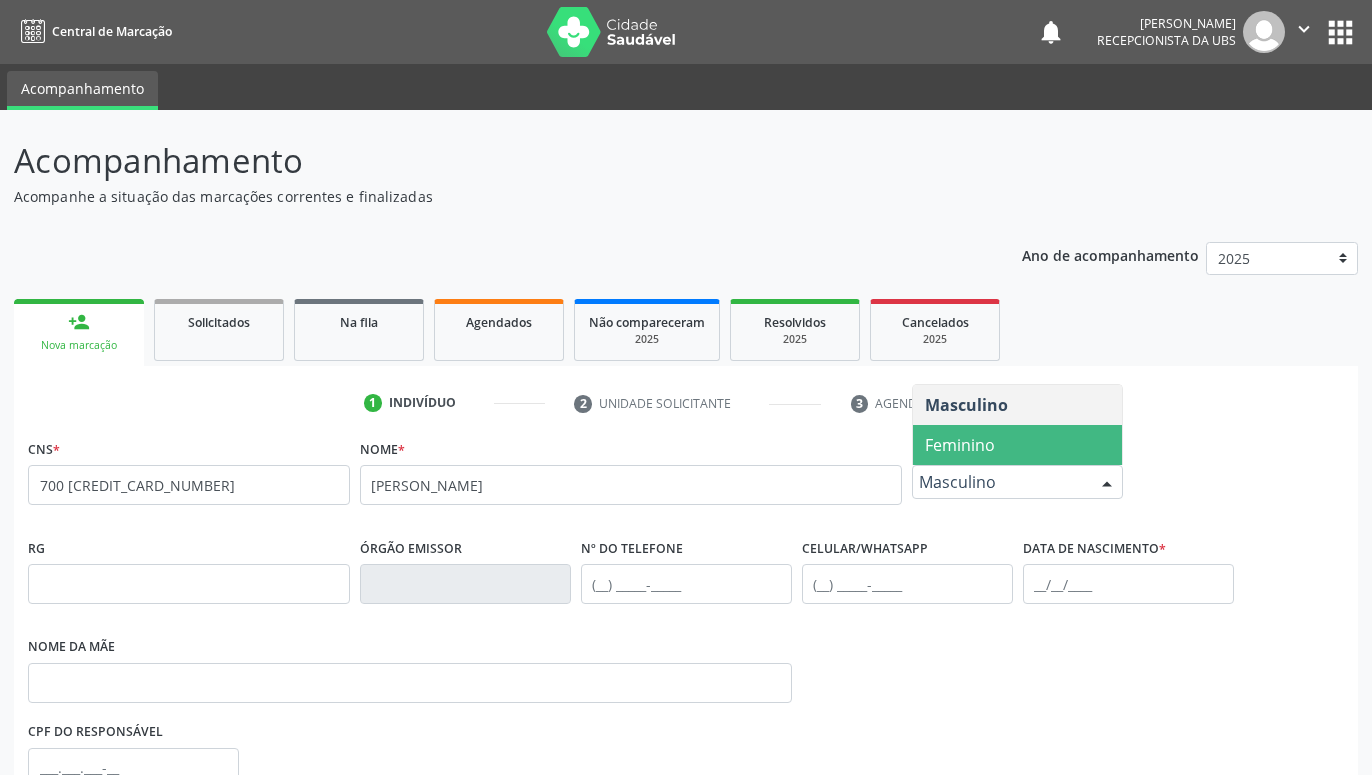 click on "Feminino" at bounding box center [960, 445] 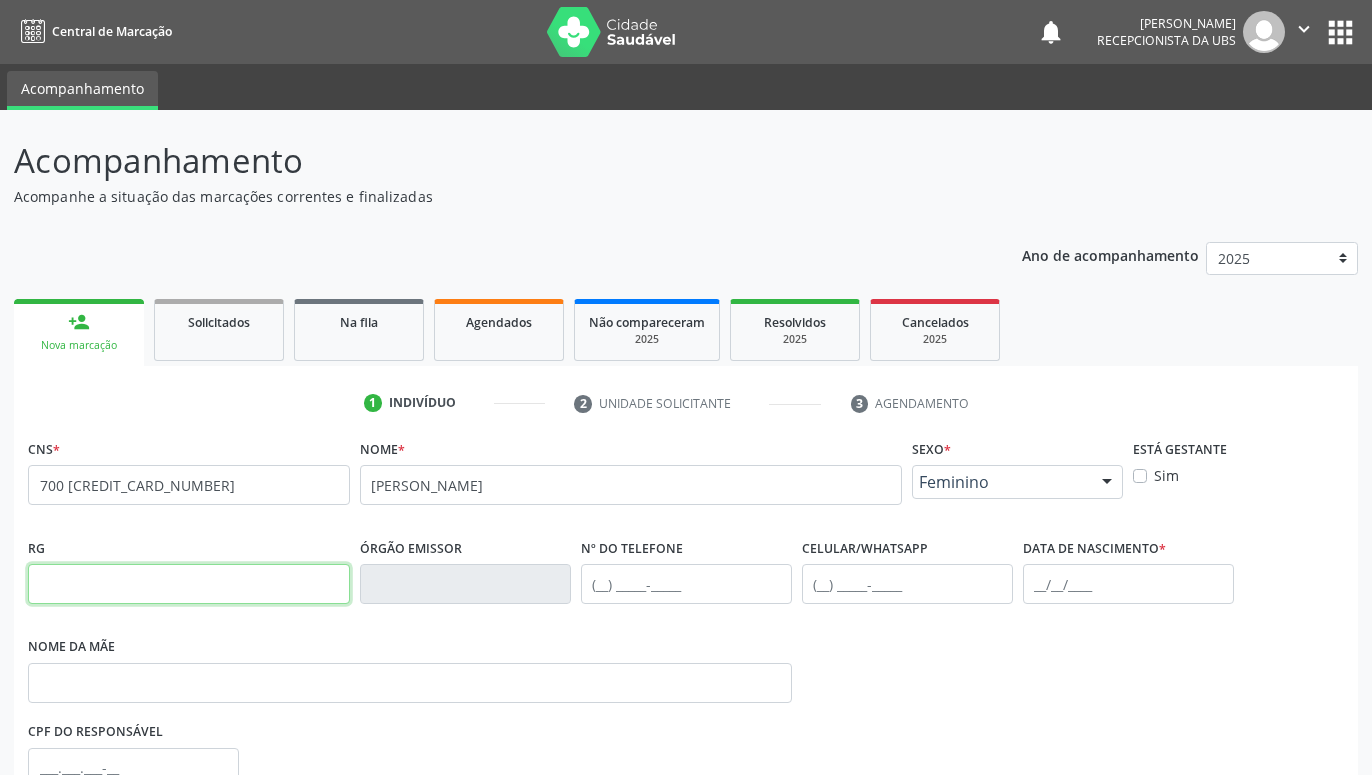 click at bounding box center (189, 584) 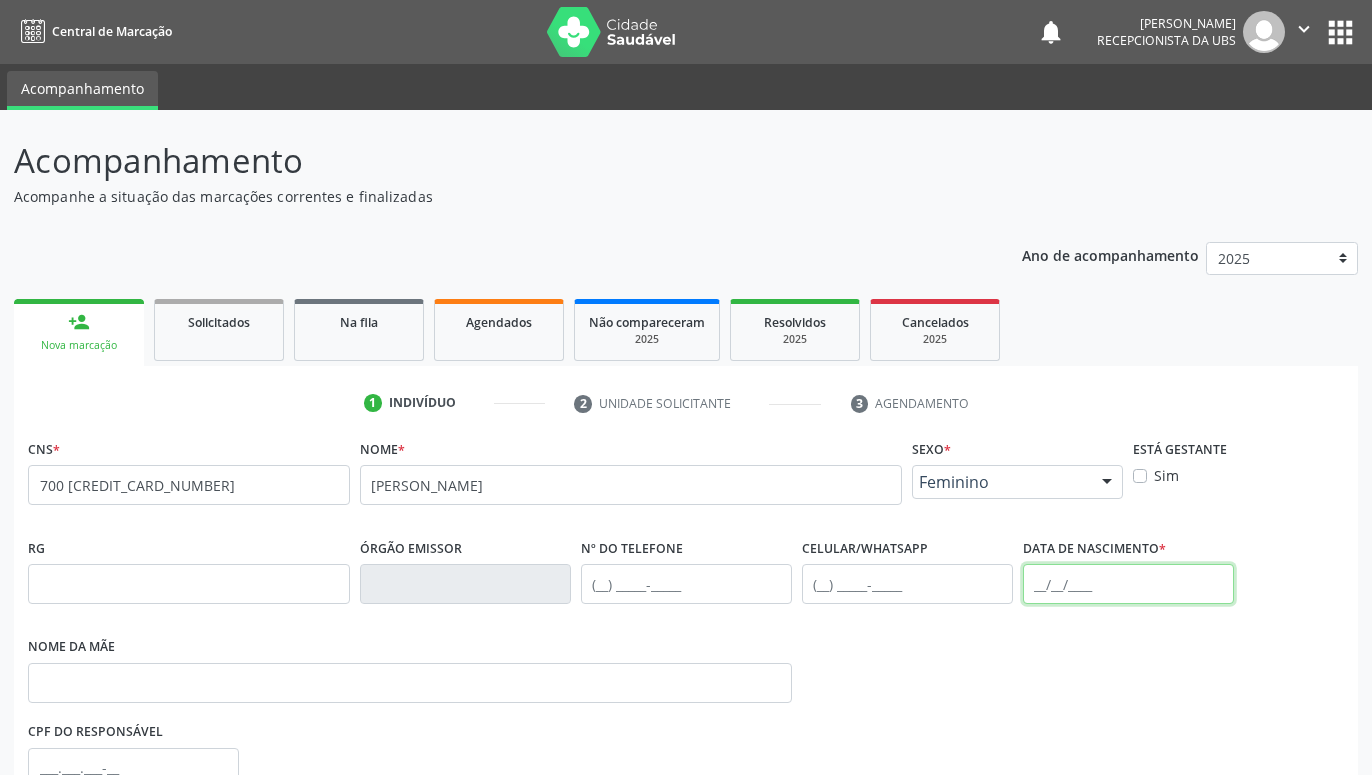 click at bounding box center [1128, 584] 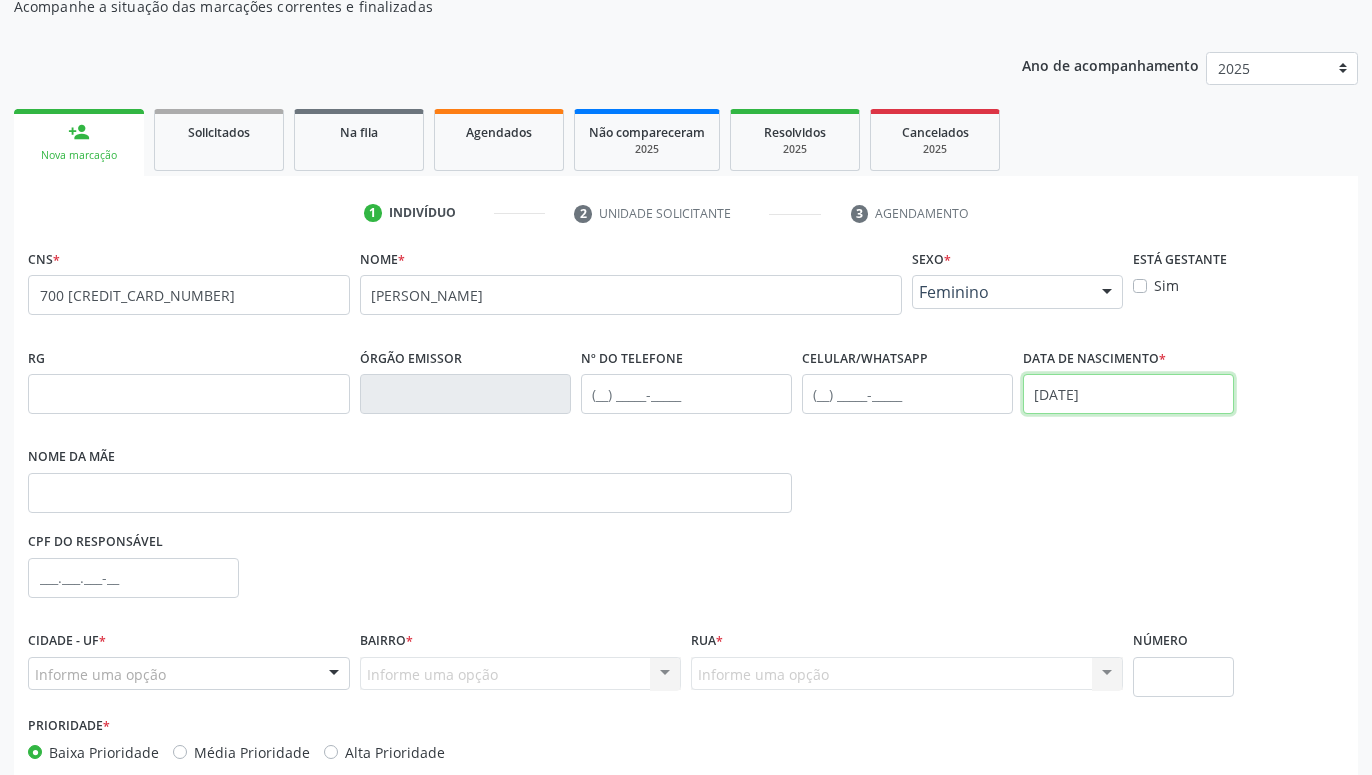 scroll, scrollTop: 204, scrollLeft: 0, axis: vertical 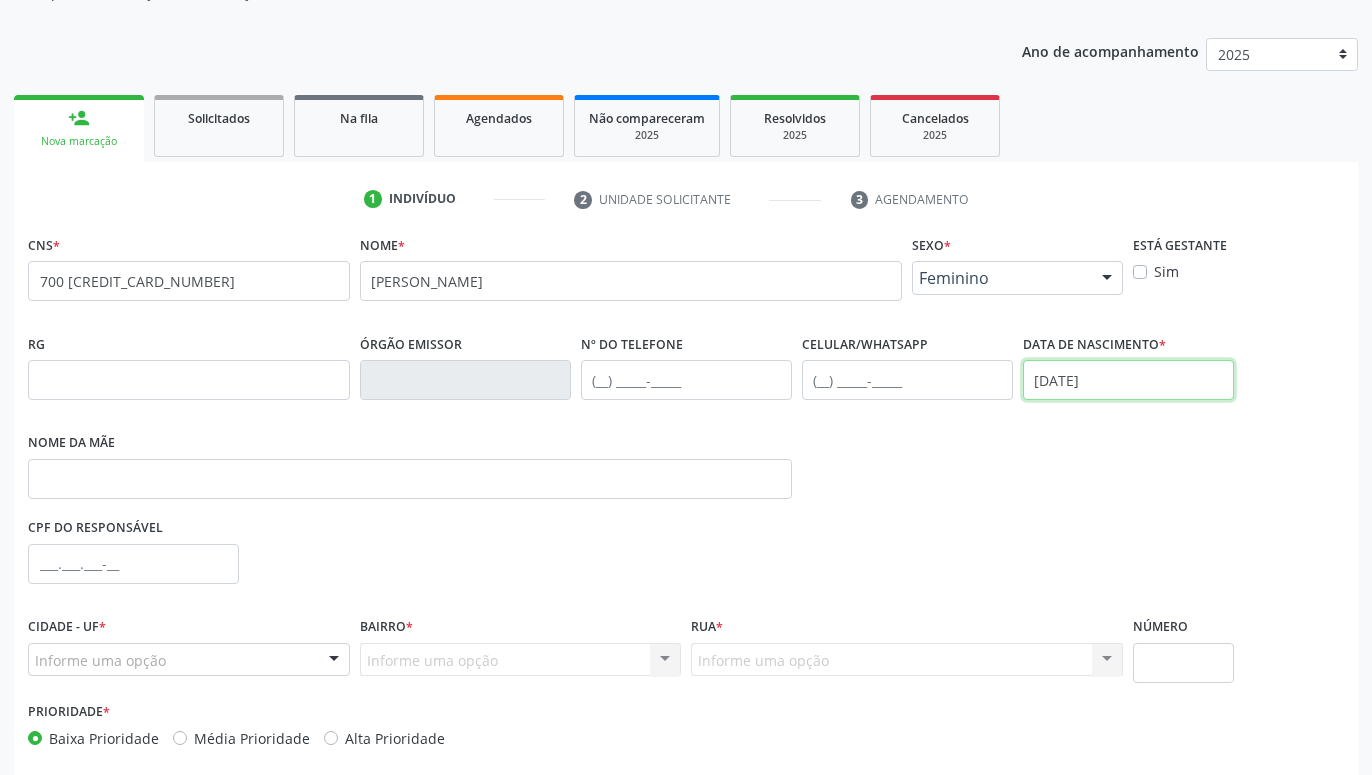 type on "[DATE]" 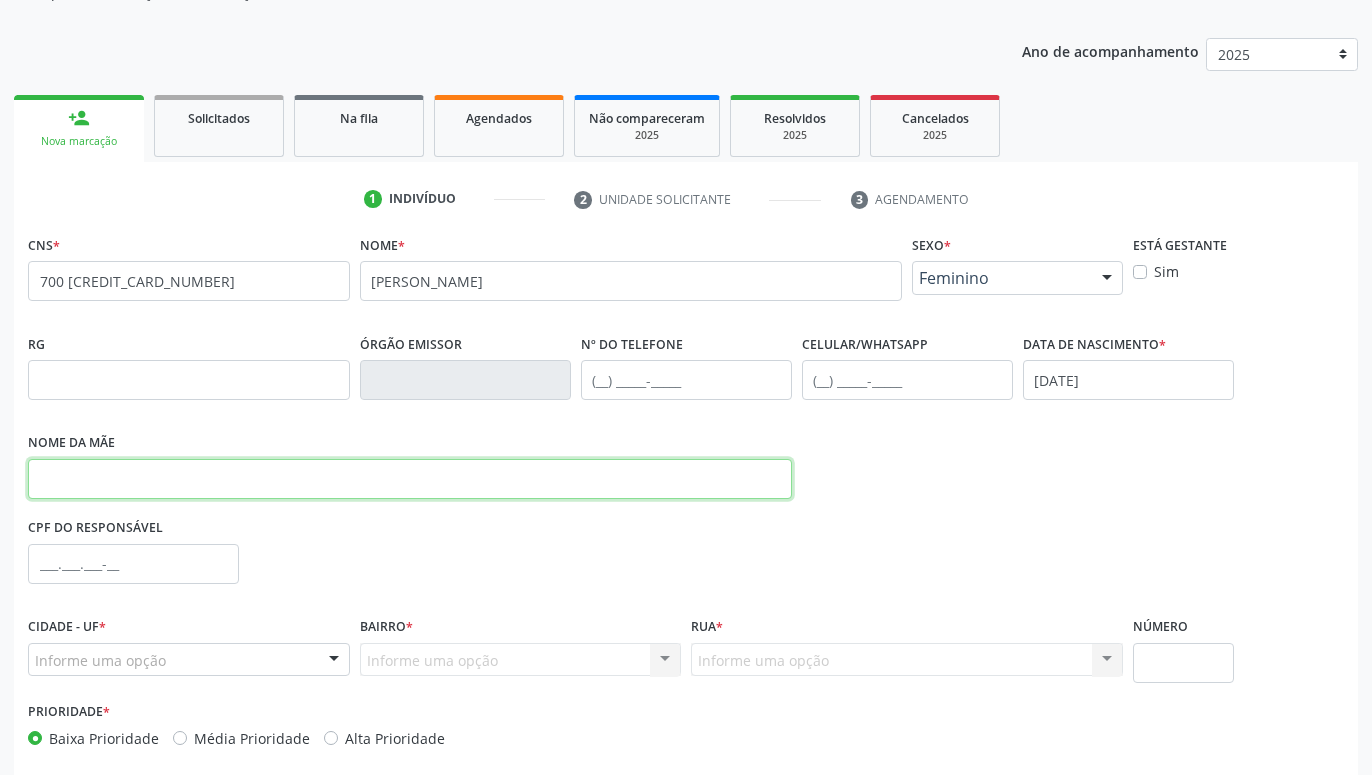 click at bounding box center [410, 479] 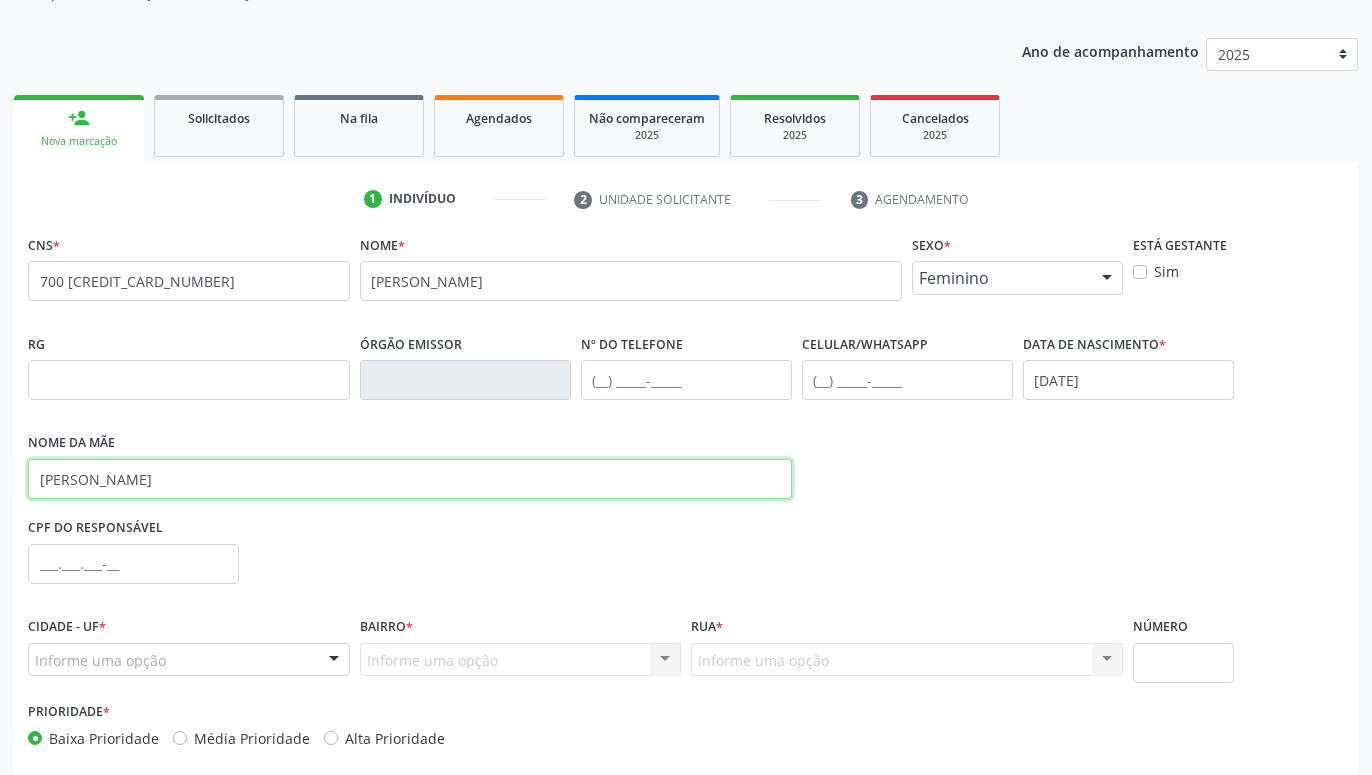 type on "[PERSON_NAME]" 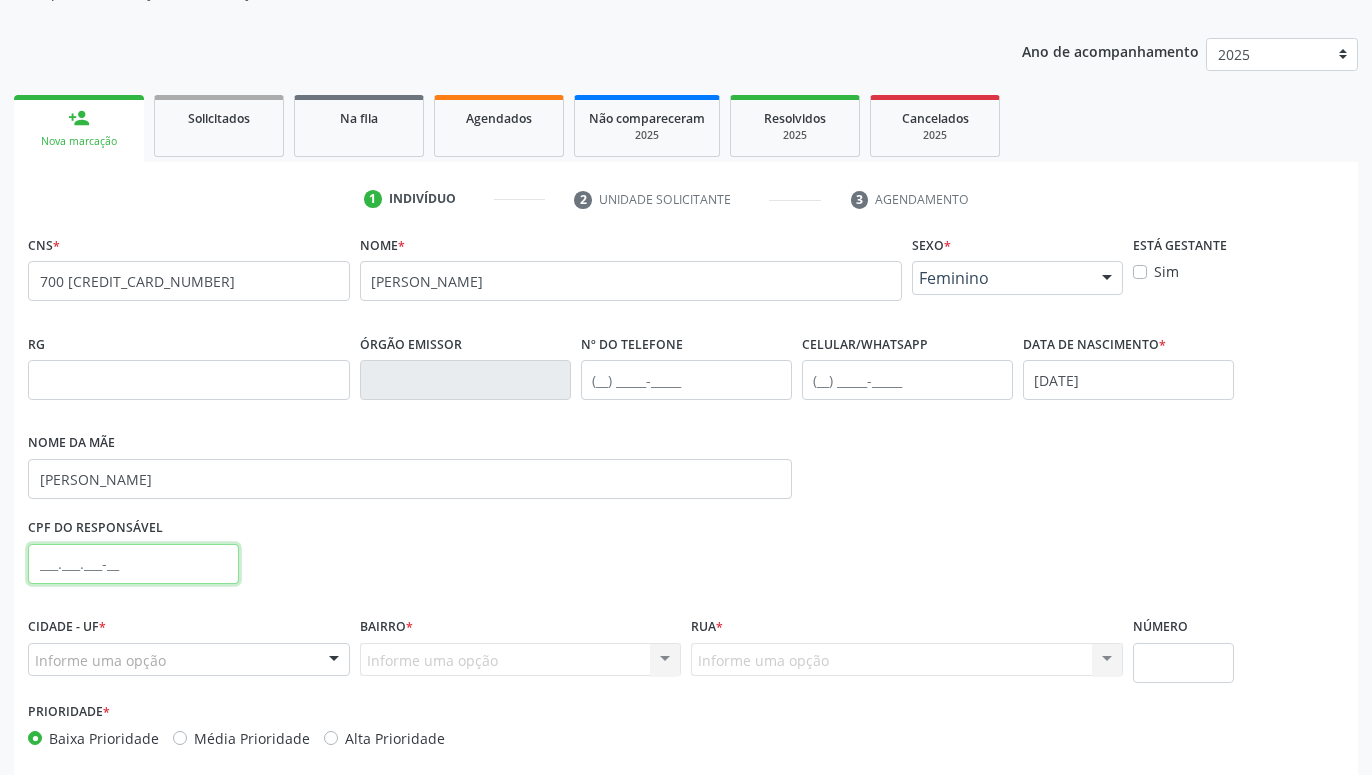 click at bounding box center [133, 564] 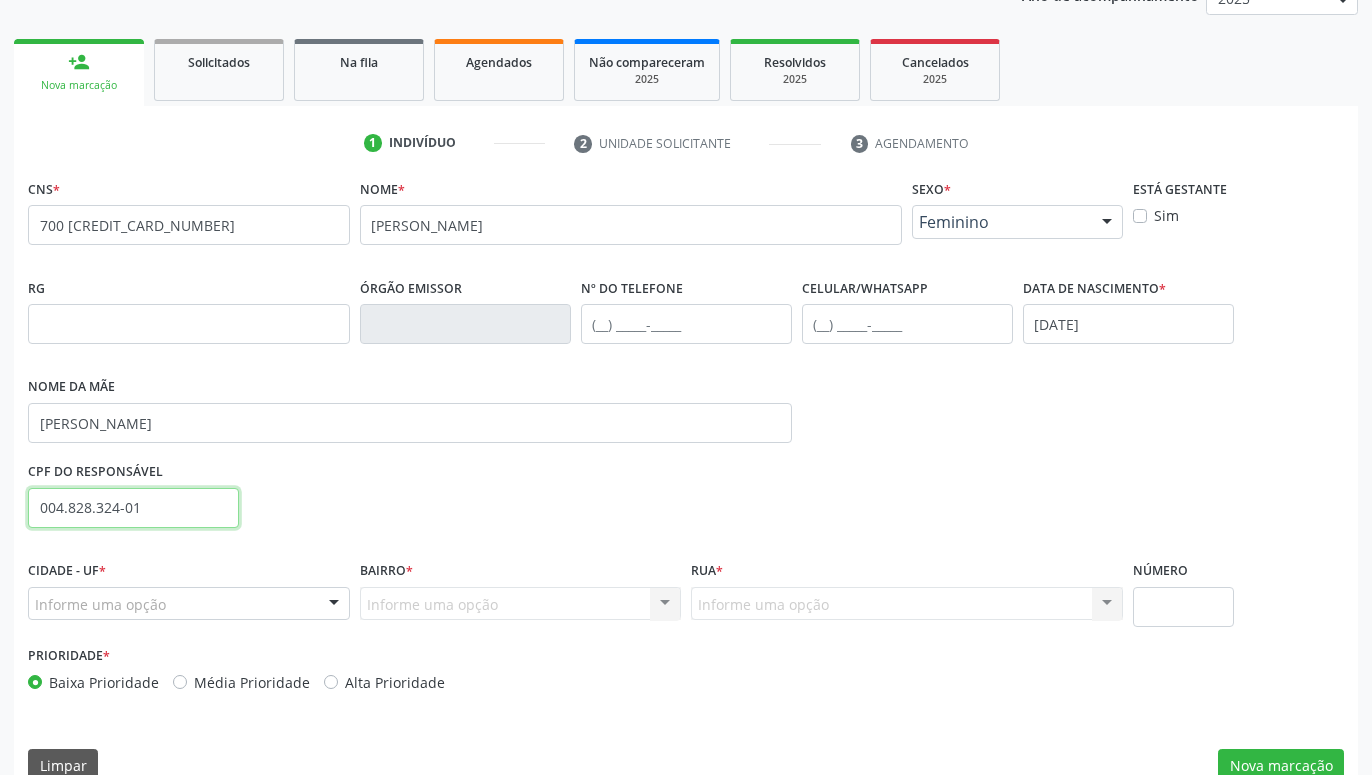 scroll, scrollTop: 295, scrollLeft: 0, axis: vertical 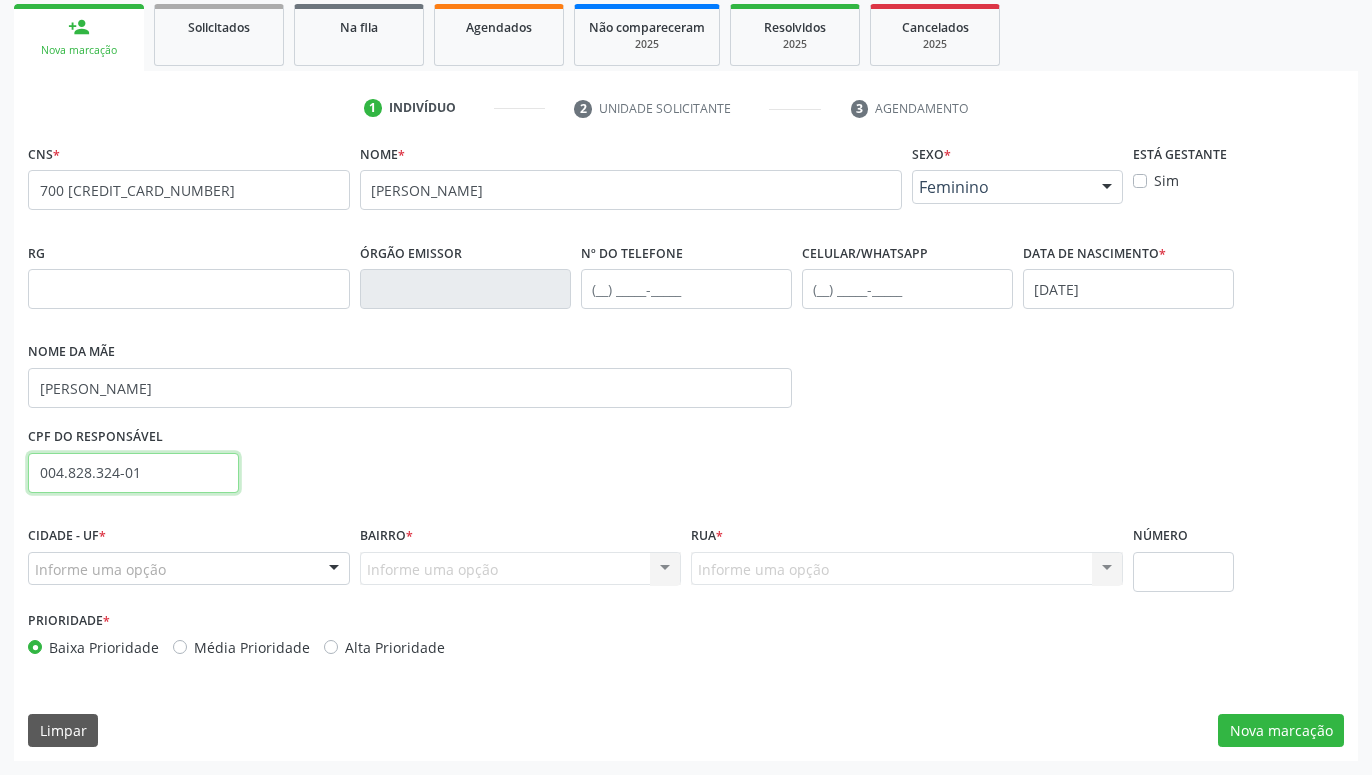 type on "004.828.324-01" 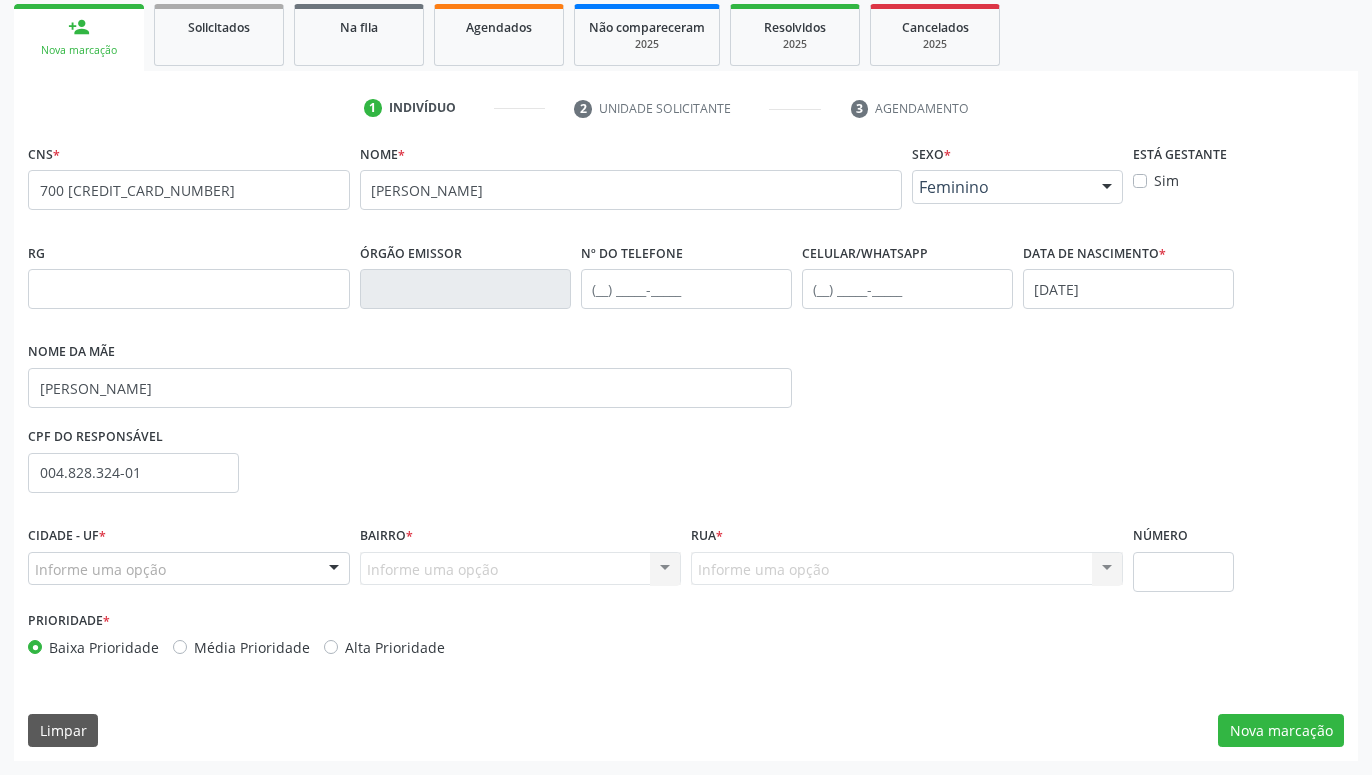click at bounding box center (334, 570) 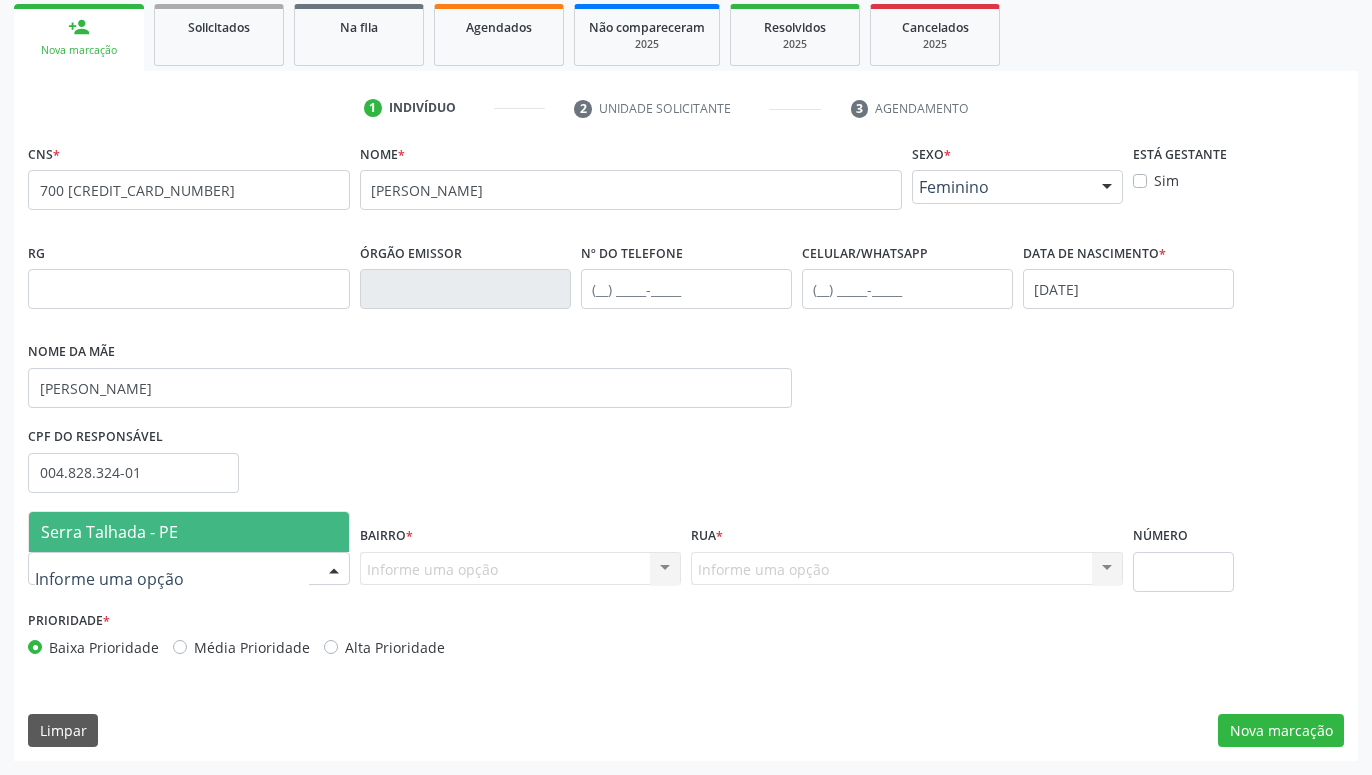 click on "Serra Talhada - PE" at bounding box center [189, 532] 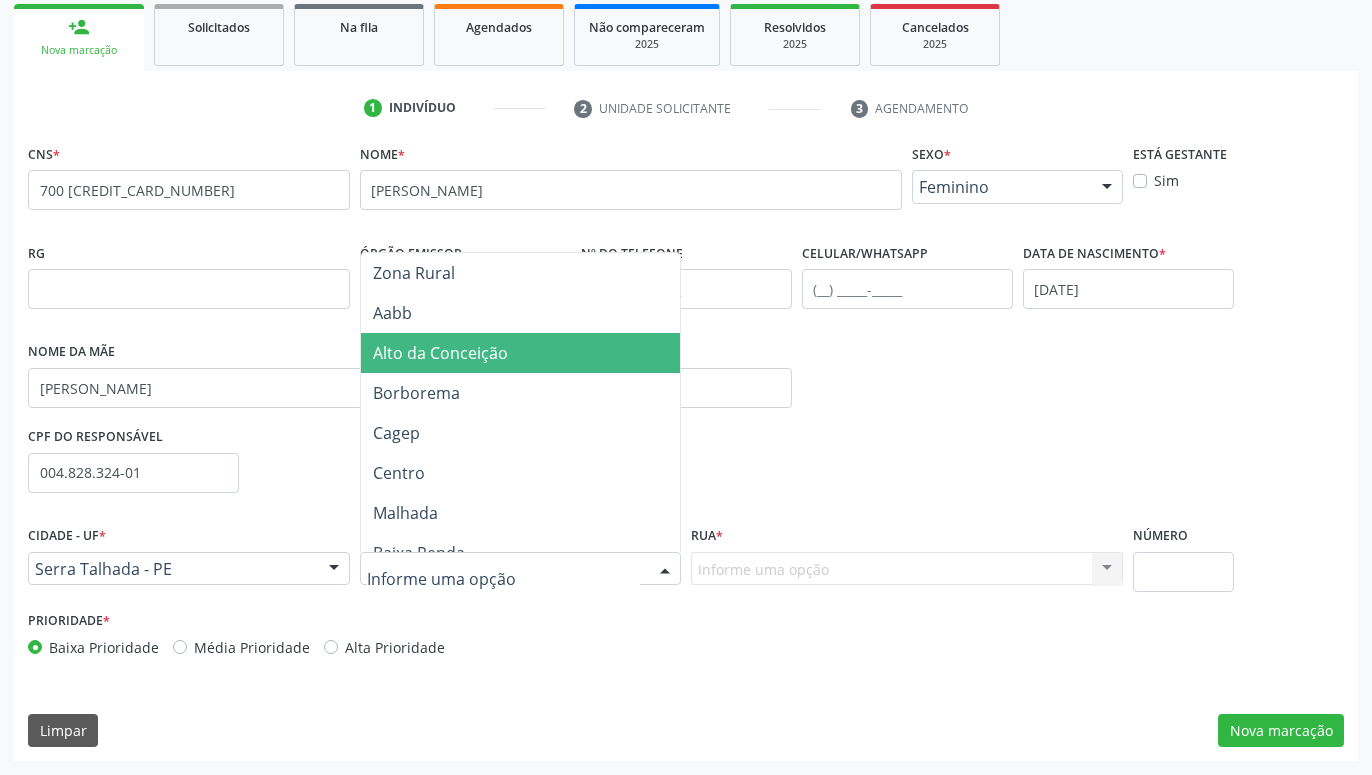 click on "Alto da Conceição" at bounding box center [521, 353] 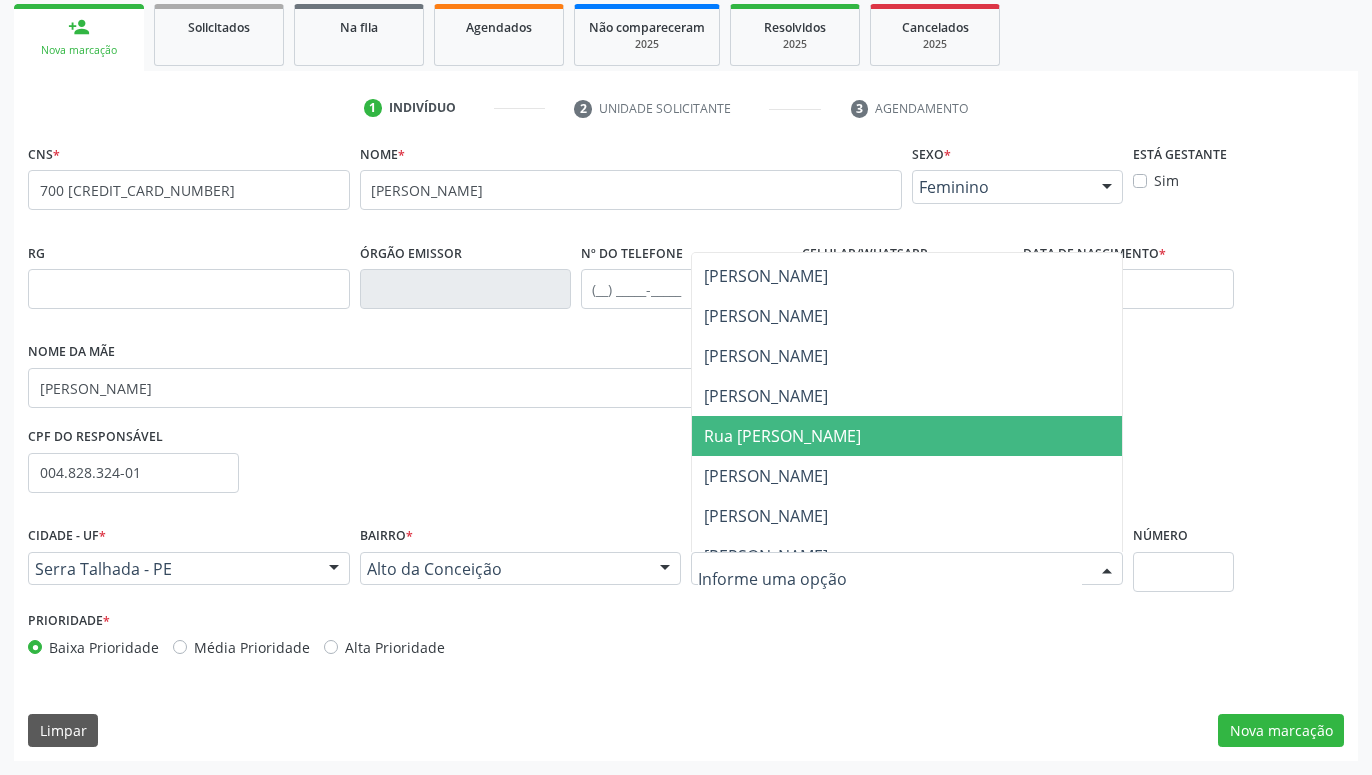 scroll, scrollTop: 505, scrollLeft: 0, axis: vertical 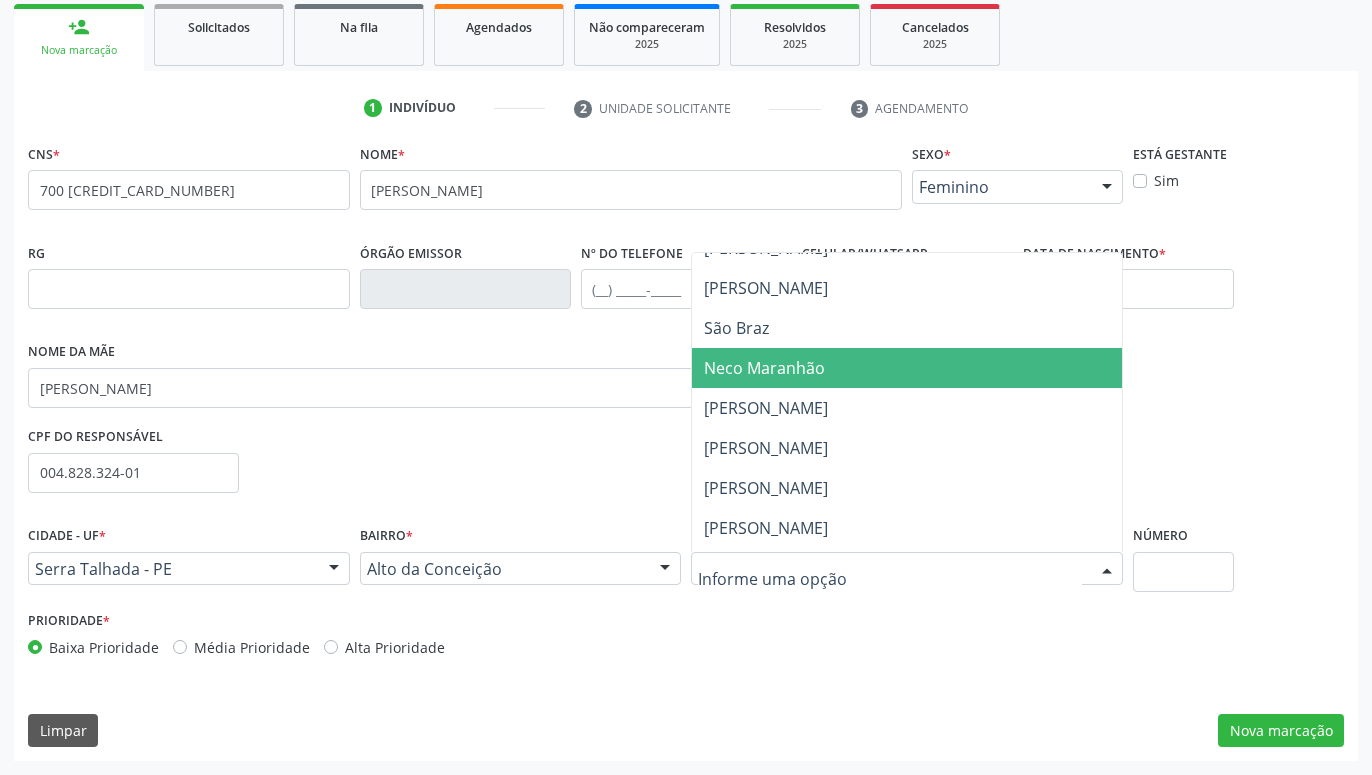 click on "Neco Maranhão" at bounding box center (907, 368) 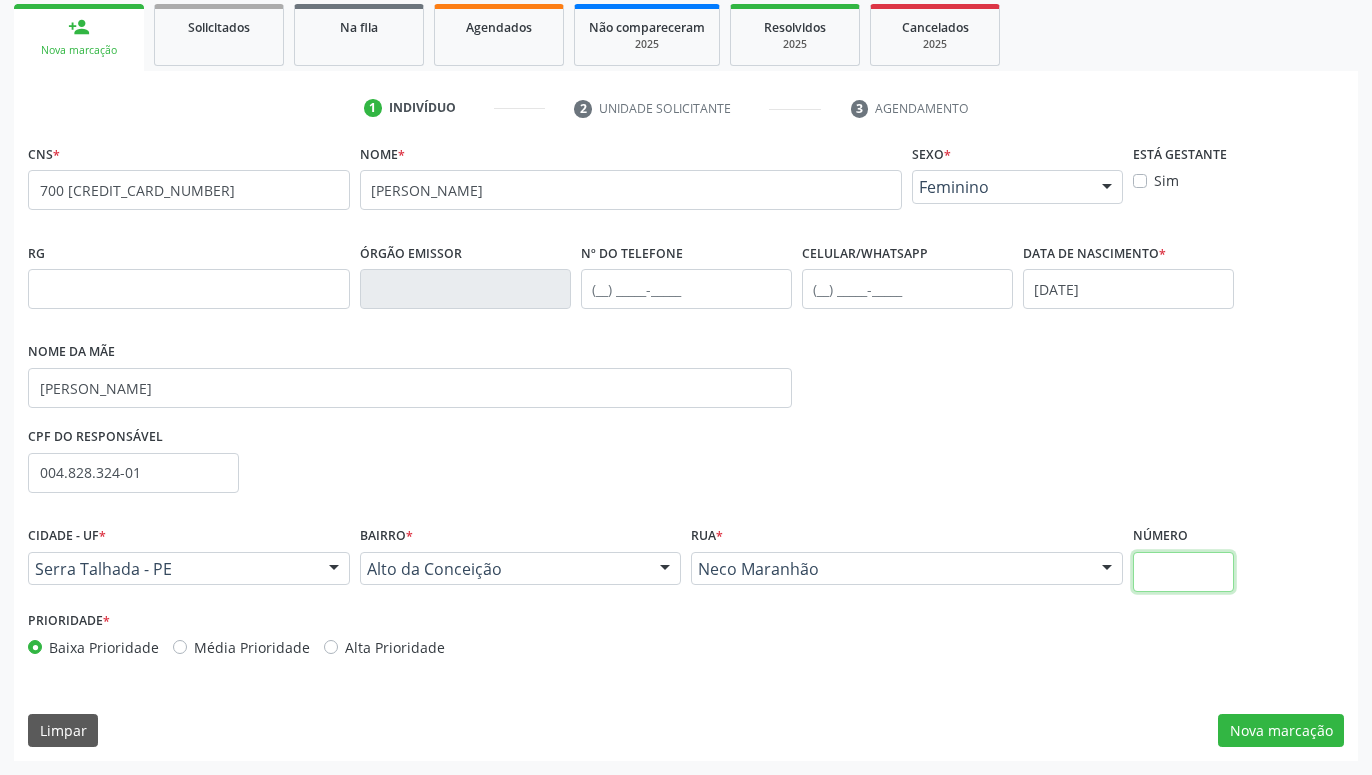 click at bounding box center [1183, 572] 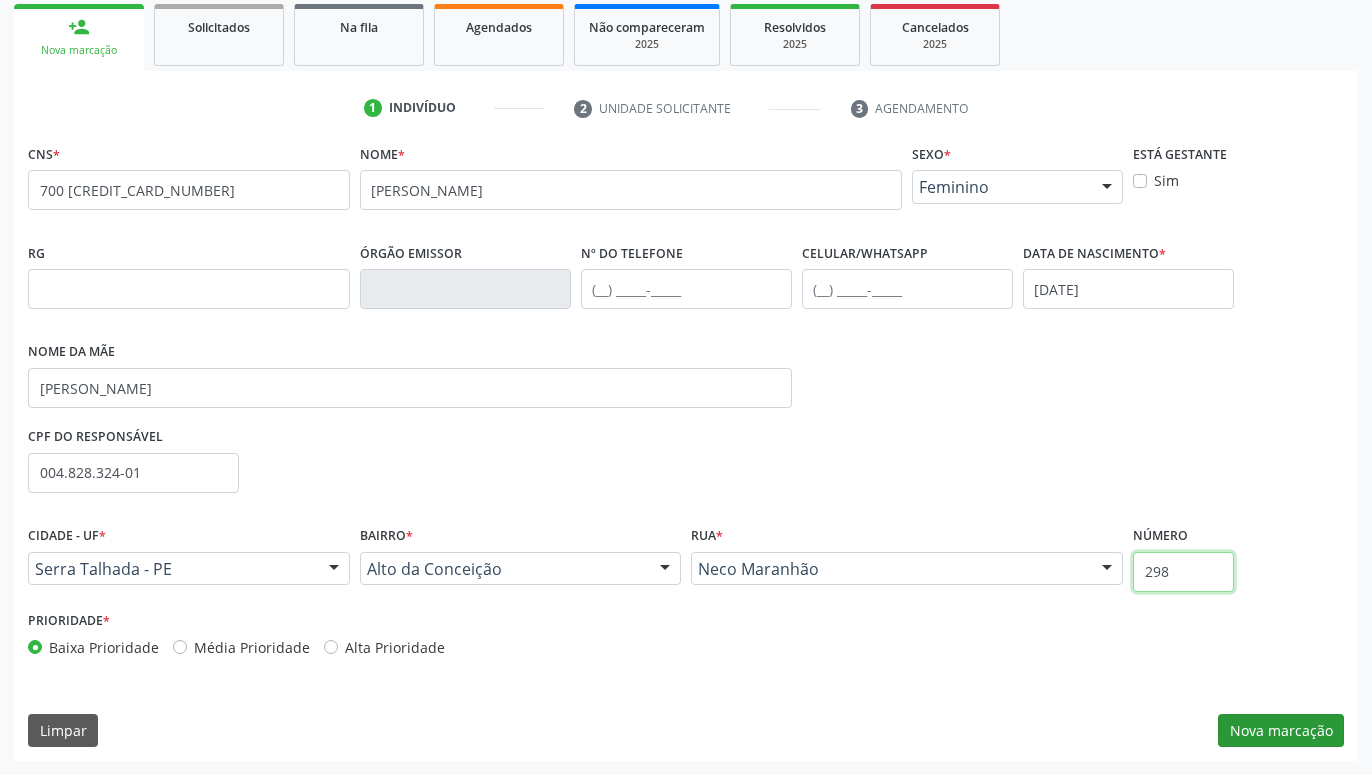 type on "298" 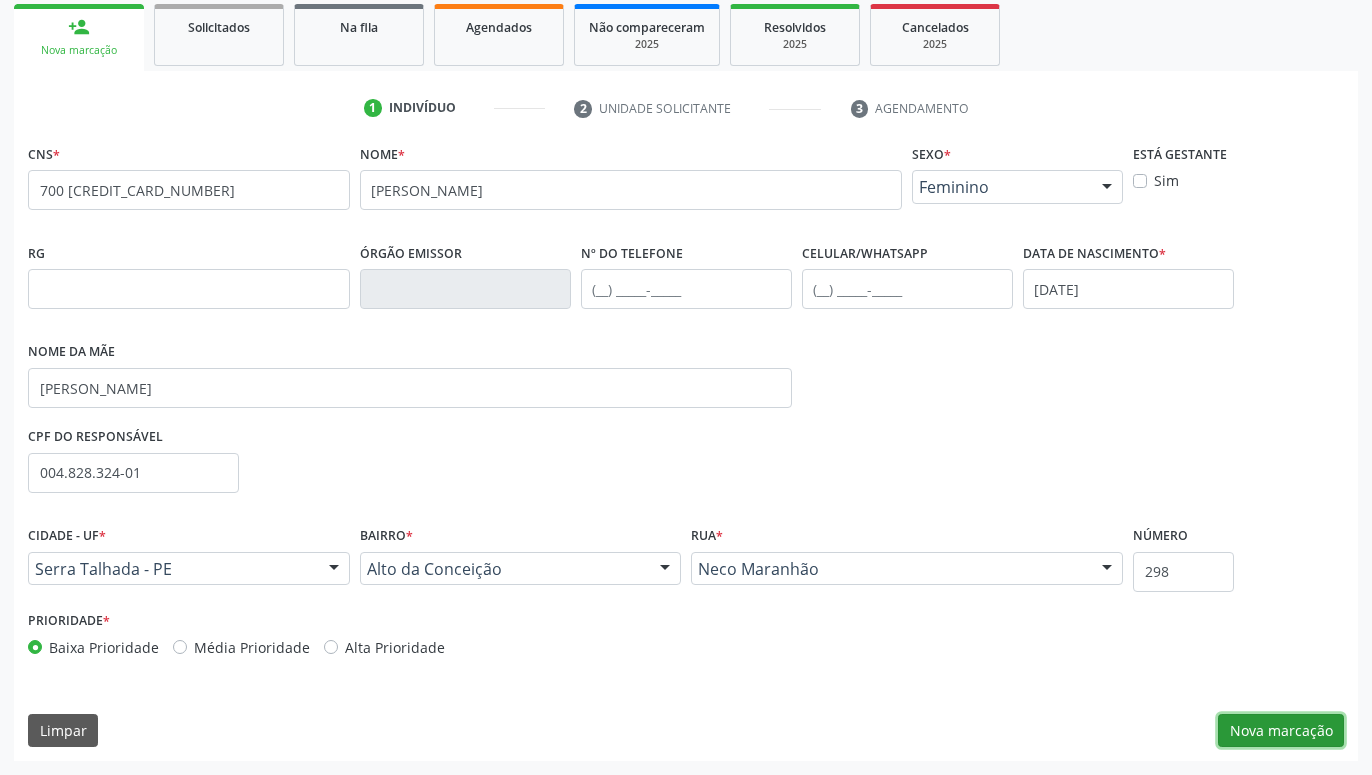 click on "Nova marcação" at bounding box center [1281, 731] 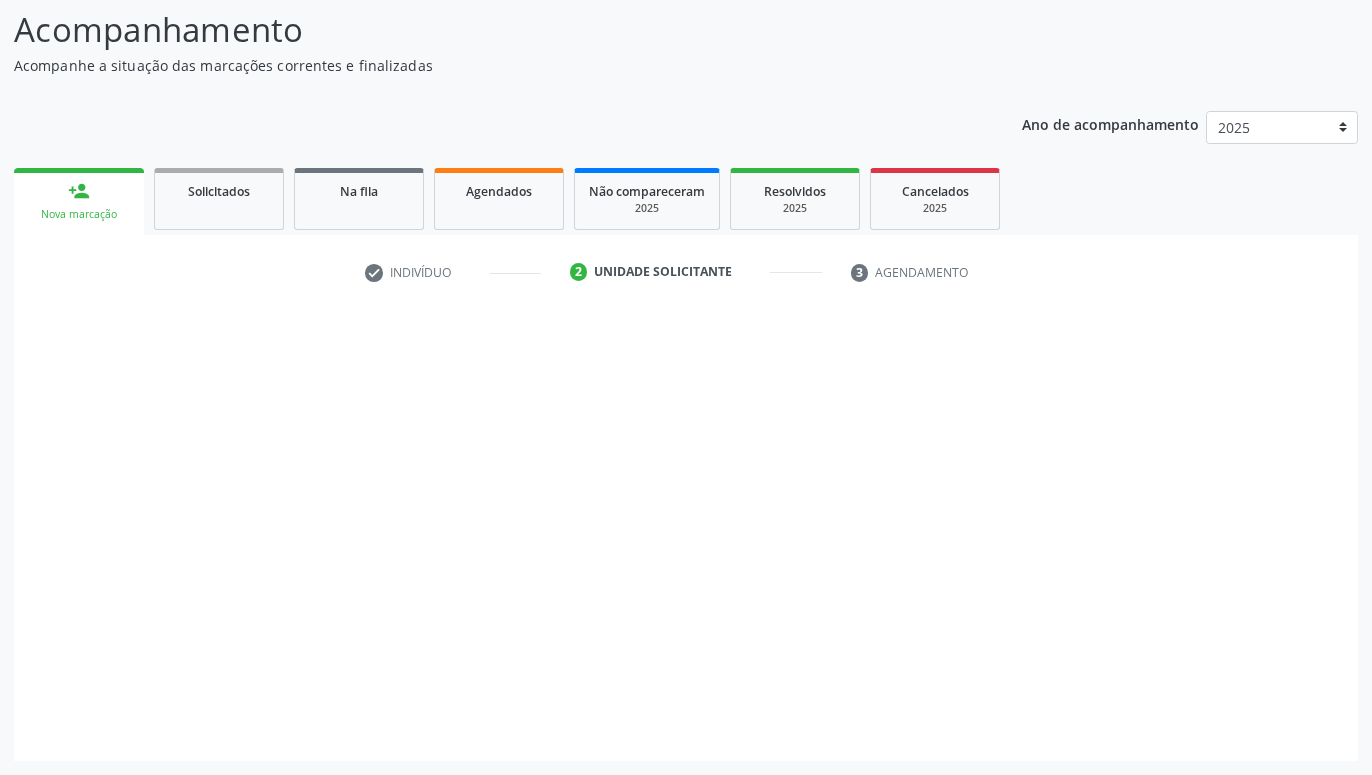 scroll, scrollTop: 131, scrollLeft: 0, axis: vertical 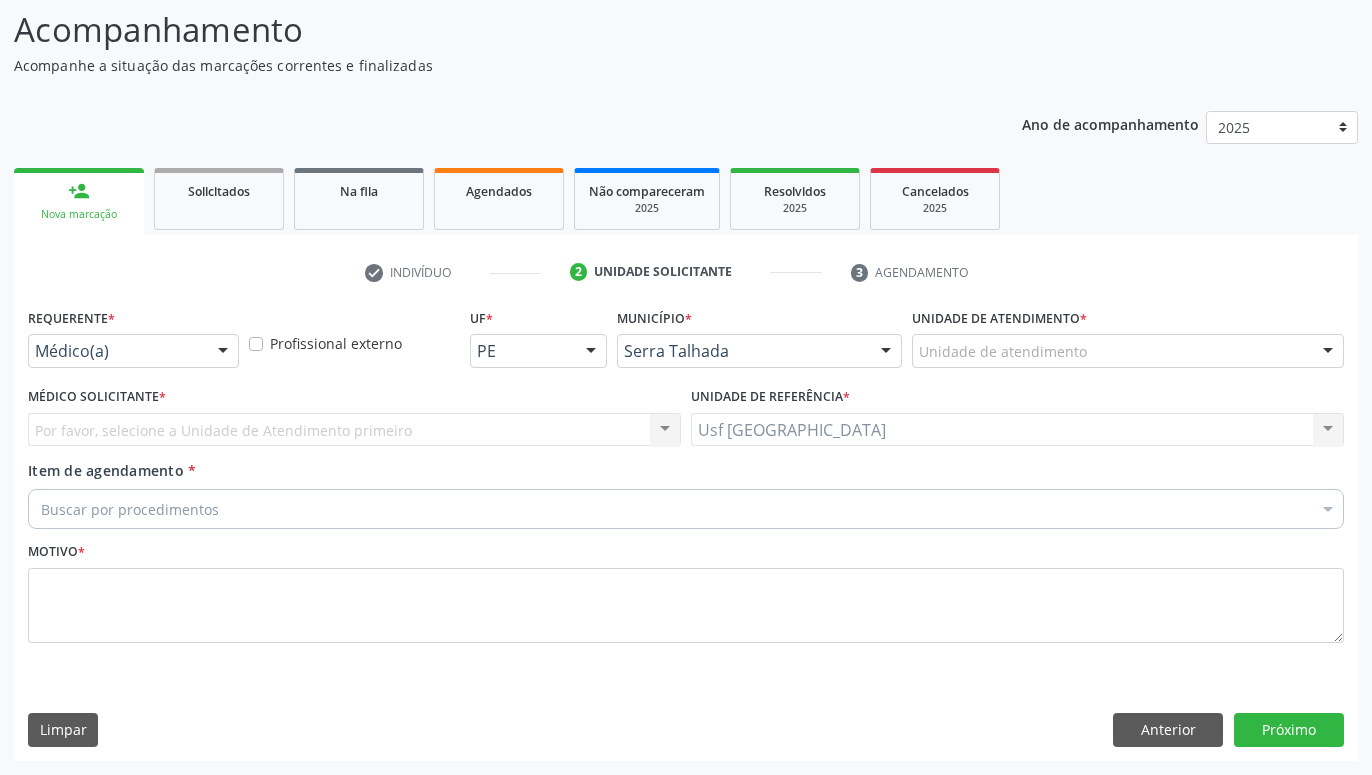 click on "Buscar por procedimentos" at bounding box center (686, 509) 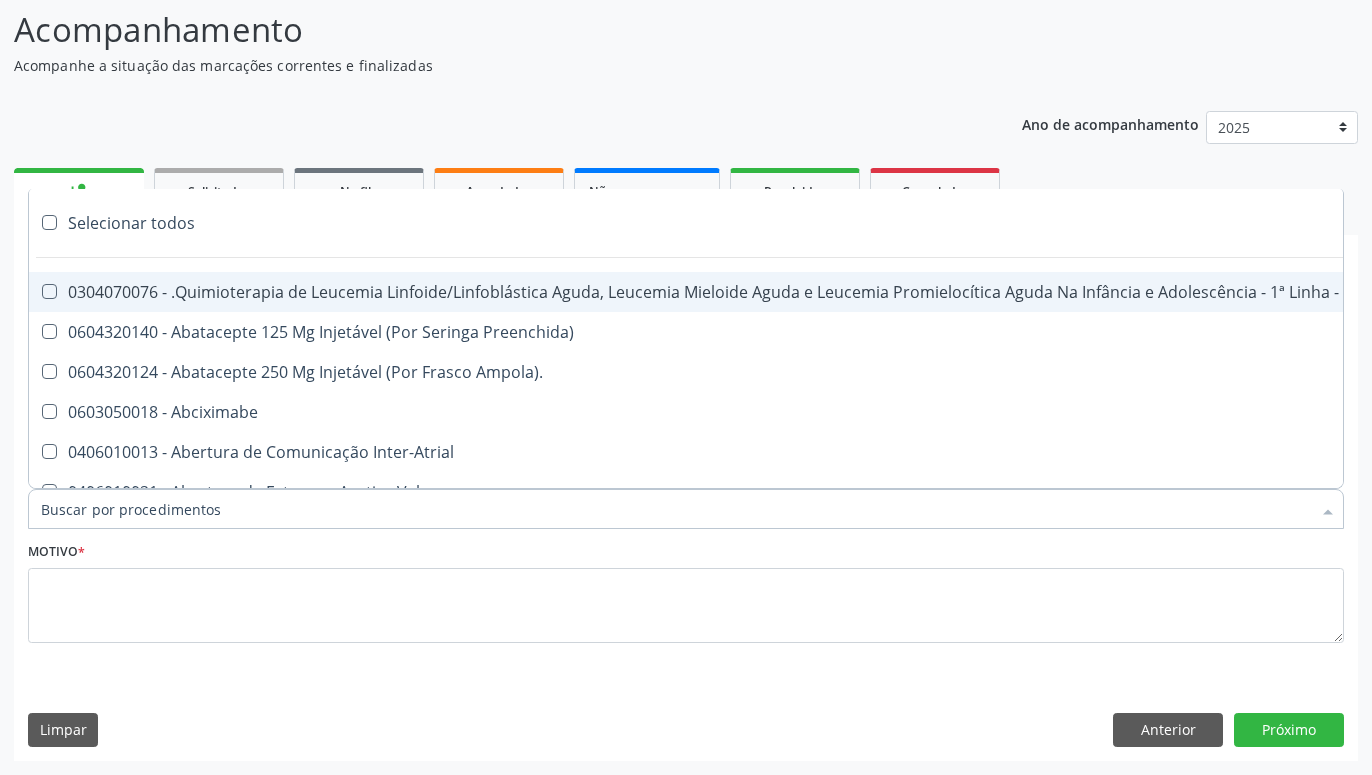 type on "O" 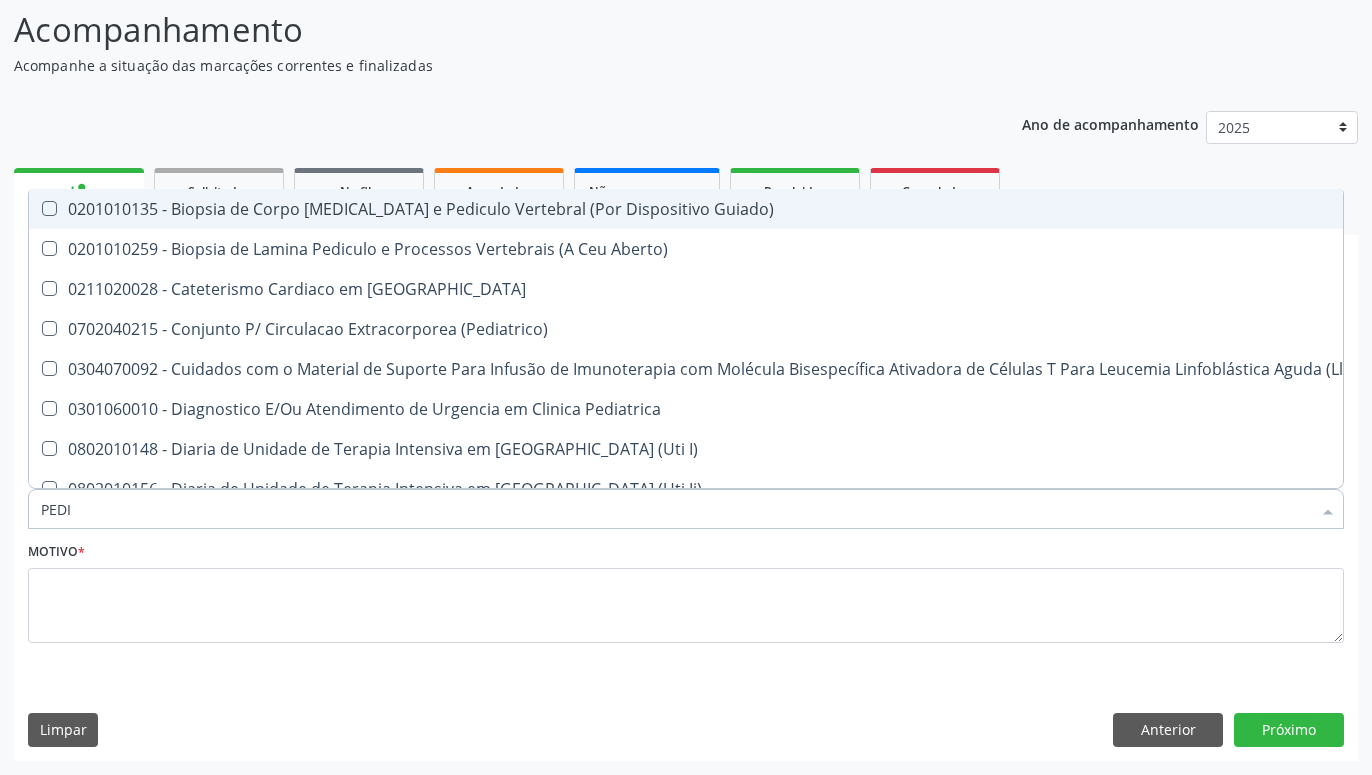 type on "PEDIA" 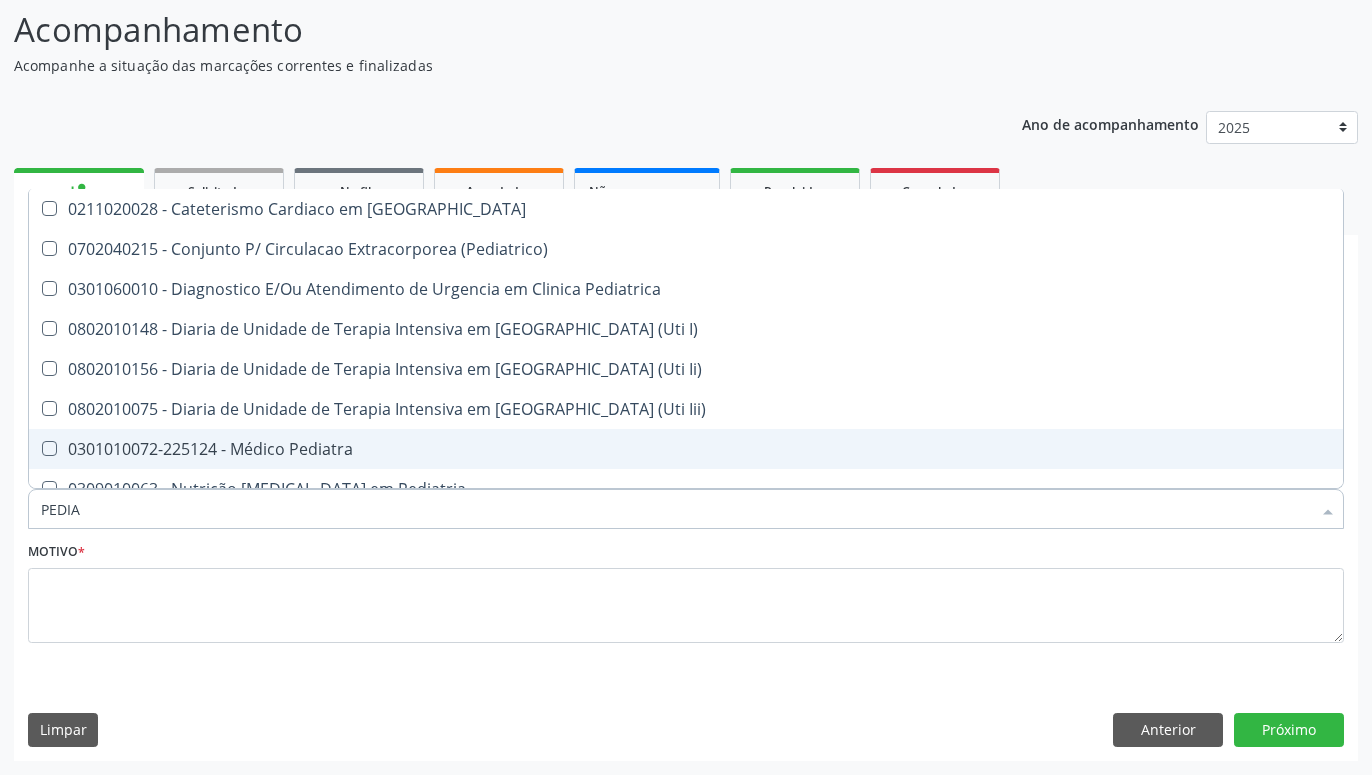 click on "0301010072-225124 - Médico Pediatra" at bounding box center (686, 449) 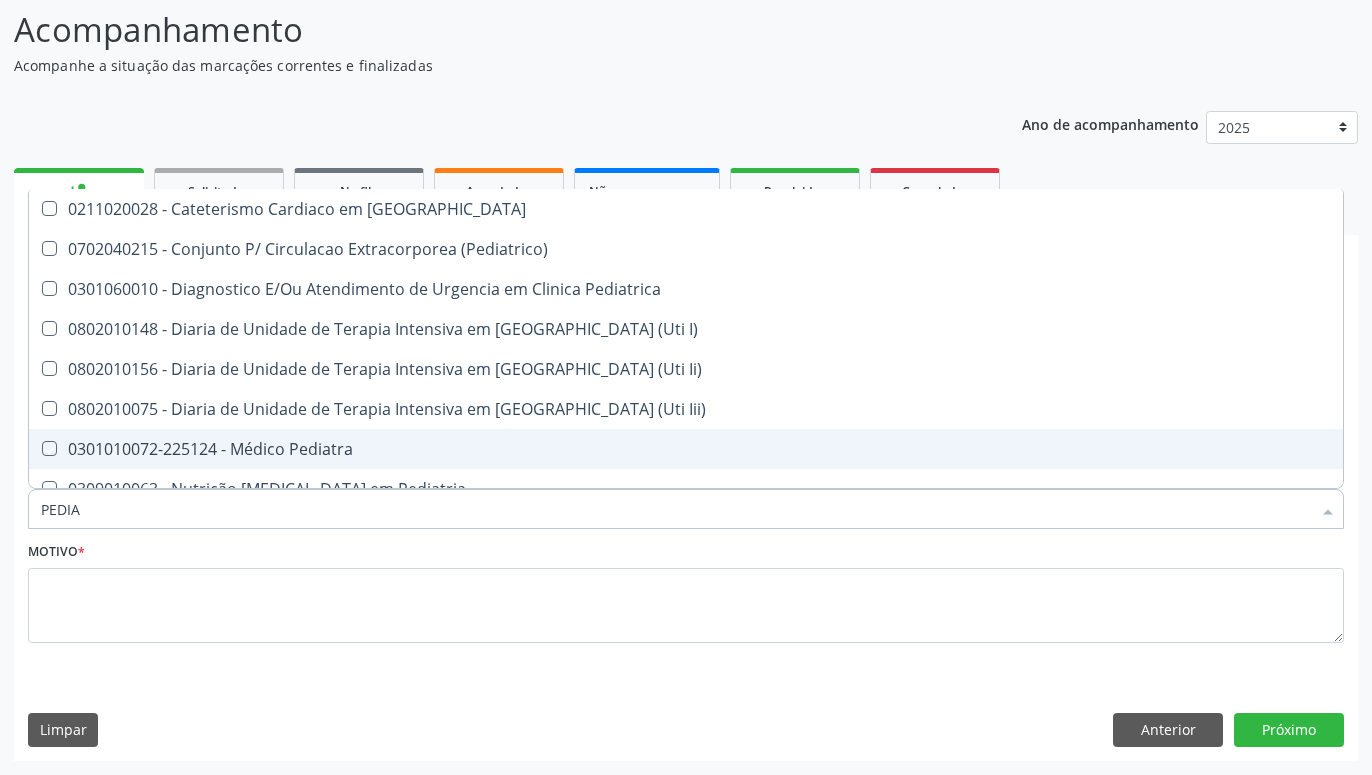 checkbox on "true" 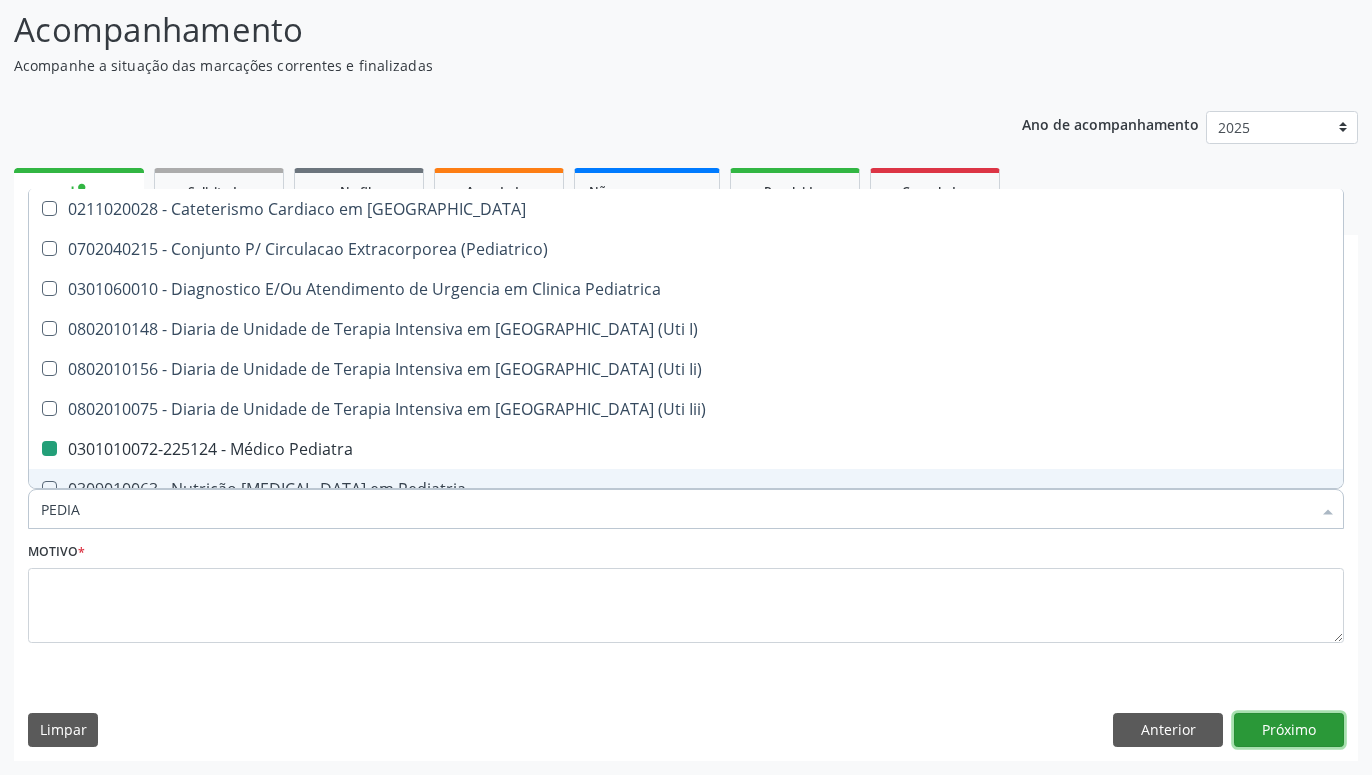 click on "Próximo" at bounding box center [1289, 730] 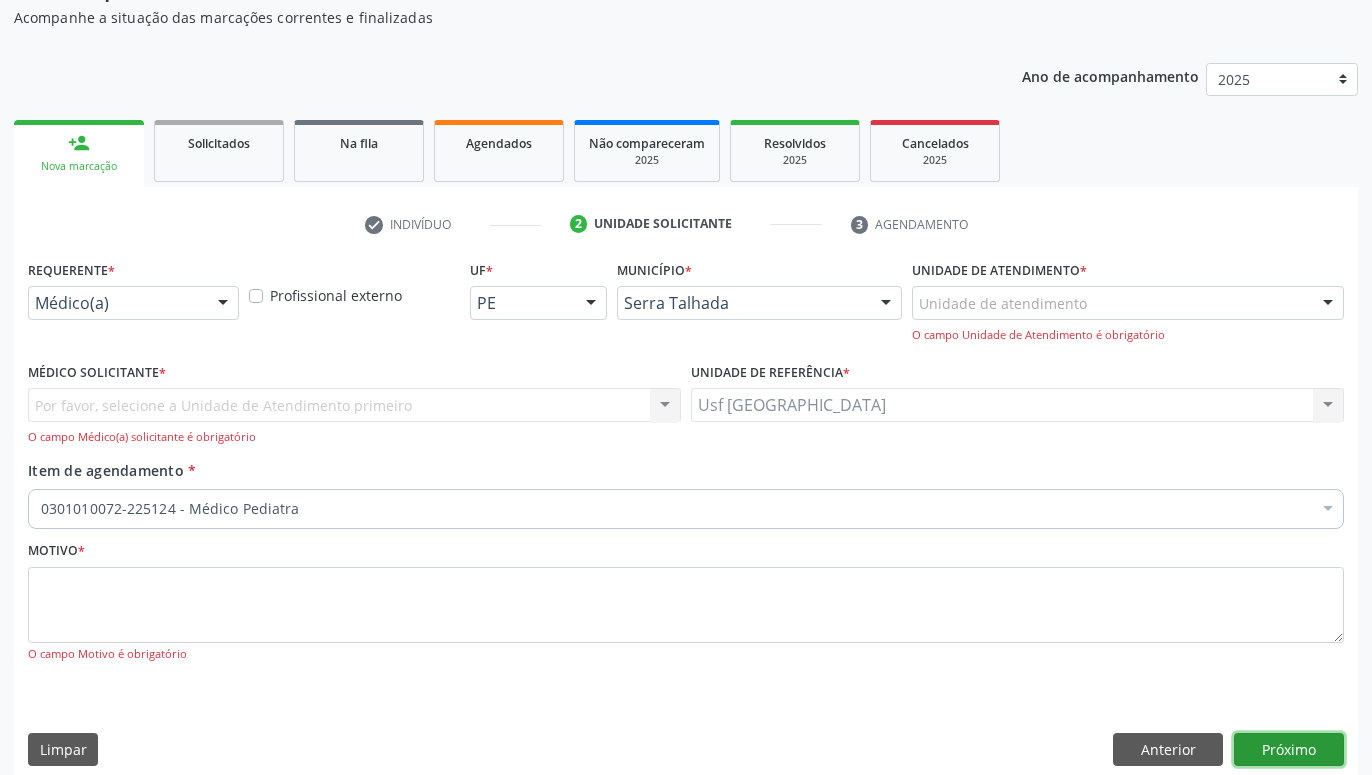 scroll, scrollTop: 198, scrollLeft: 0, axis: vertical 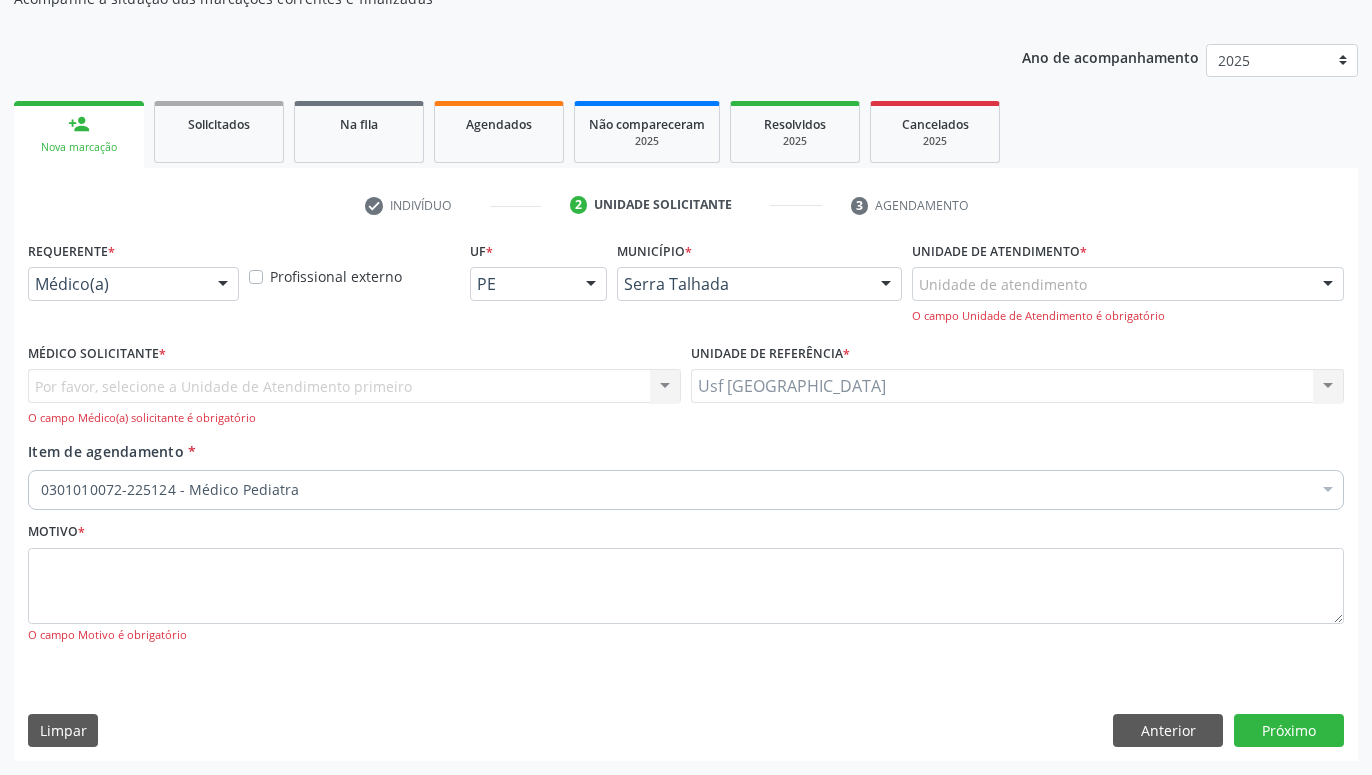 click at bounding box center [223, 285] 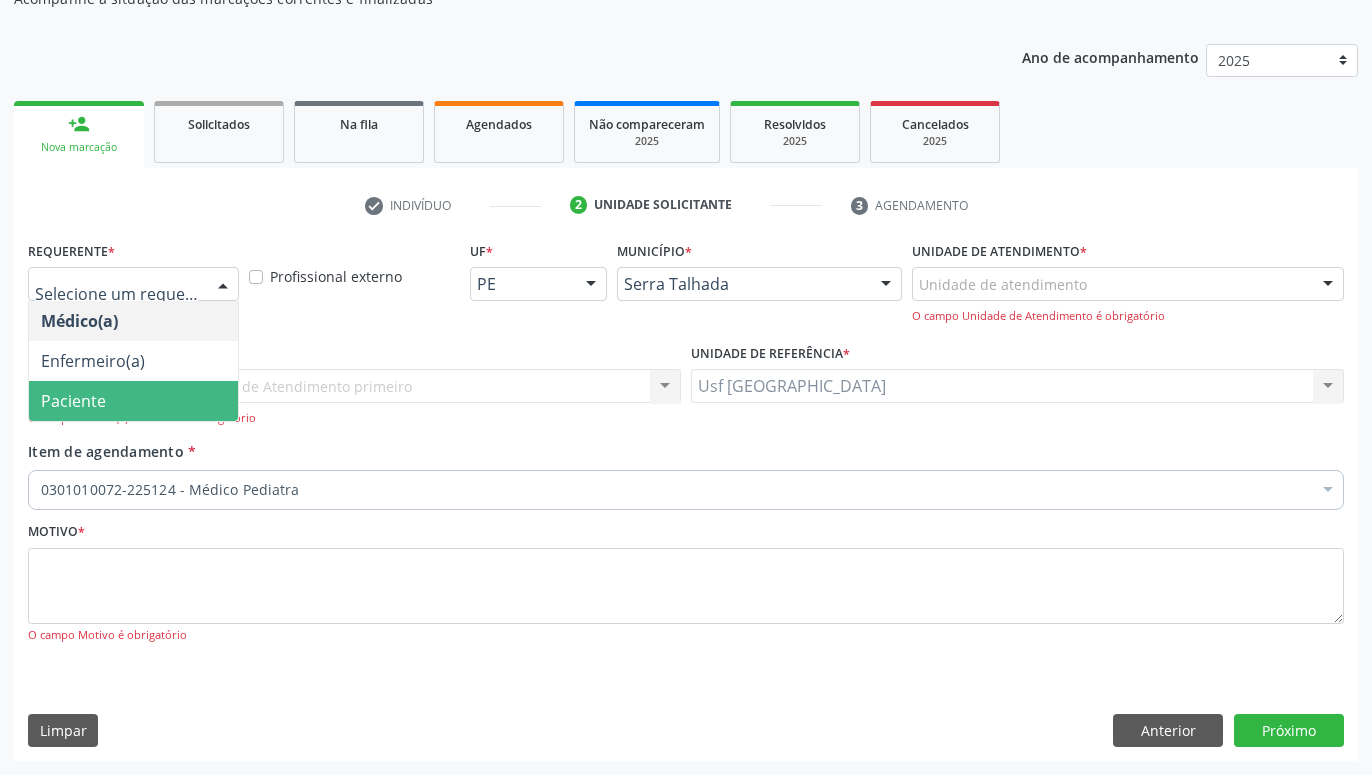 click on "Paciente" at bounding box center (133, 401) 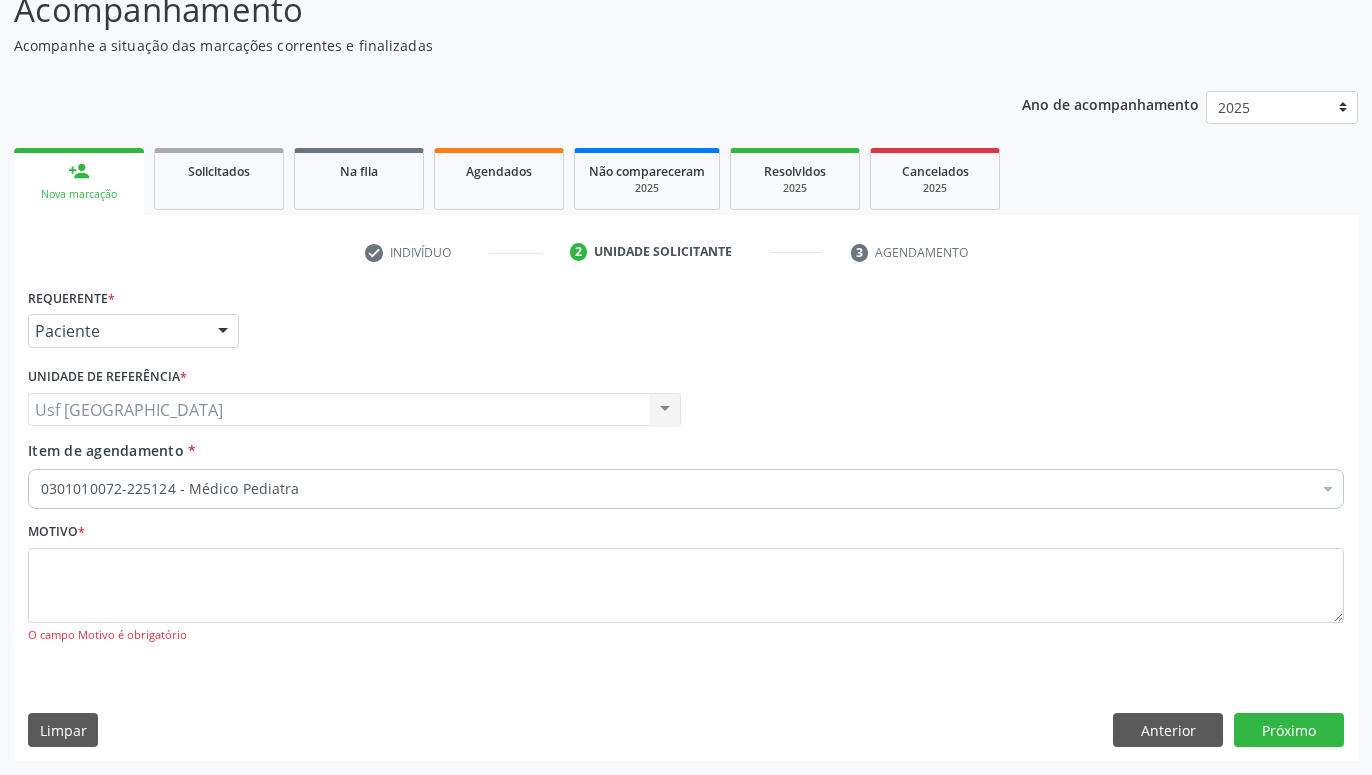 scroll, scrollTop: 151, scrollLeft: 0, axis: vertical 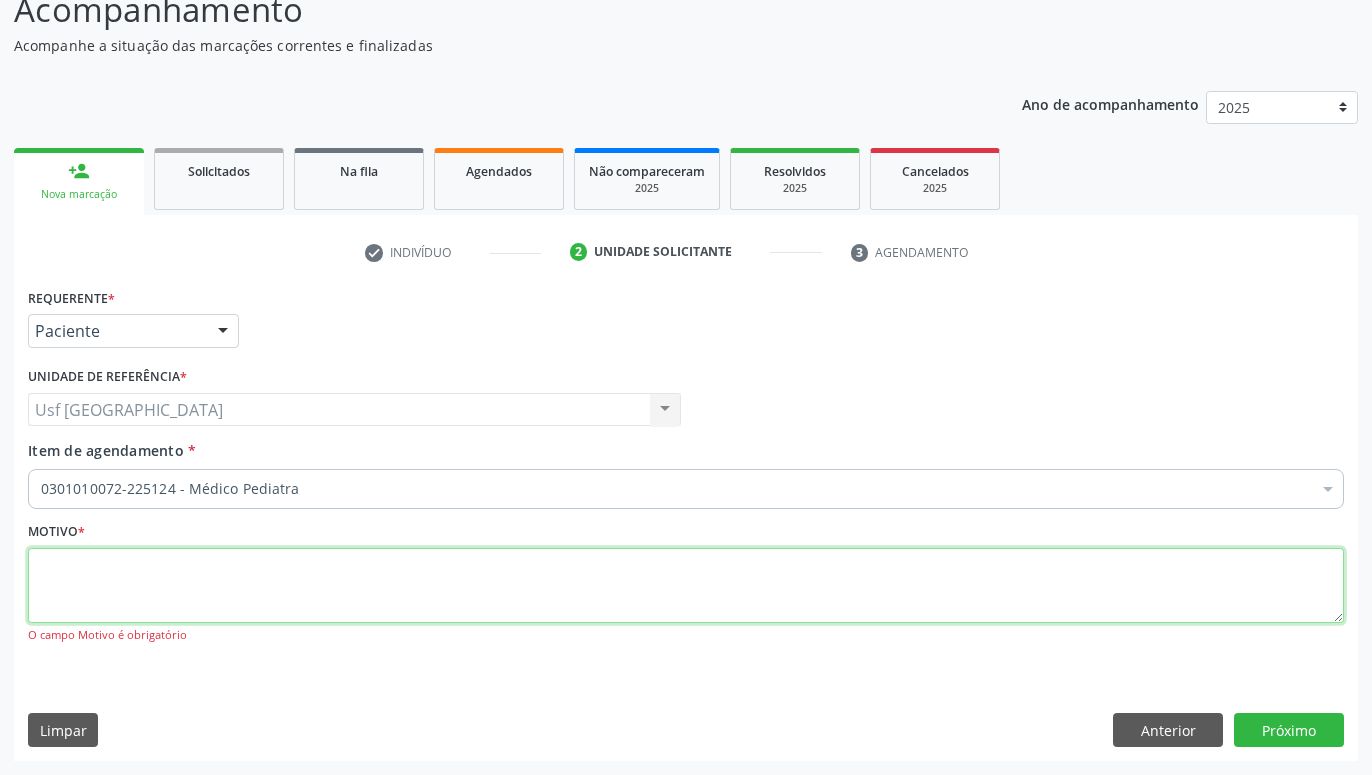 click at bounding box center (686, 586) 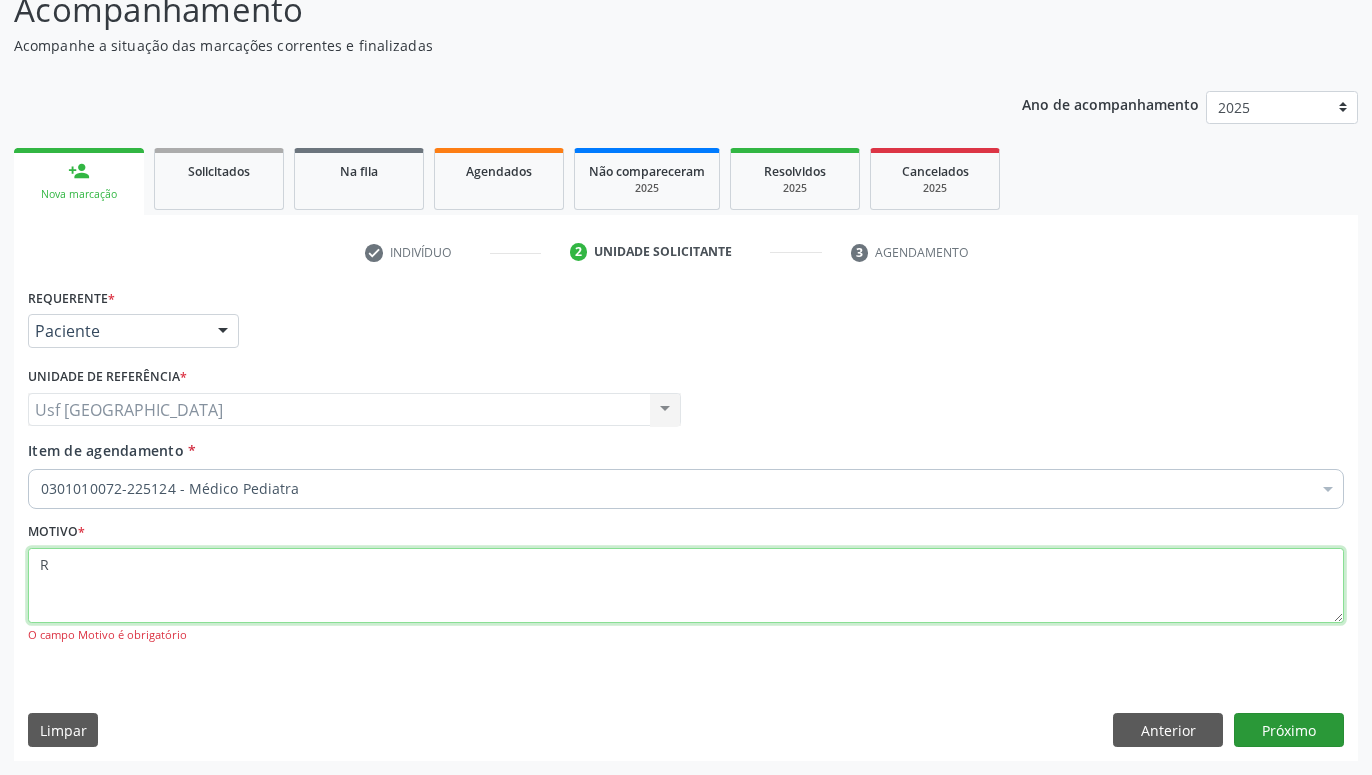 type on "R" 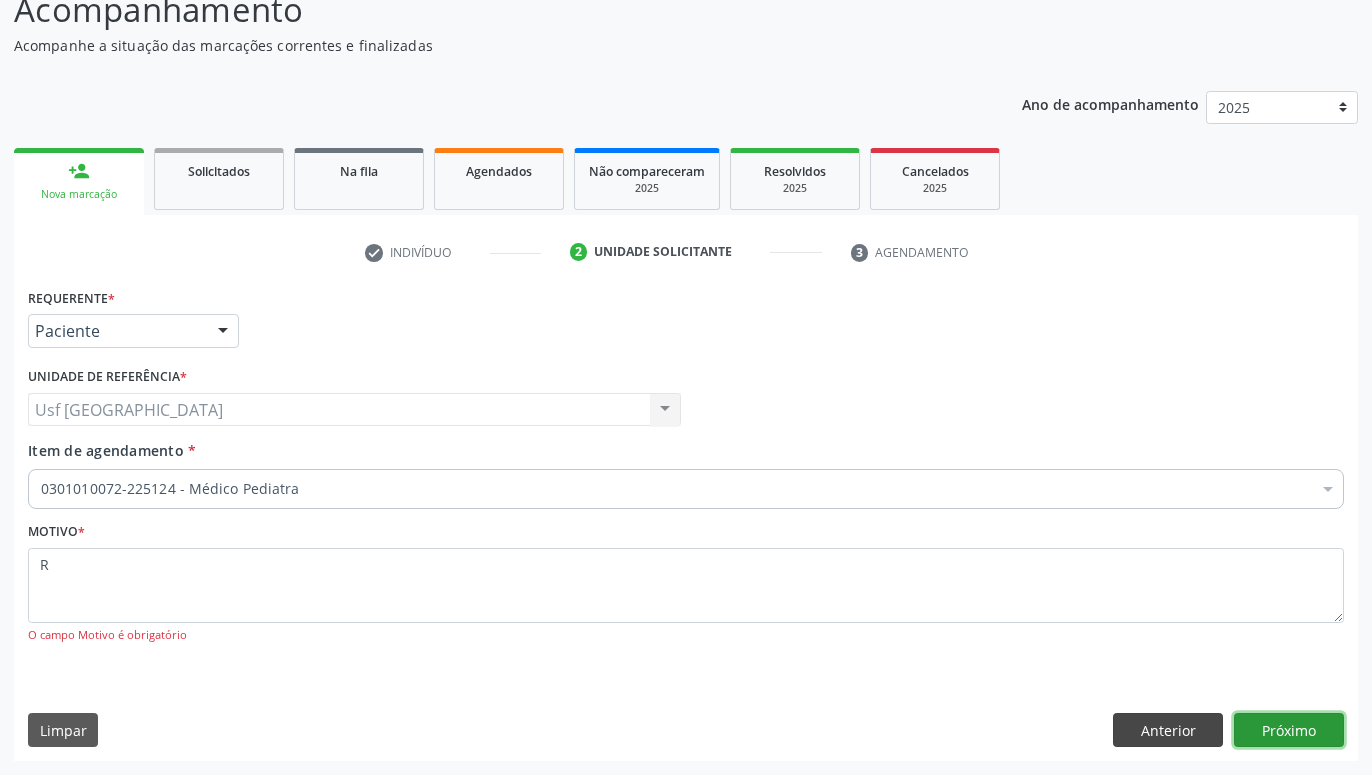 drag, startPoint x: 1309, startPoint y: 732, endPoint x: 1219, endPoint y: 720, distance: 90.79648 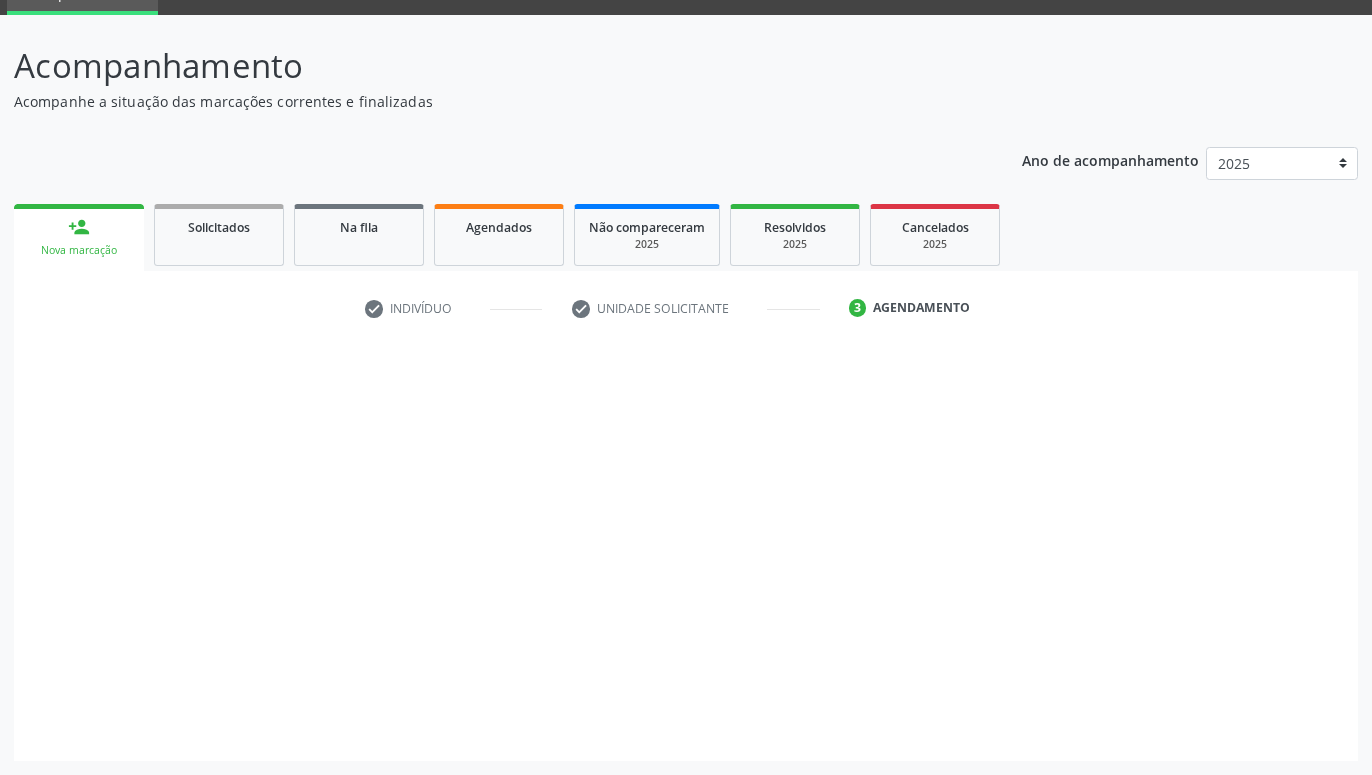 scroll, scrollTop: 95, scrollLeft: 0, axis: vertical 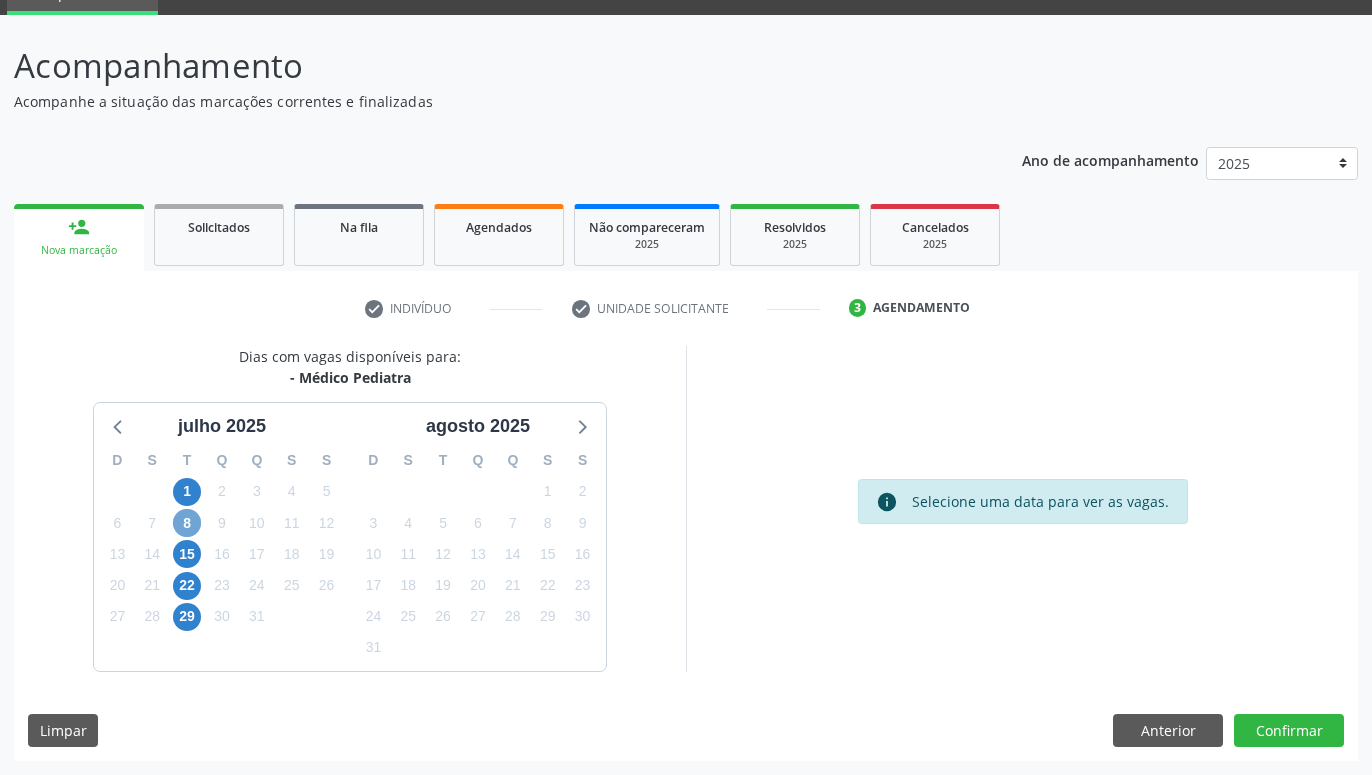 click on "8" at bounding box center [187, 523] 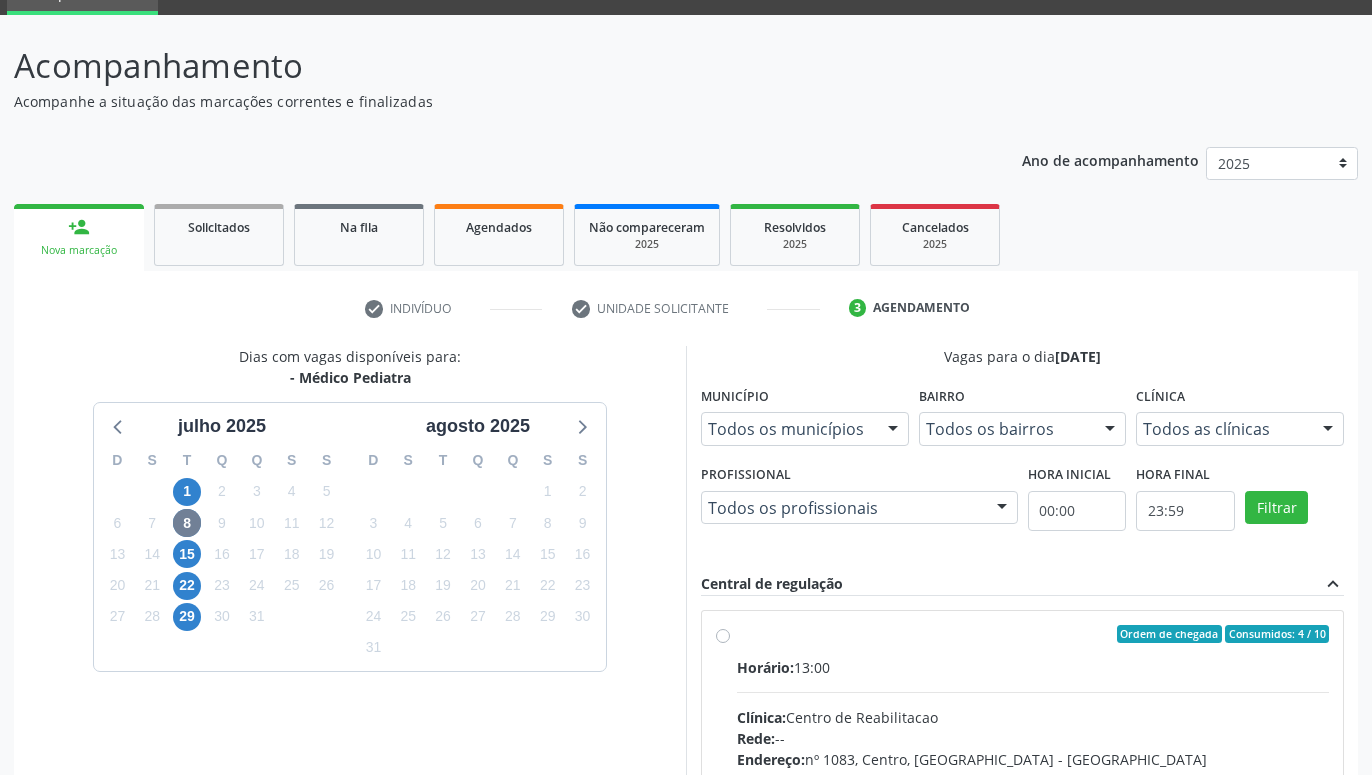 click on "Ordem de chegada
Consumidos: 4 / 10
Horário:   13:00
Clínica:  Centro de Reabilitacao
Rede:
--
Endereço:   [STREET_ADDRESS]
Telefone:   [PHONE_NUMBER]
Profissional:
[PERSON_NAME]
Informações adicionais sobre o atendimento
Idade de atendimento:
de 0 a 120 anos
Gênero(s) atendido(s):
Masculino e Feminino
Informações adicionais:
--" at bounding box center [1033, 778] 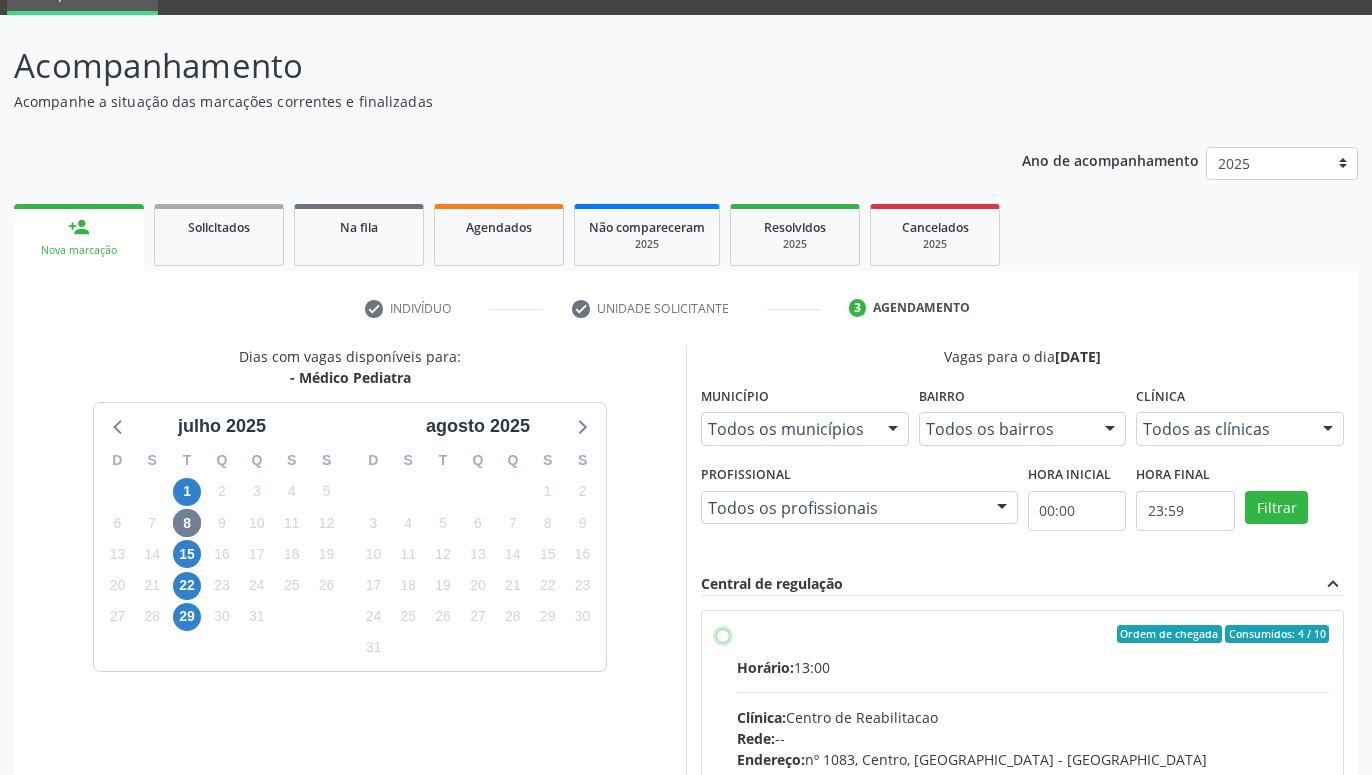 click on "Ordem de chegada
Consumidos: 4 / 10
Horário:   13:00
Clínica:  Centro de Reabilitacao
Rede:
--
Endereço:   [STREET_ADDRESS]
Telefone:   [PHONE_NUMBER]
Profissional:
[PERSON_NAME]
Informações adicionais sobre o atendimento
Idade de atendimento:
de 0 a 120 anos
Gênero(s) atendido(s):
Masculino e Feminino
Informações adicionais:
--" at bounding box center (723, 634) 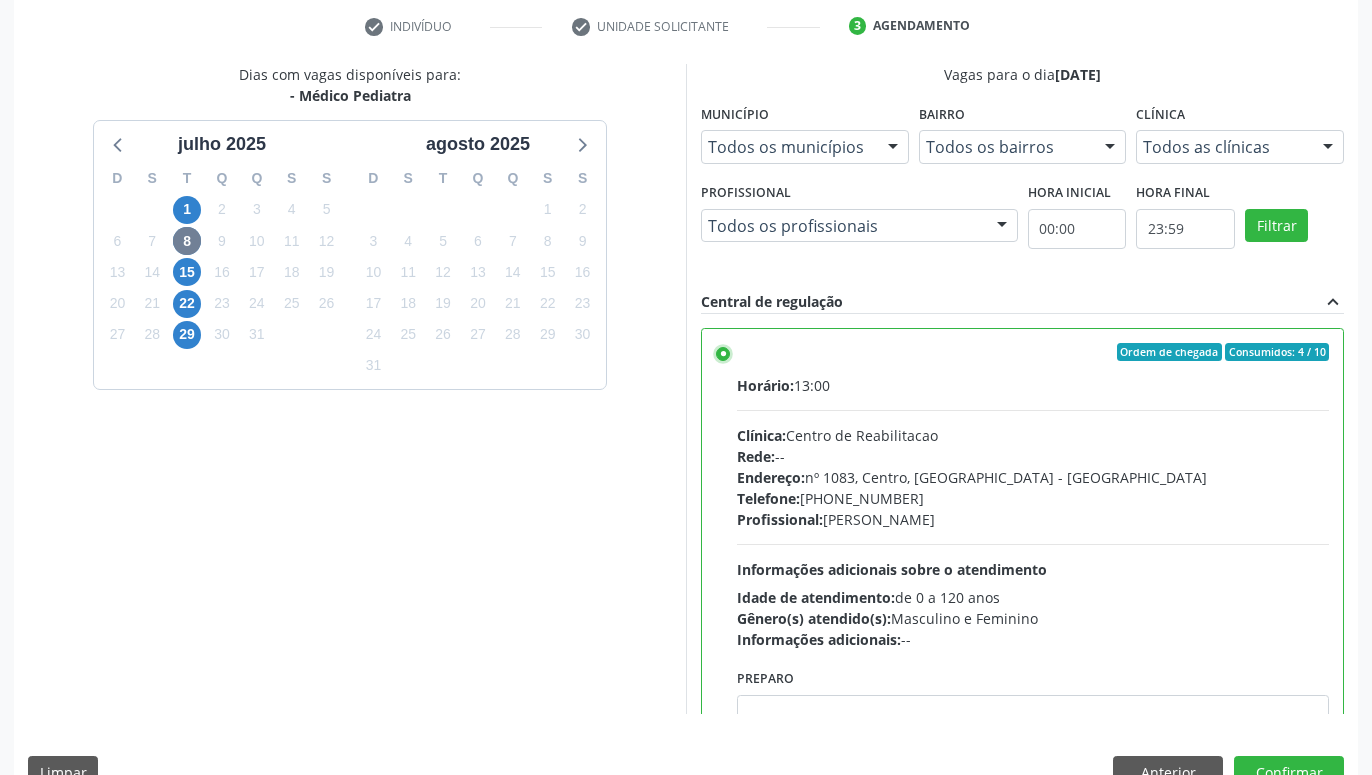 scroll, scrollTop: 401, scrollLeft: 0, axis: vertical 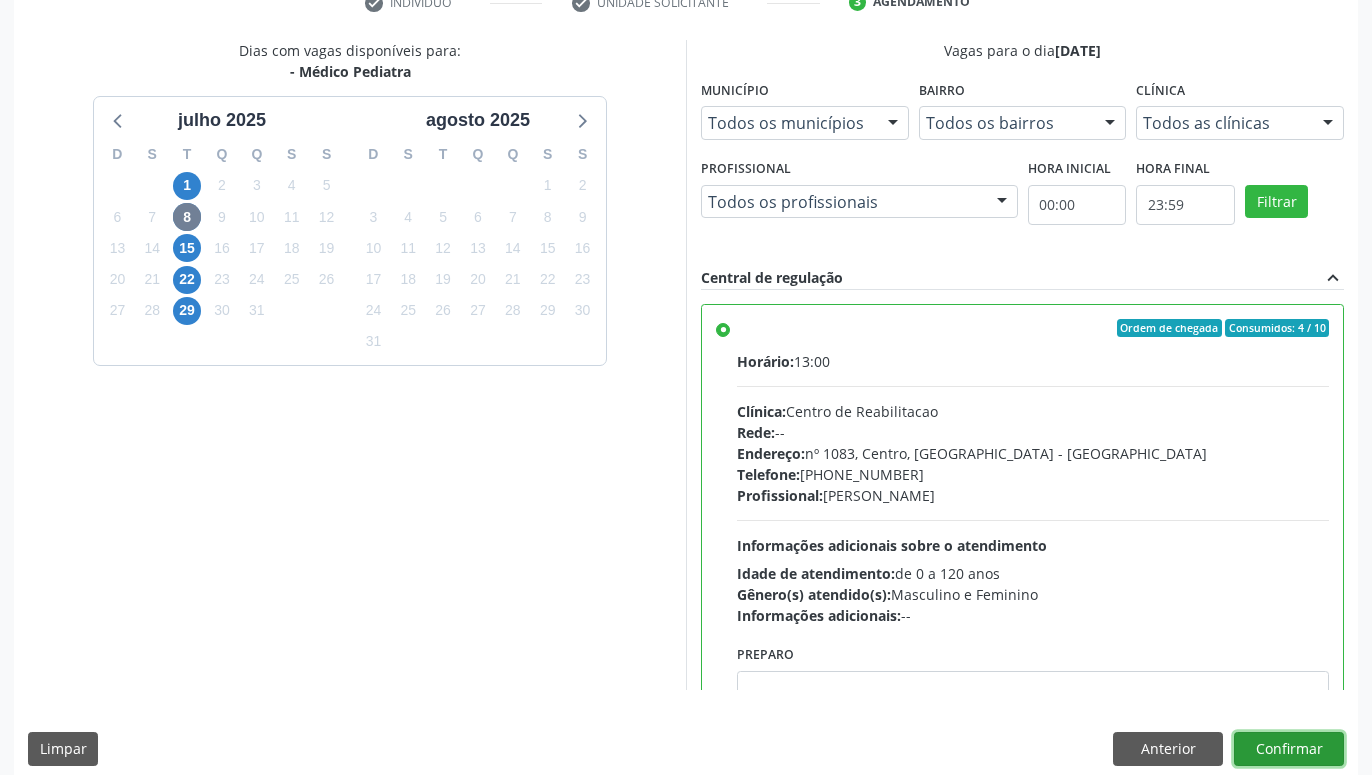 click on "Confirmar" at bounding box center [1289, 749] 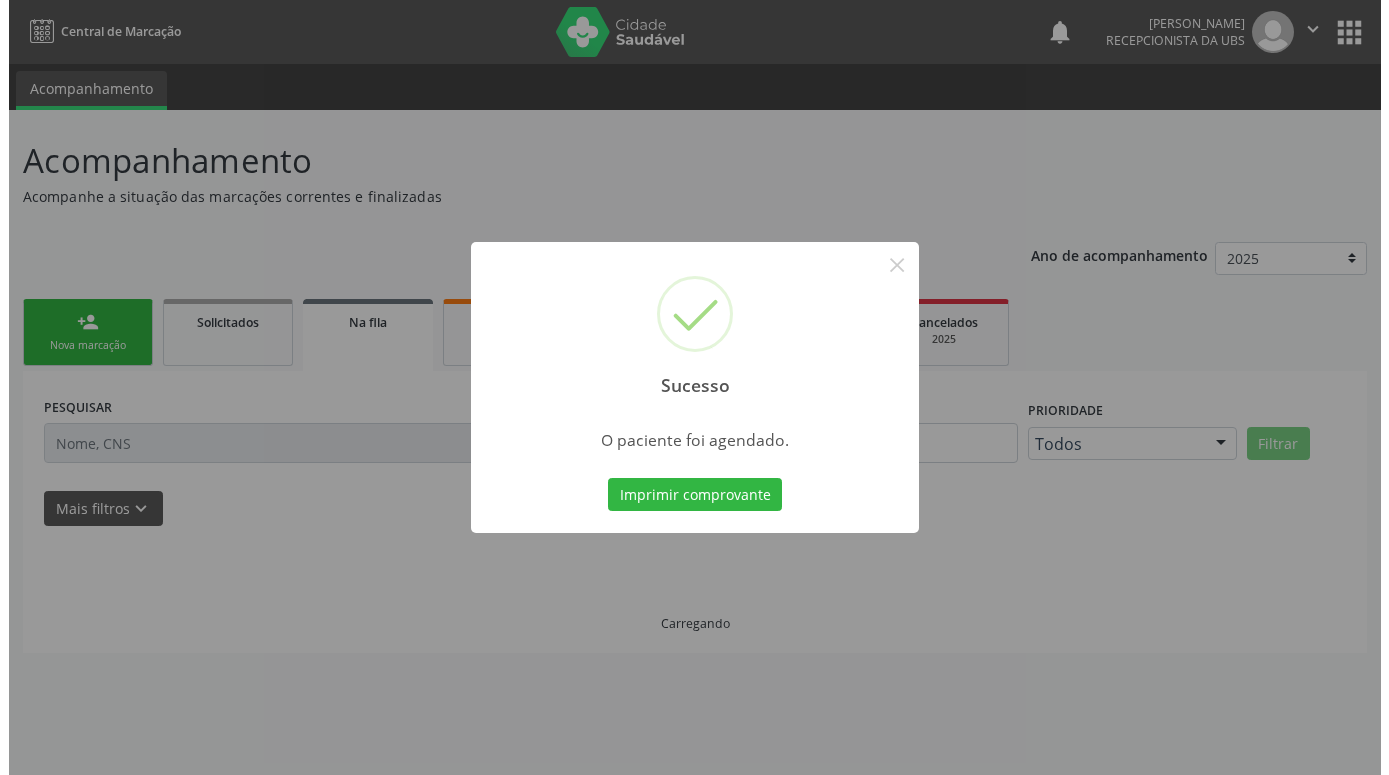 scroll, scrollTop: 0, scrollLeft: 0, axis: both 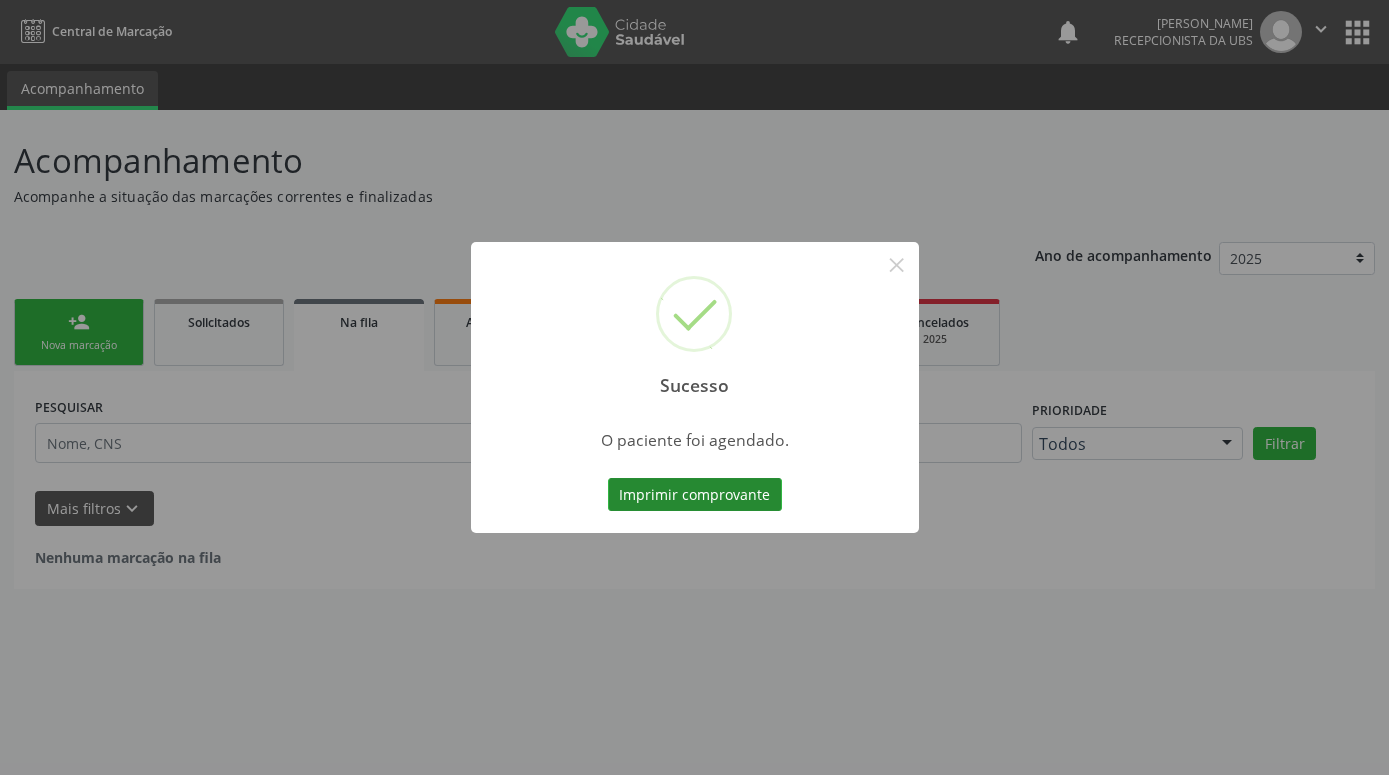 click on "Imprimir comprovante" at bounding box center [695, 495] 